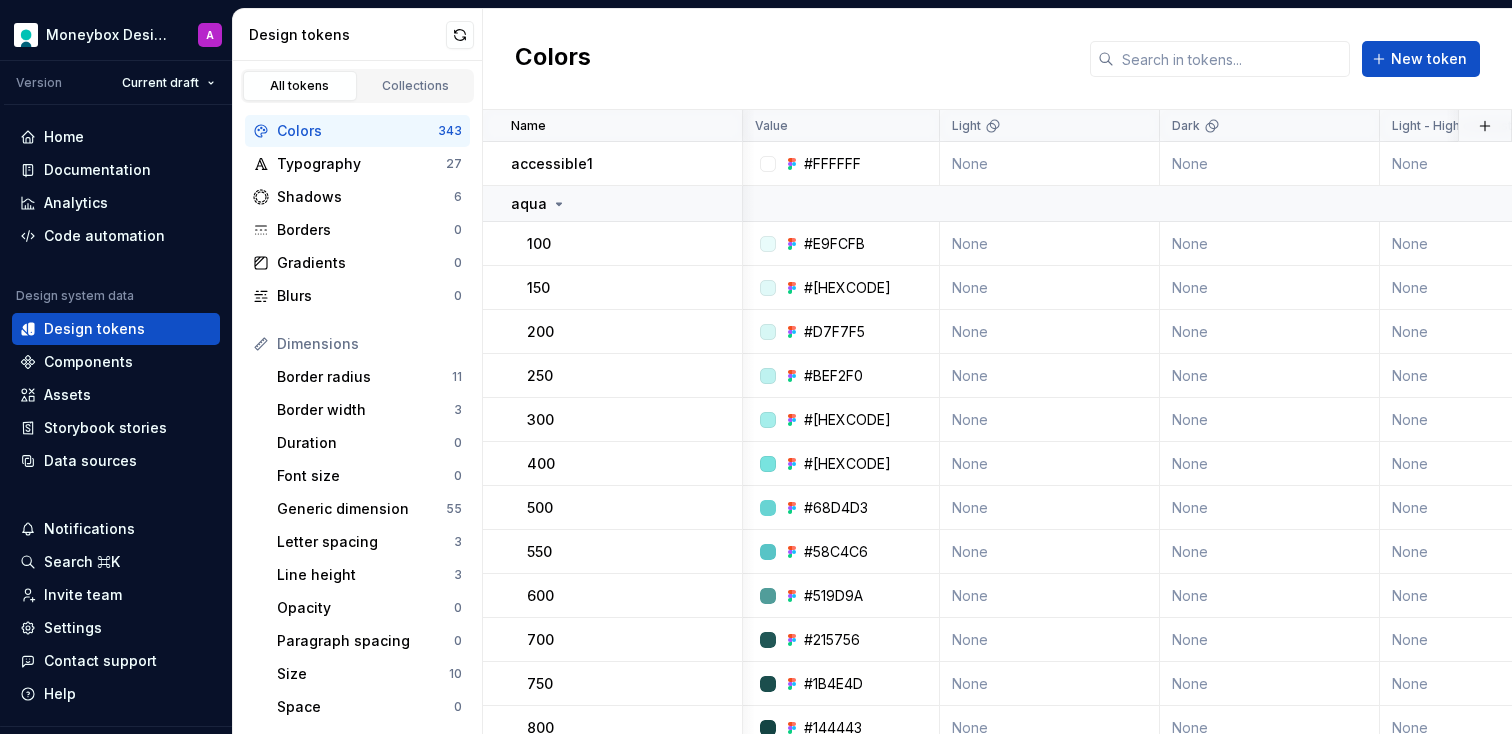 scroll, scrollTop: 0, scrollLeft: 0, axis: both 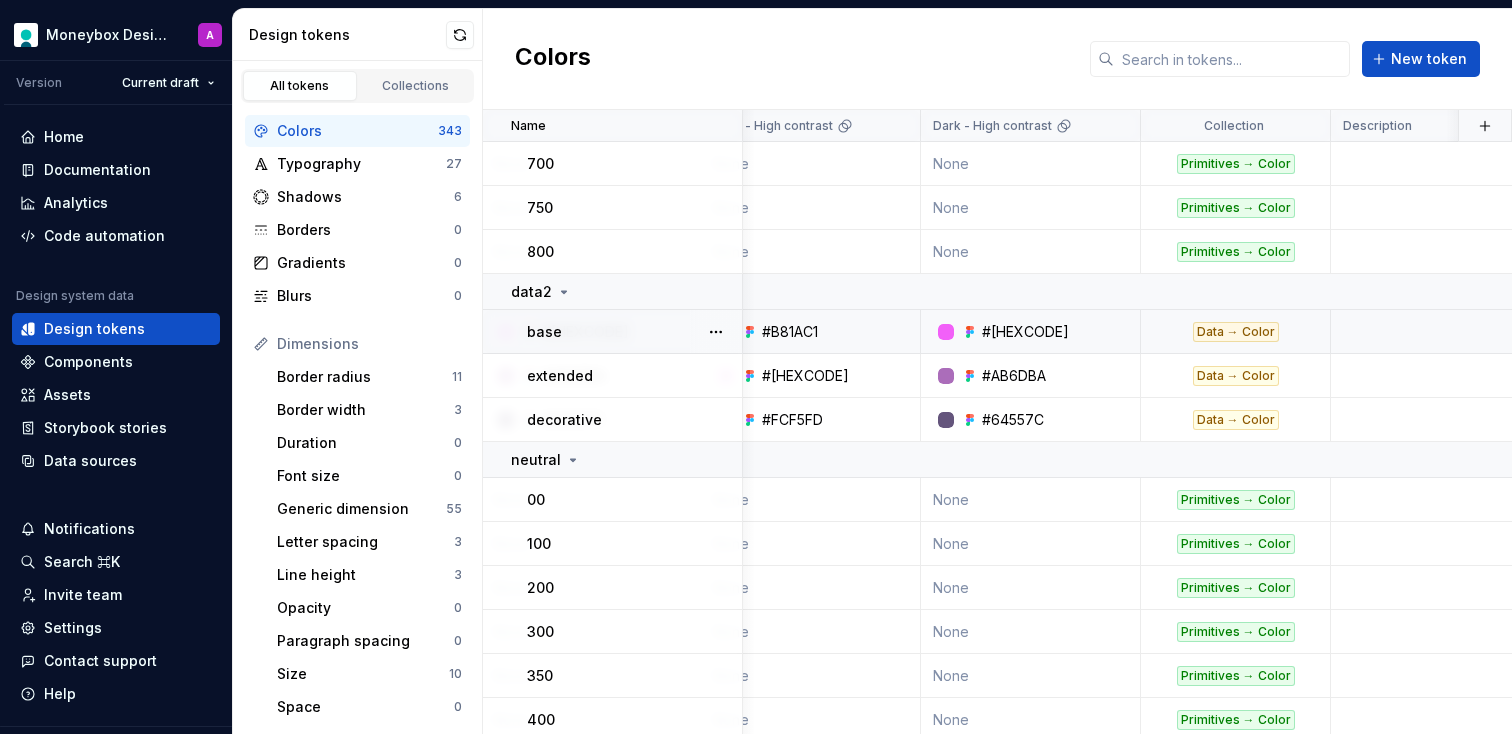 click on "Data → Color" at bounding box center [1236, 332] 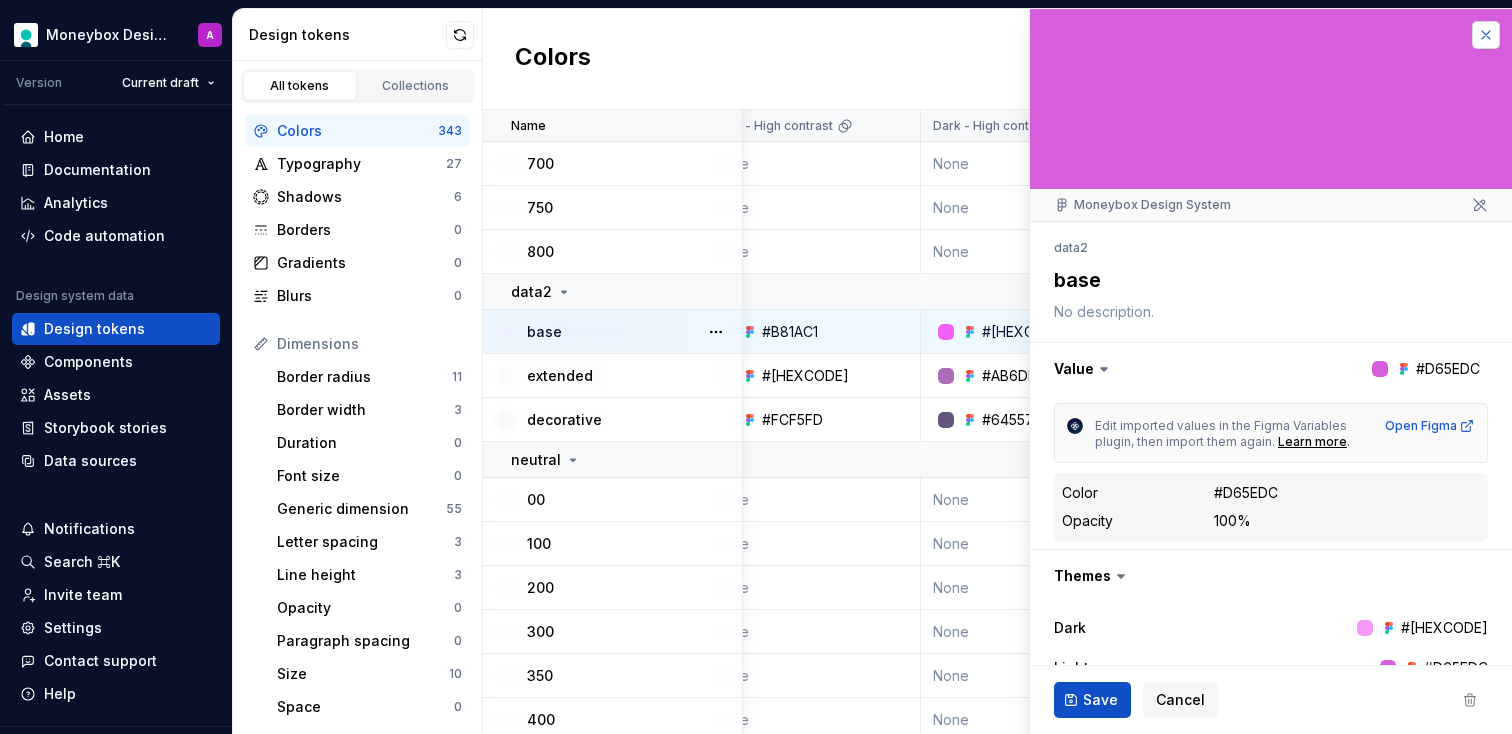 click at bounding box center [1486, 35] 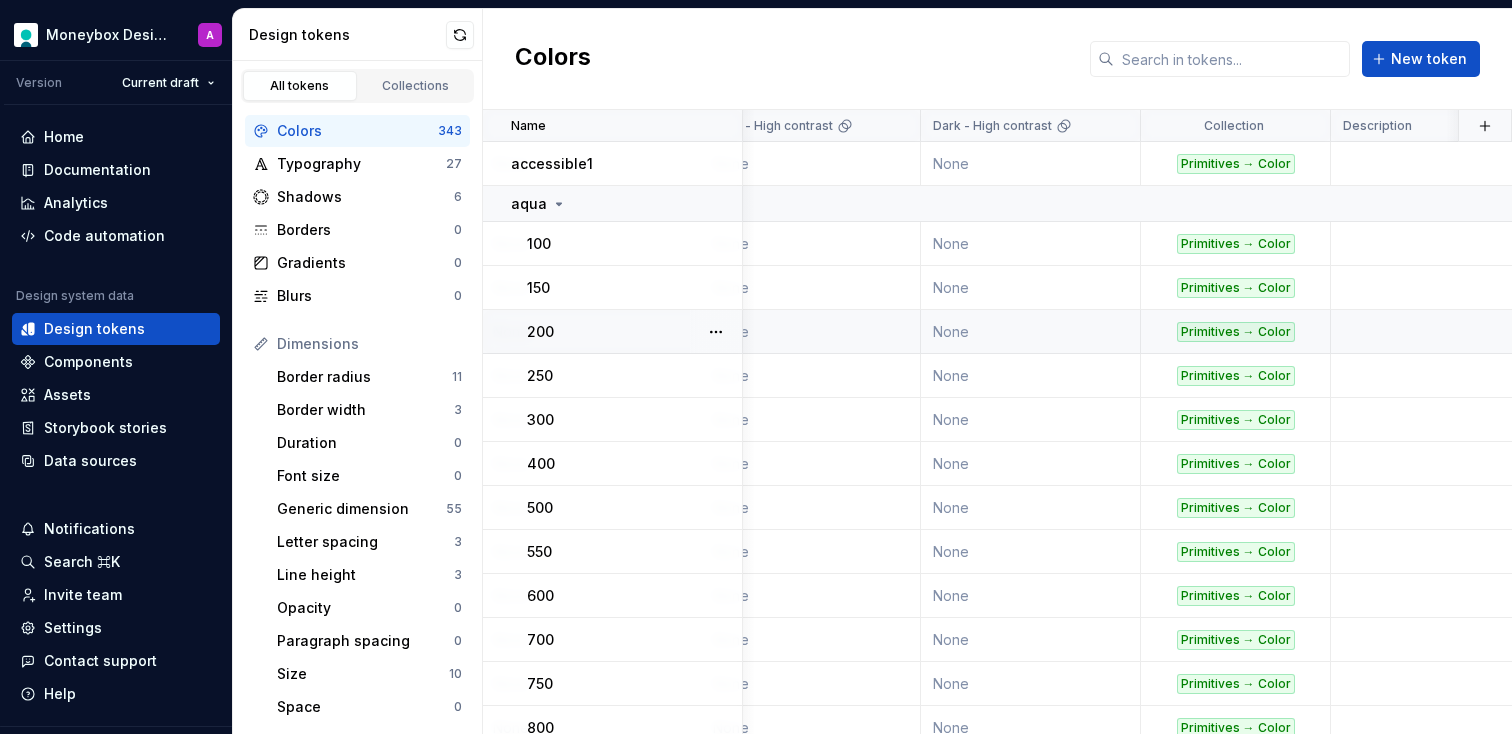 scroll, scrollTop: 0, scrollLeft: 331, axis: horizontal 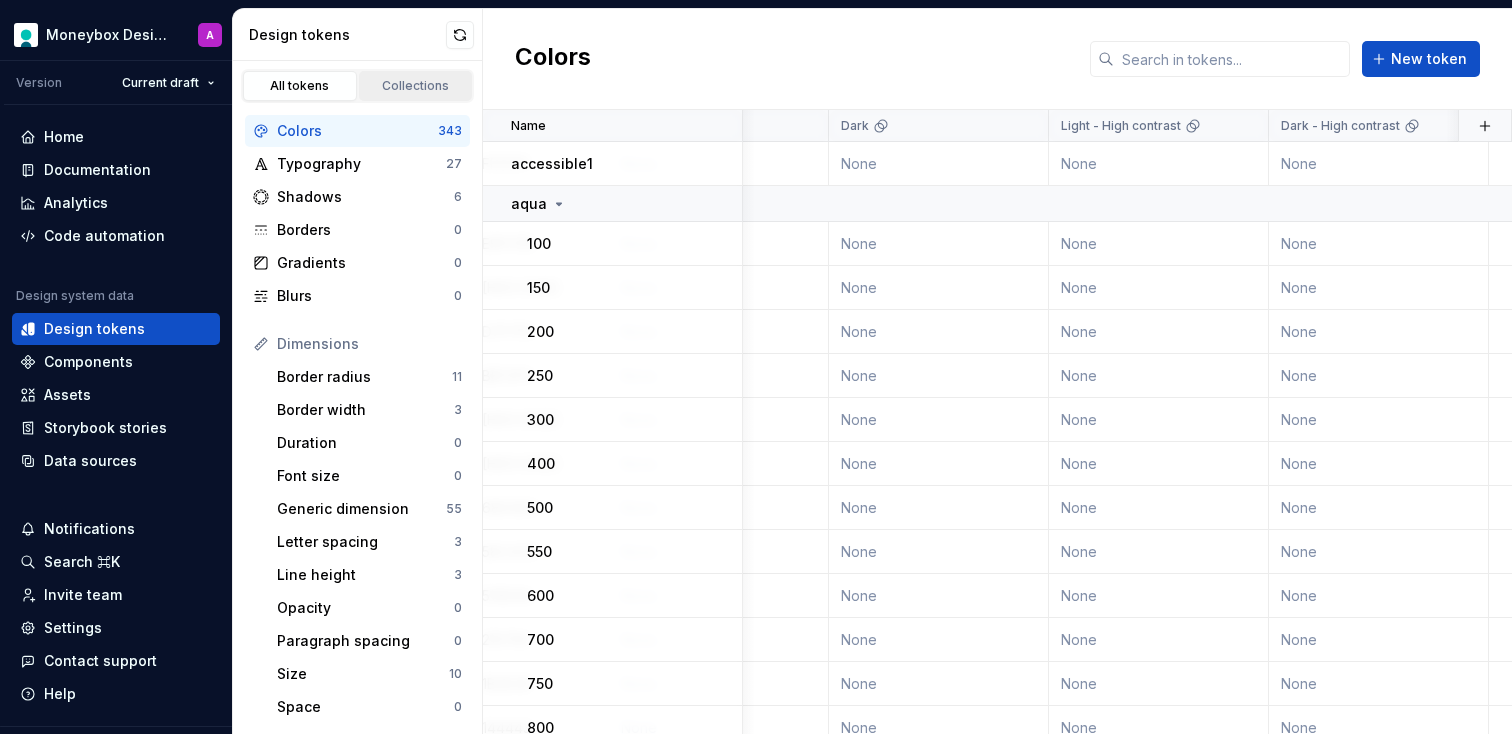 click on "Collections" at bounding box center [416, 86] 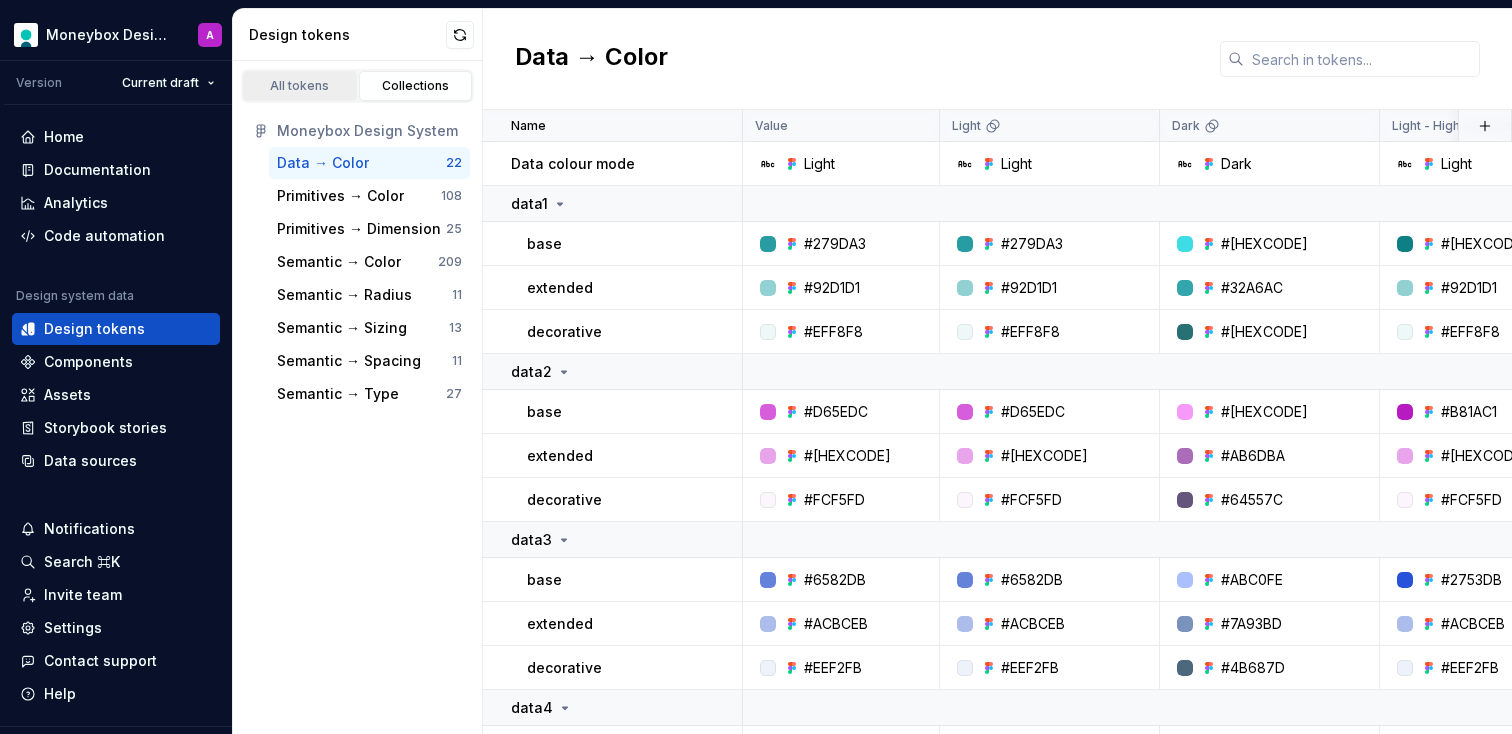 click on "All tokens" at bounding box center (300, 86) 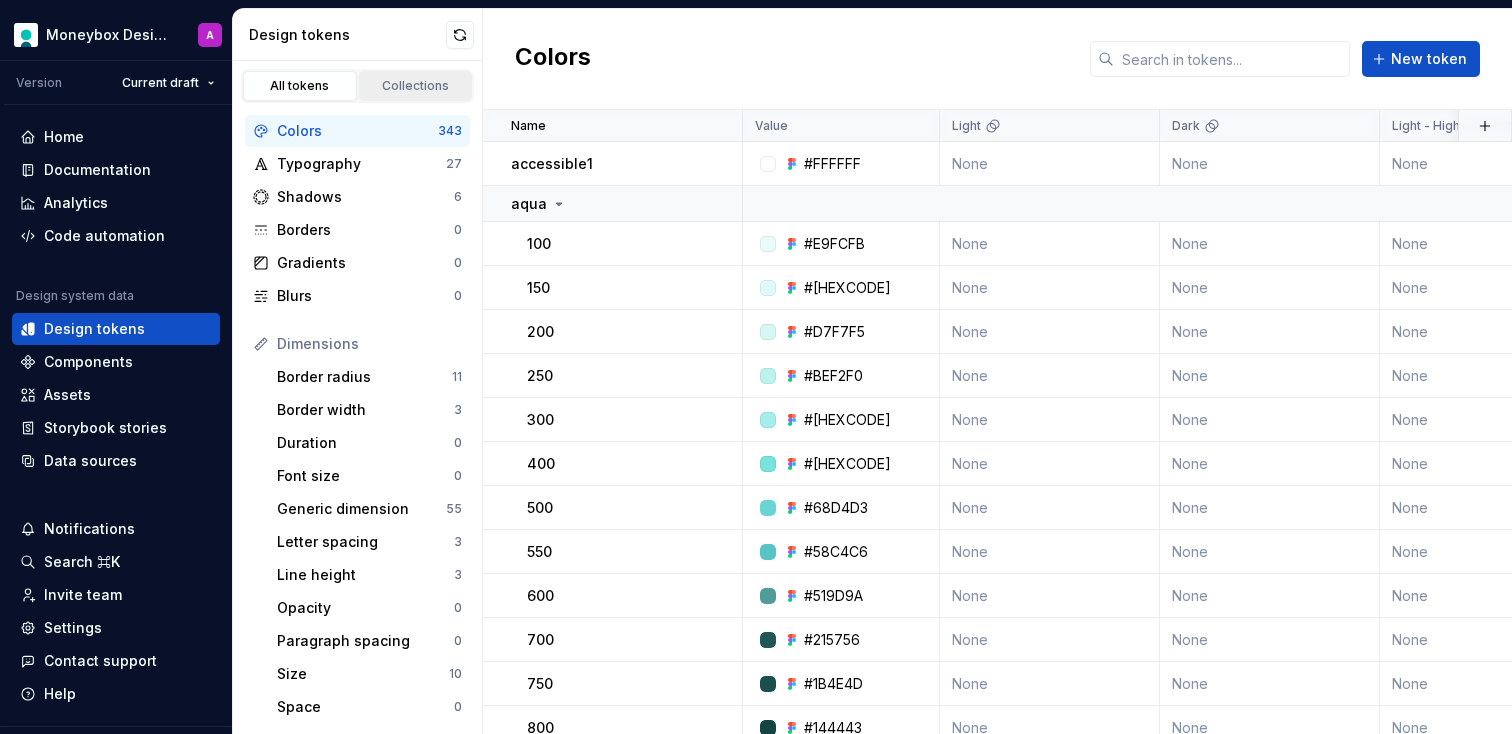 click on "Collections" at bounding box center [416, 86] 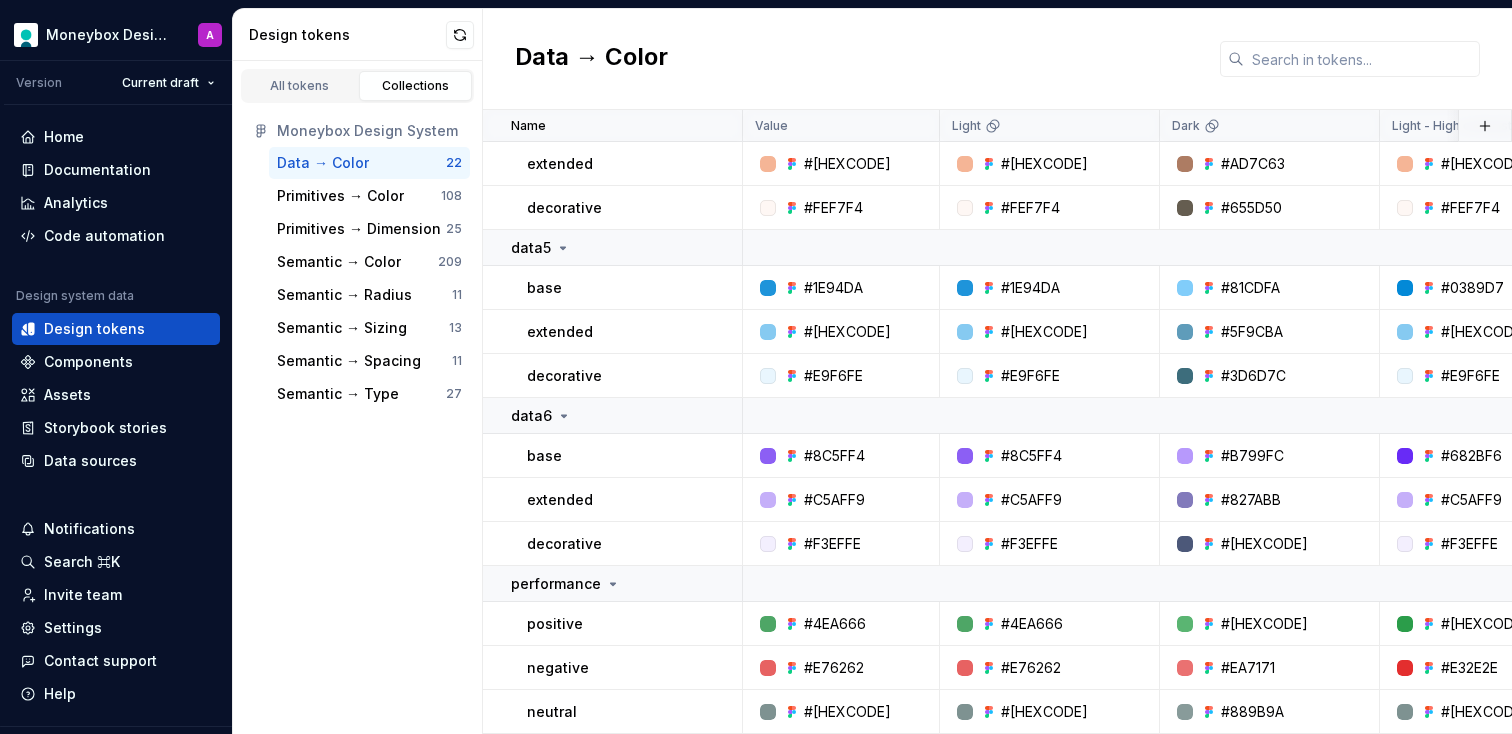 scroll, scrollTop: 639, scrollLeft: 0, axis: vertical 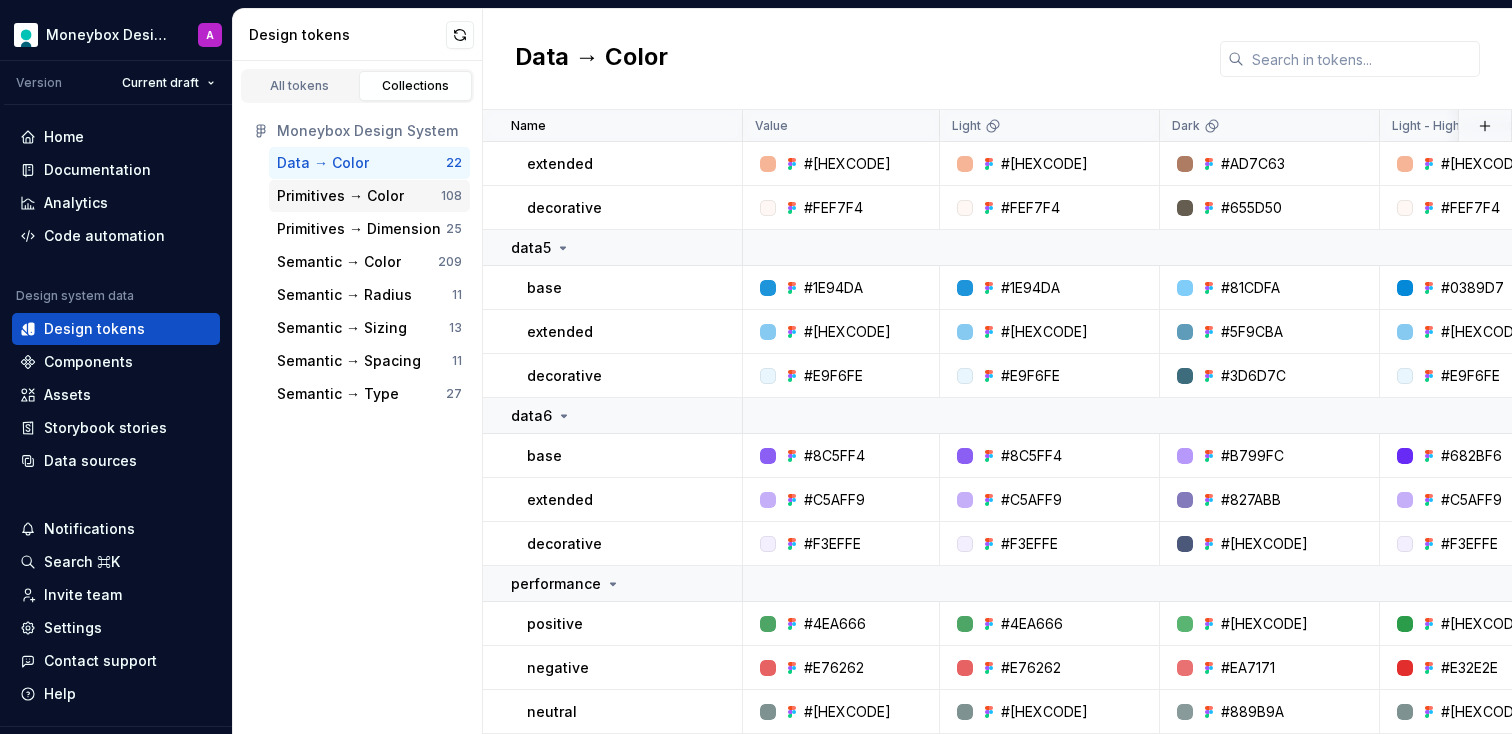 click on "Primitives → Color" at bounding box center [340, 196] 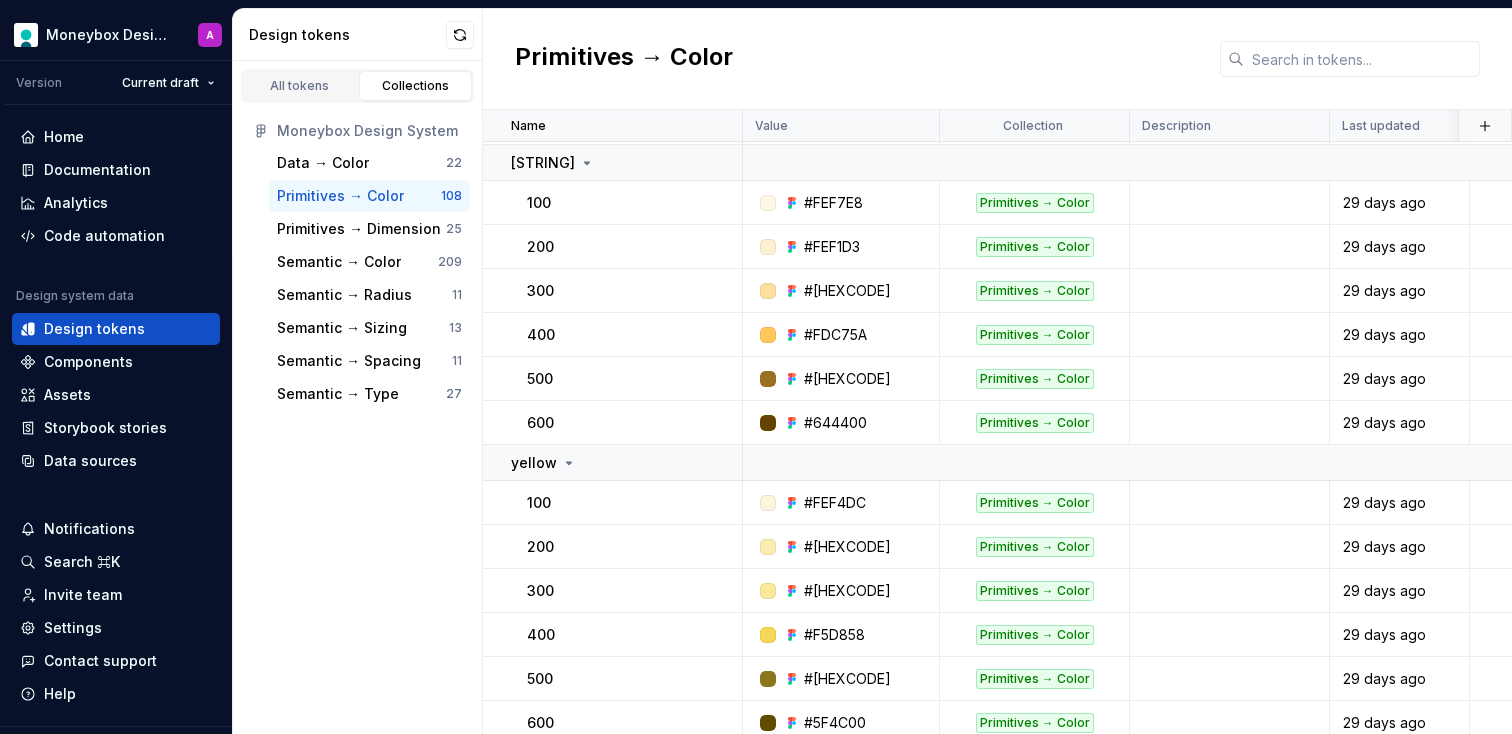 scroll, scrollTop: 0, scrollLeft: 0, axis: both 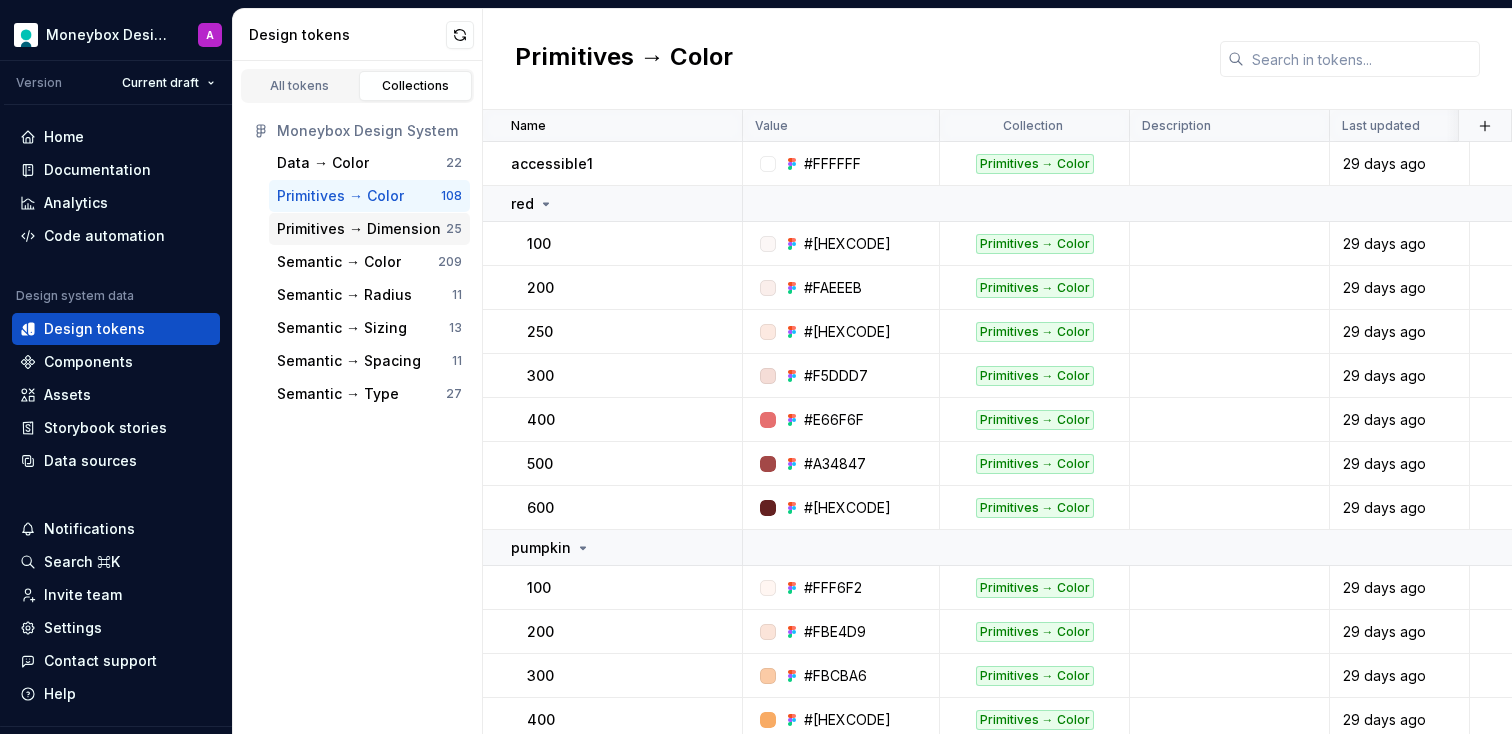 click on "Primitives → Dimension" at bounding box center [359, 229] 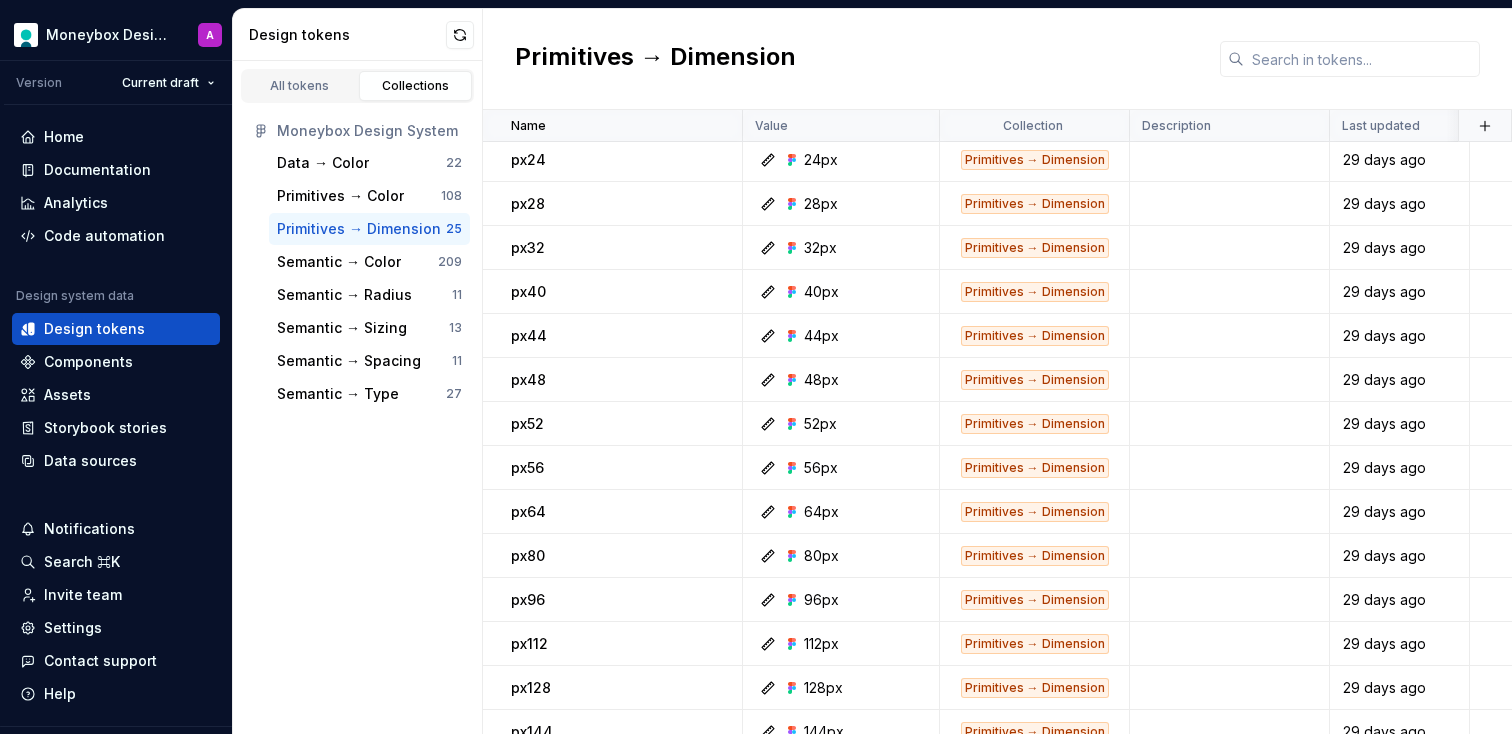 scroll, scrollTop: 519, scrollLeft: 0, axis: vertical 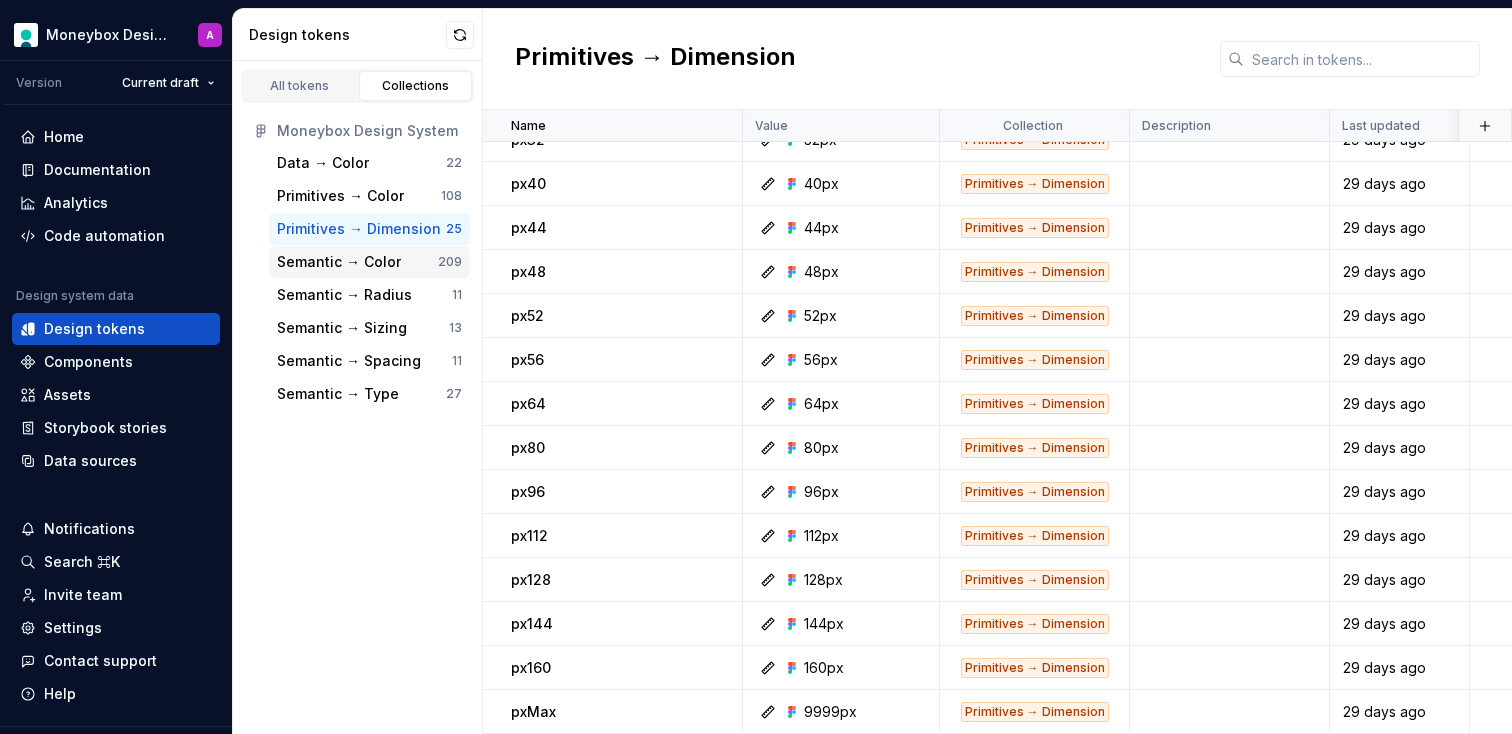 click on "Semantic → Color" at bounding box center (339, 262) 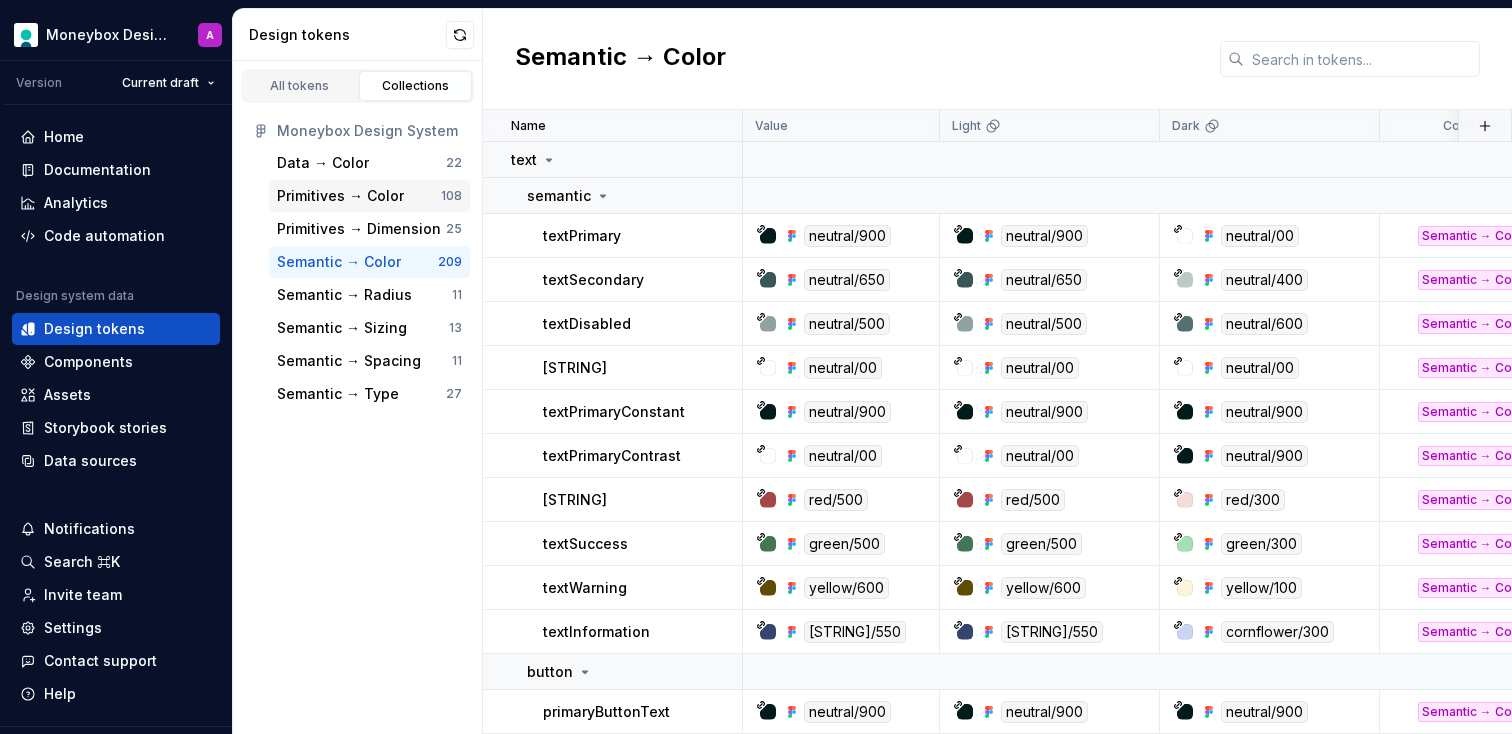 click on "Primitives → Color" at bounding box center (340, 196) 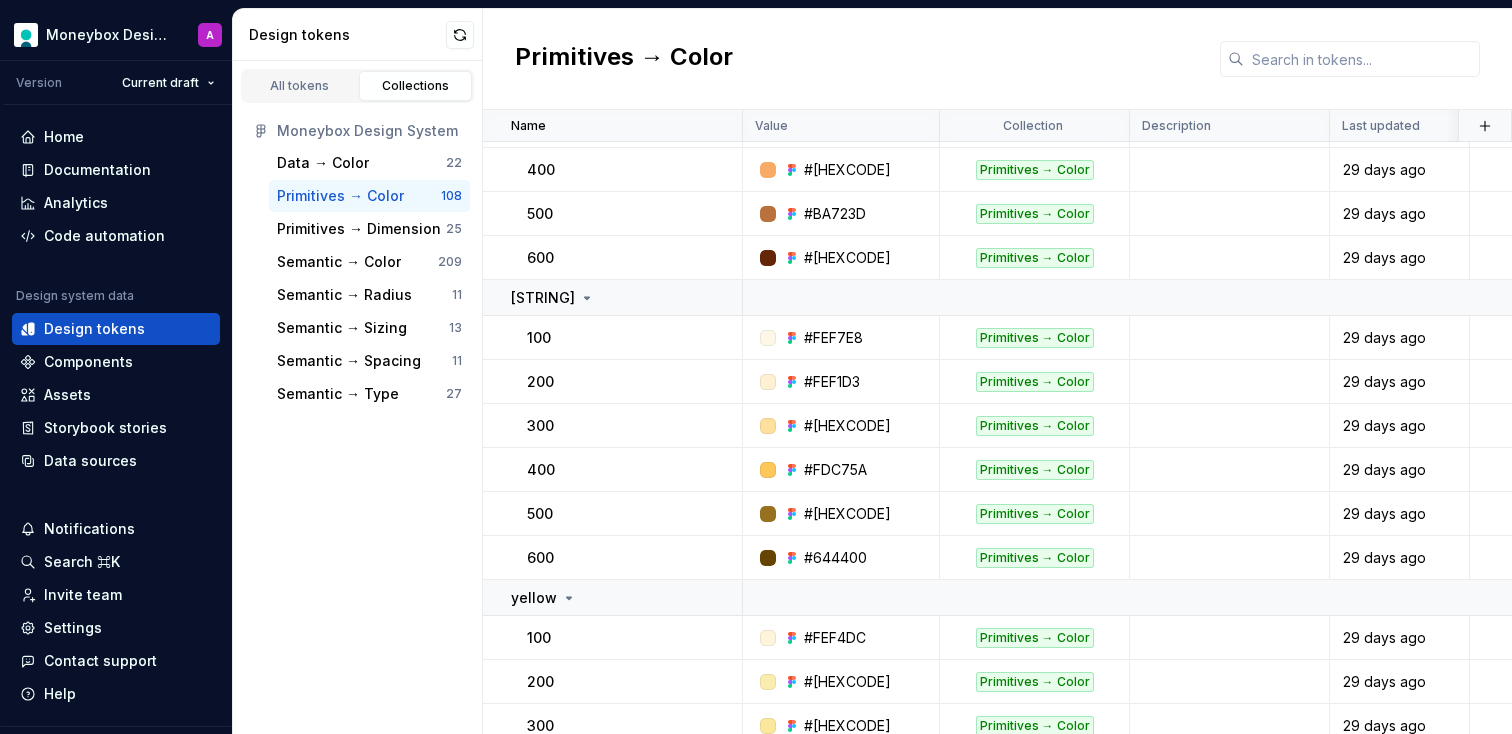 scroll, scrollTop: 0, scrollLeft: 0, axis: both 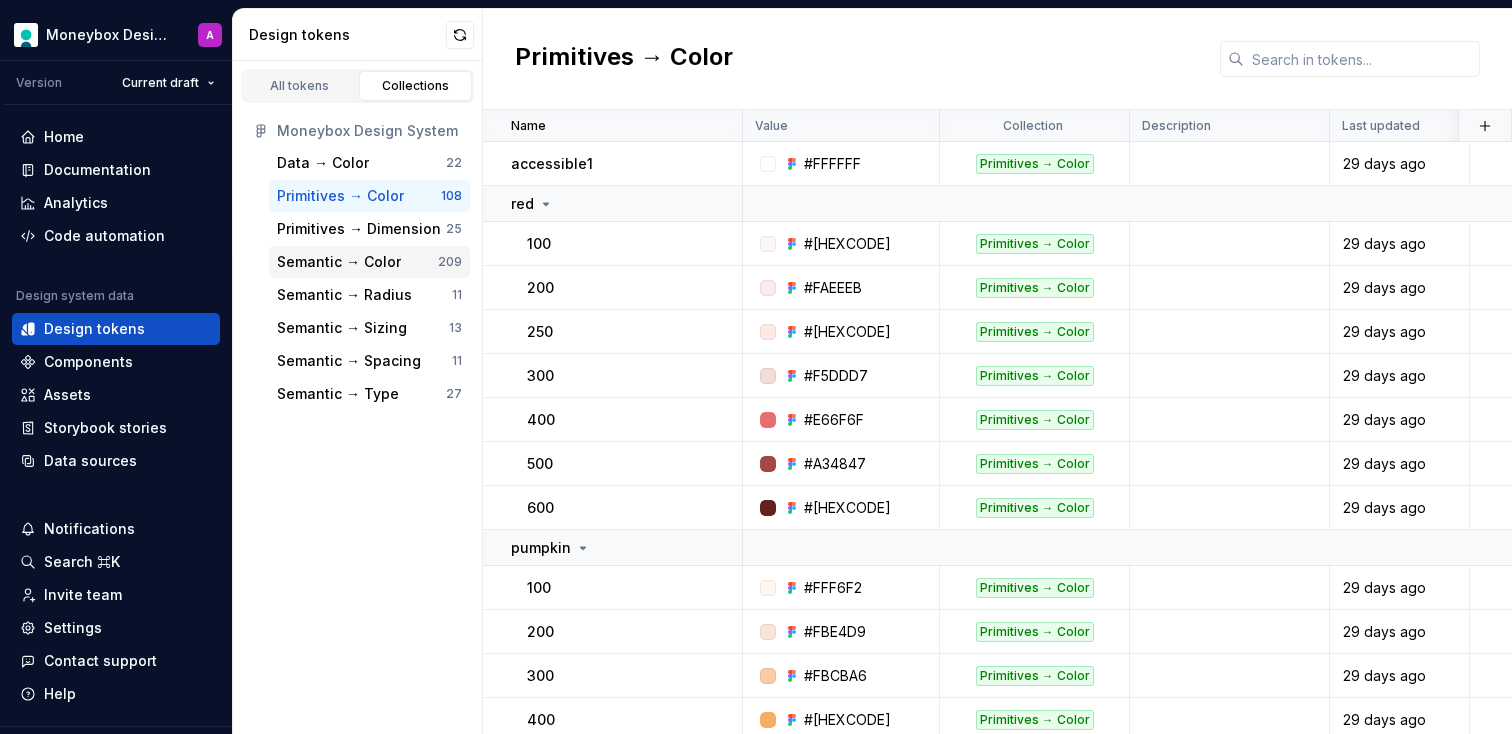 click on "Semantic → Color" at bounding box center (339, 262) 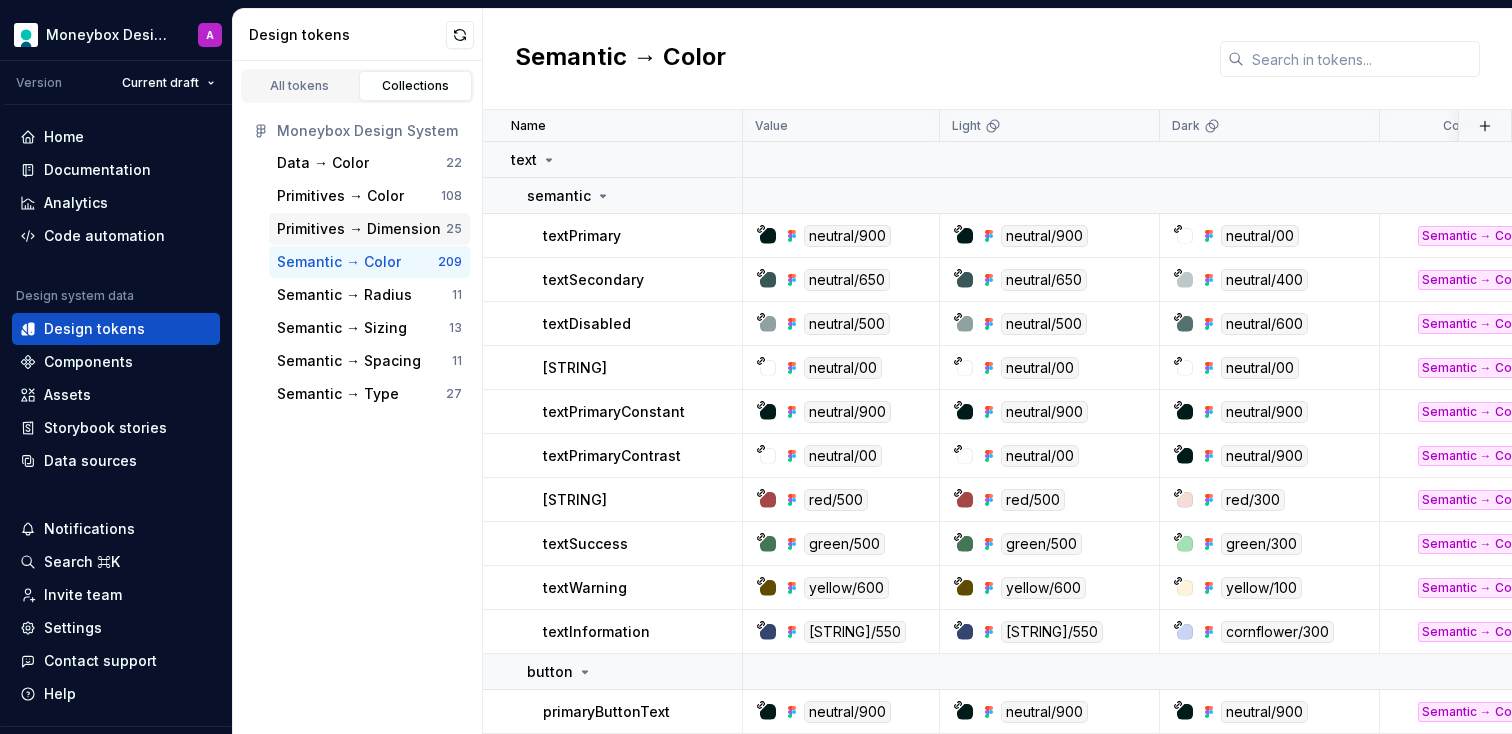 click on "Primitives → Dimension" at bounding box center (359, 229) 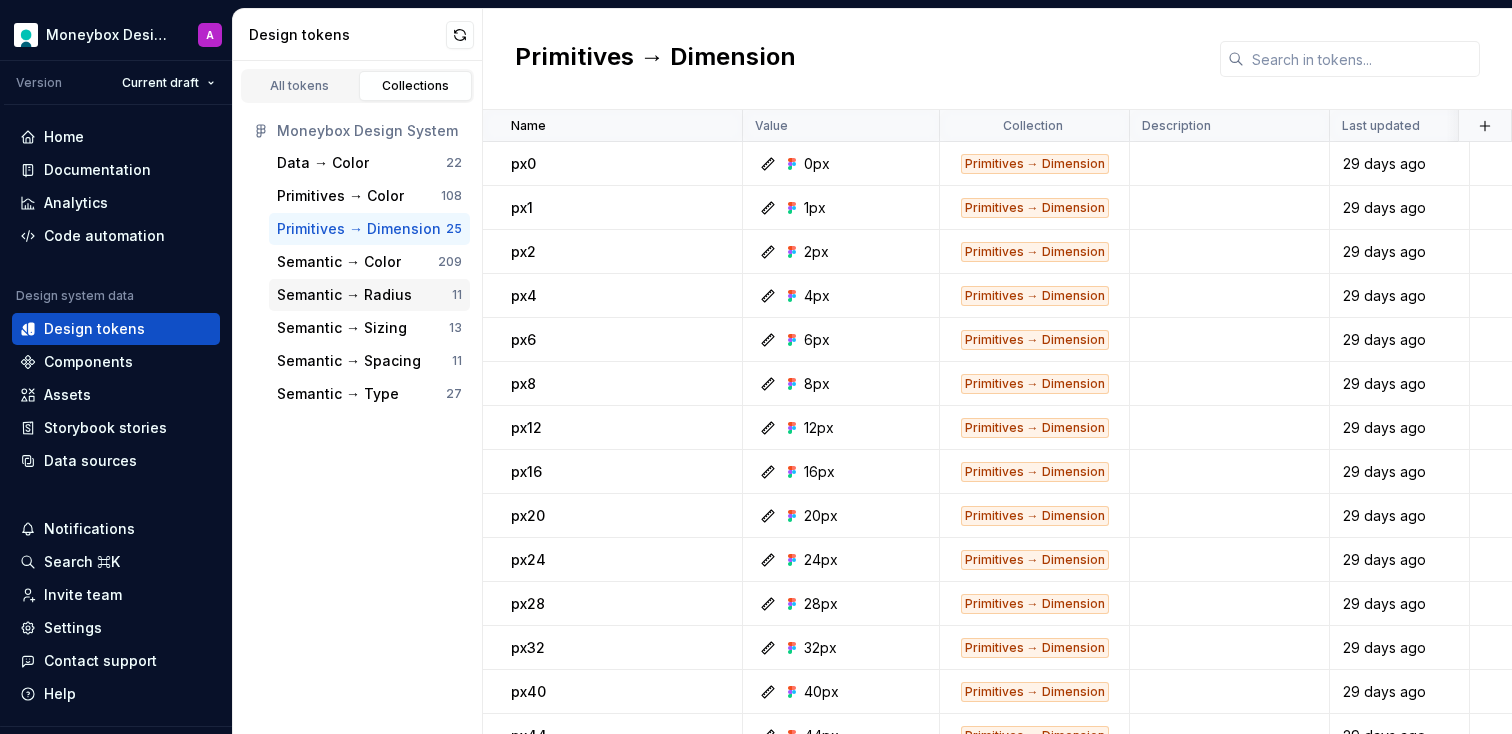 click on "Semantic → Radius" at bounding box center [344, 295] 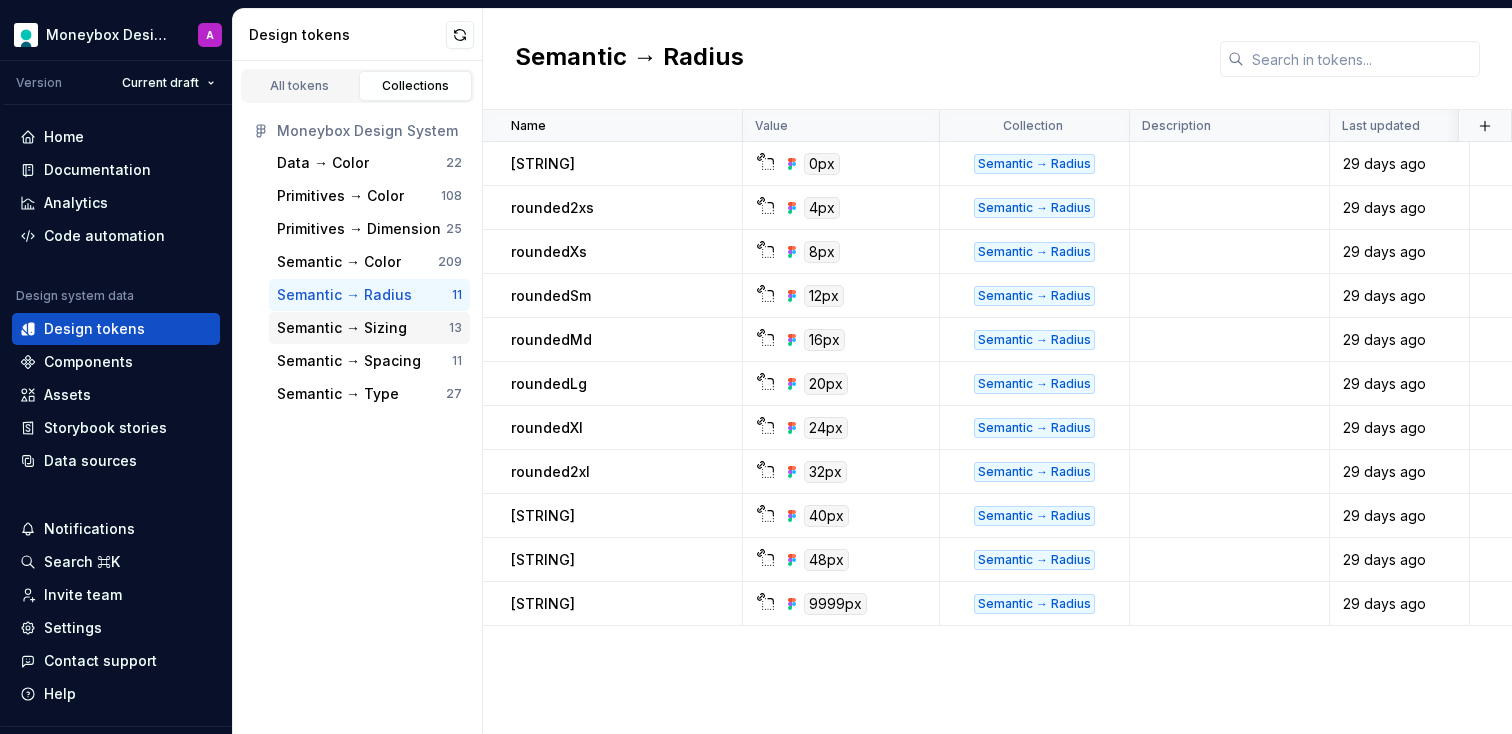 click on "Semantic → Sizing" at bounding box center [342, 328] 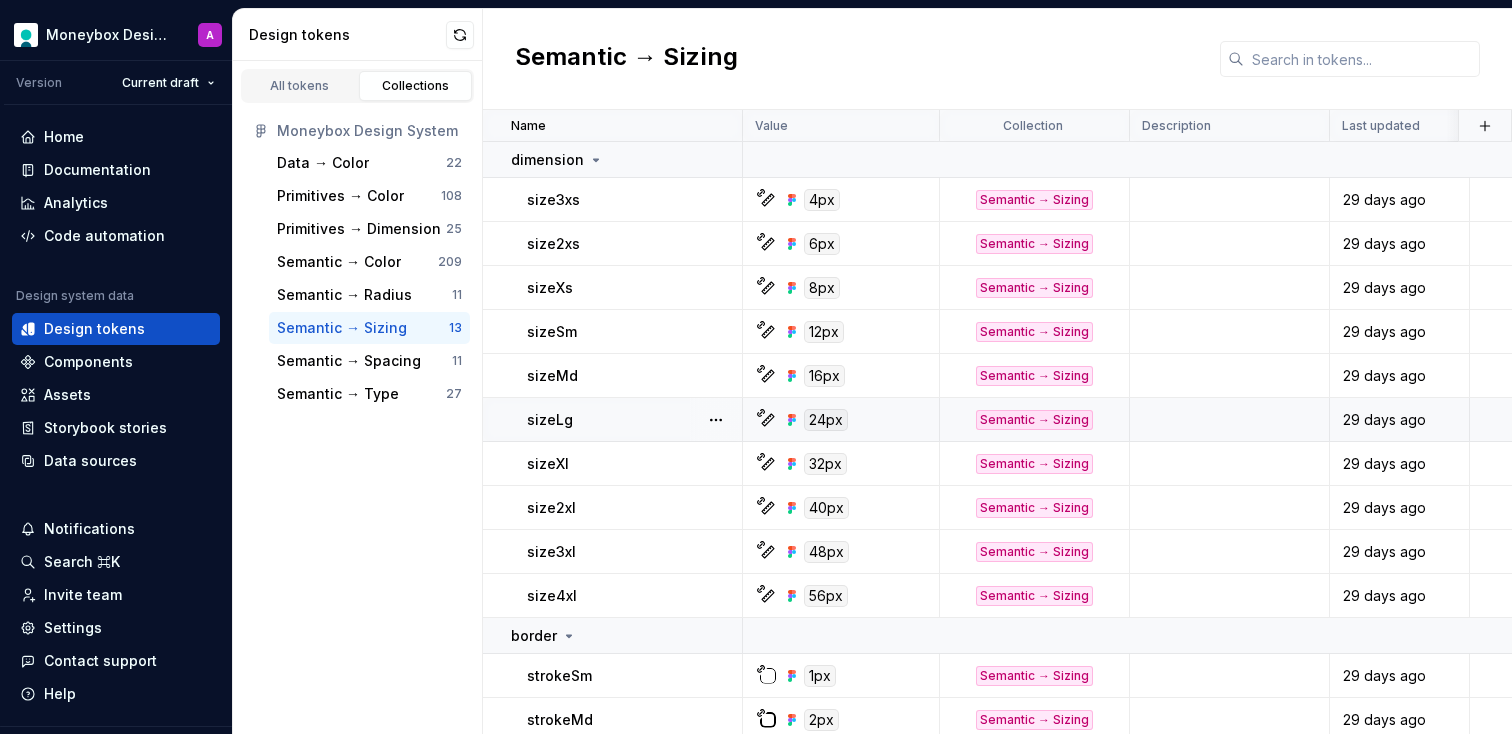 scroll, scrollTop: 63, scrollLeft: 0, axis: vertical 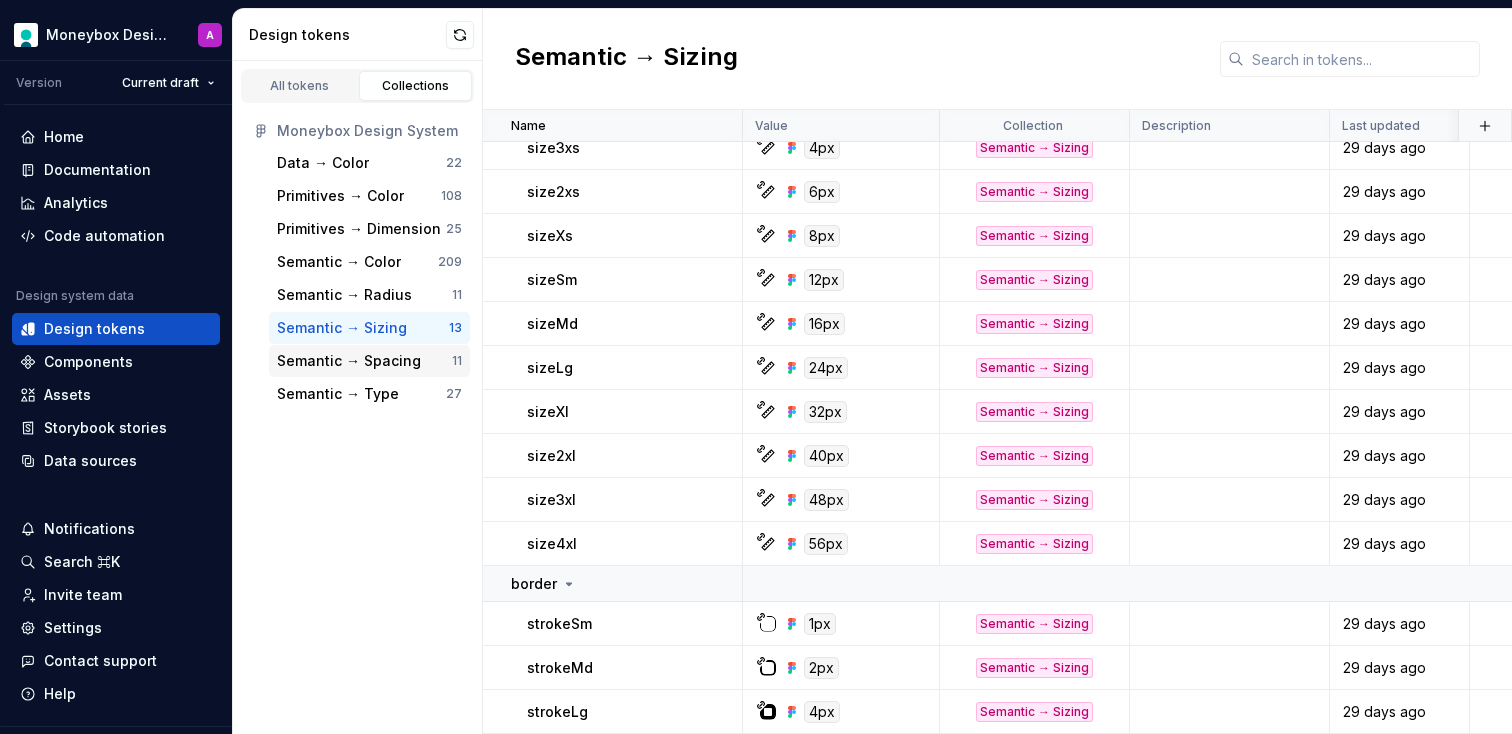 click on "Semantic → Spacing" at bounding box center (349, 361) 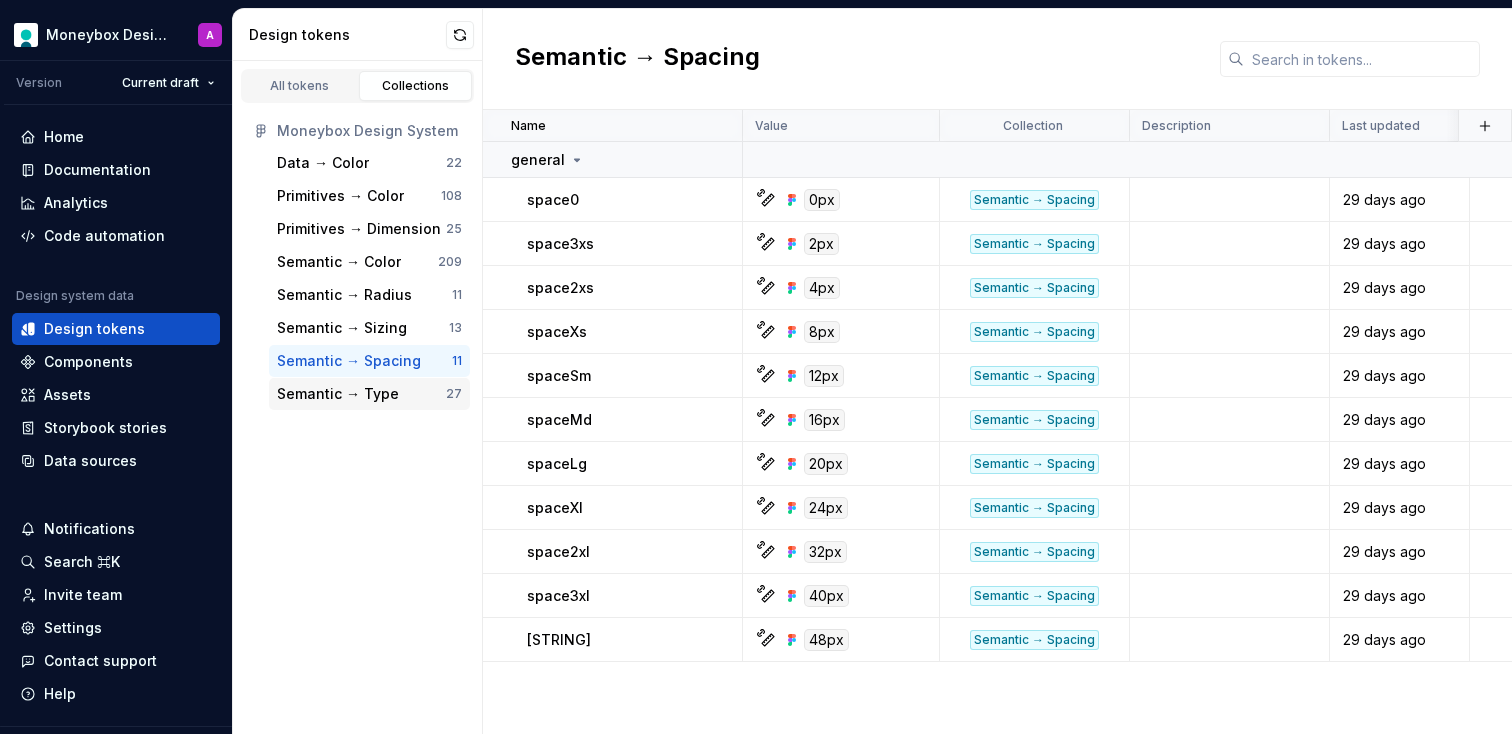 click on "Semantic → Type" at bounding box center [338, 394] 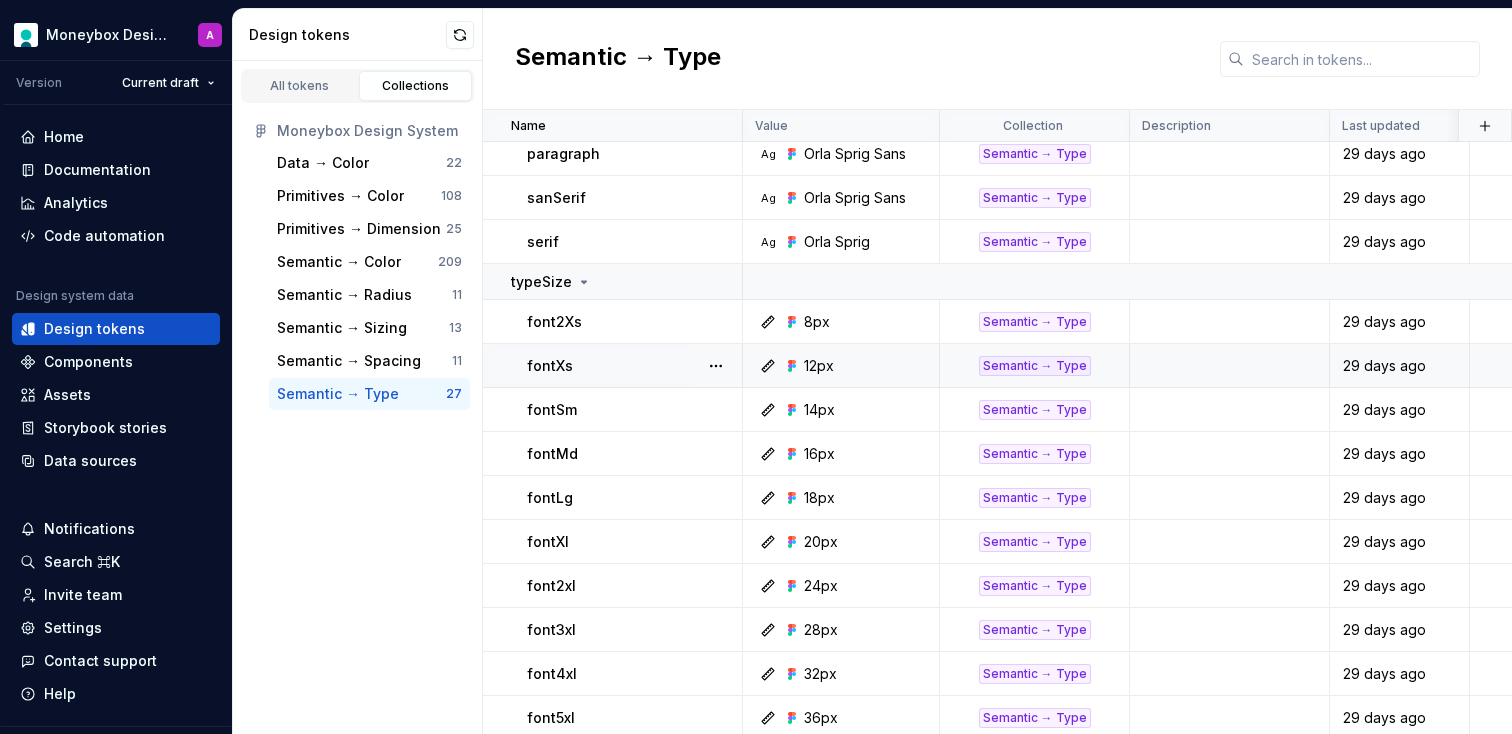 scroll, scrollTop: 0, scrollLeft: 0, axis: both 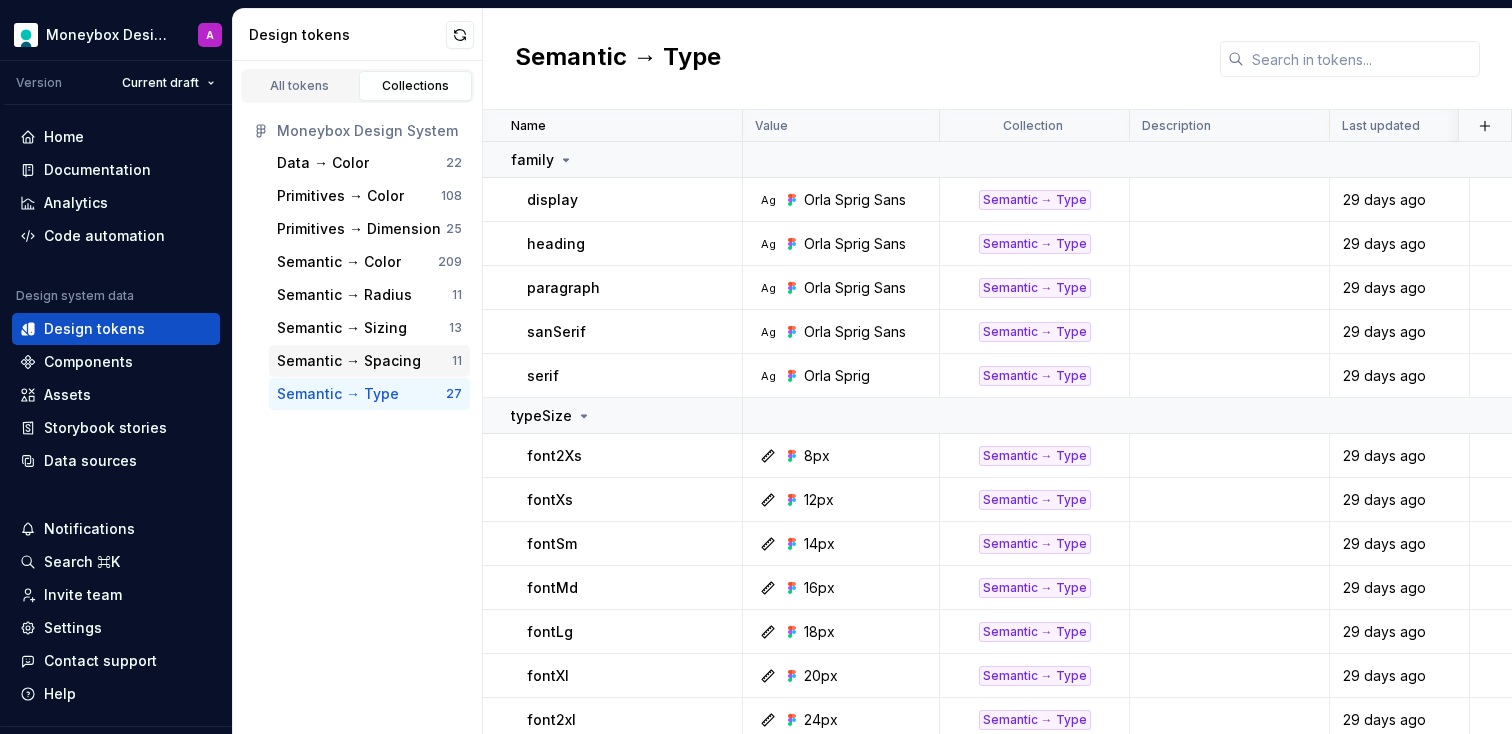click on "Semantic → Spacing" at bounding box center (349, 361) 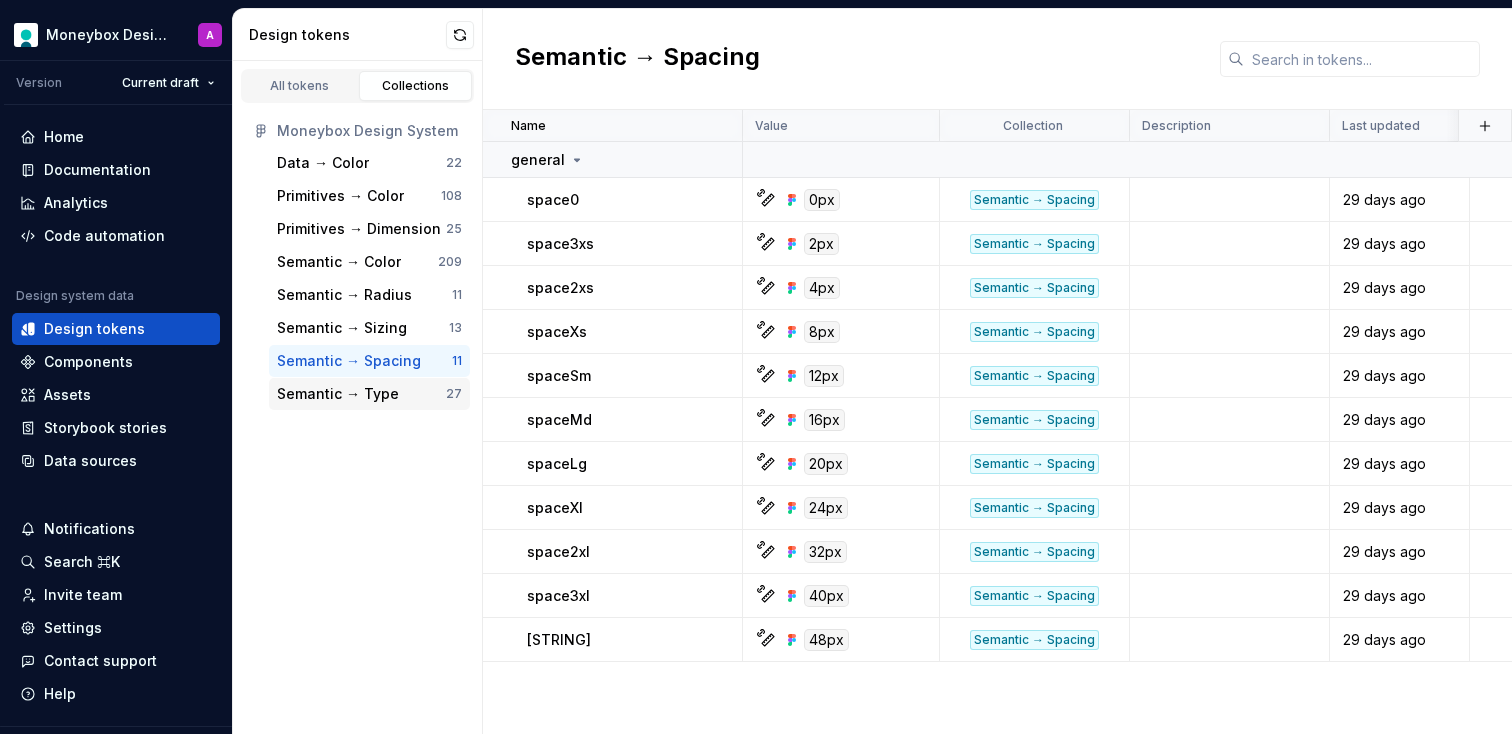click on "Semantic → Type" at bounding box center (338, 394) 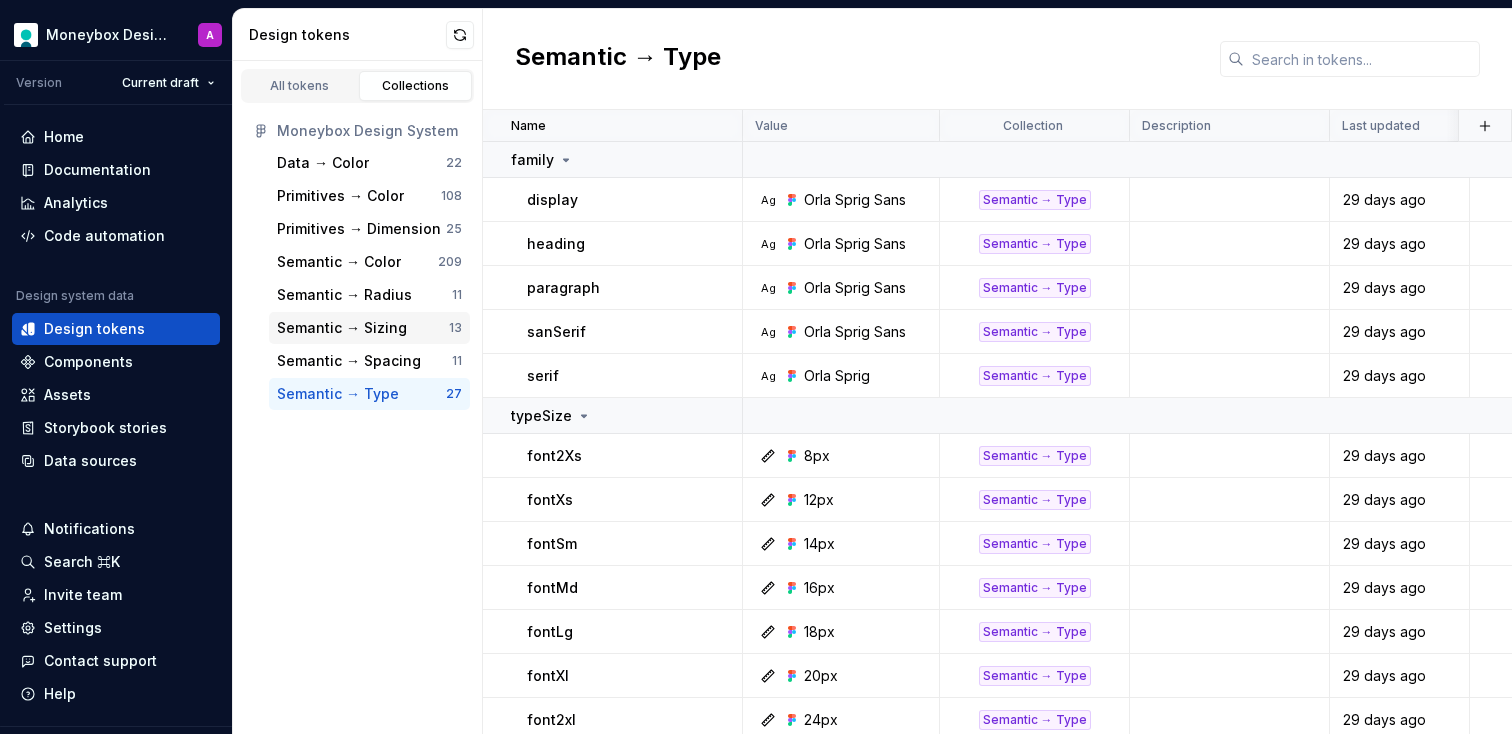 click on "Semantic → Sizing" at bounding box center (342, 328) 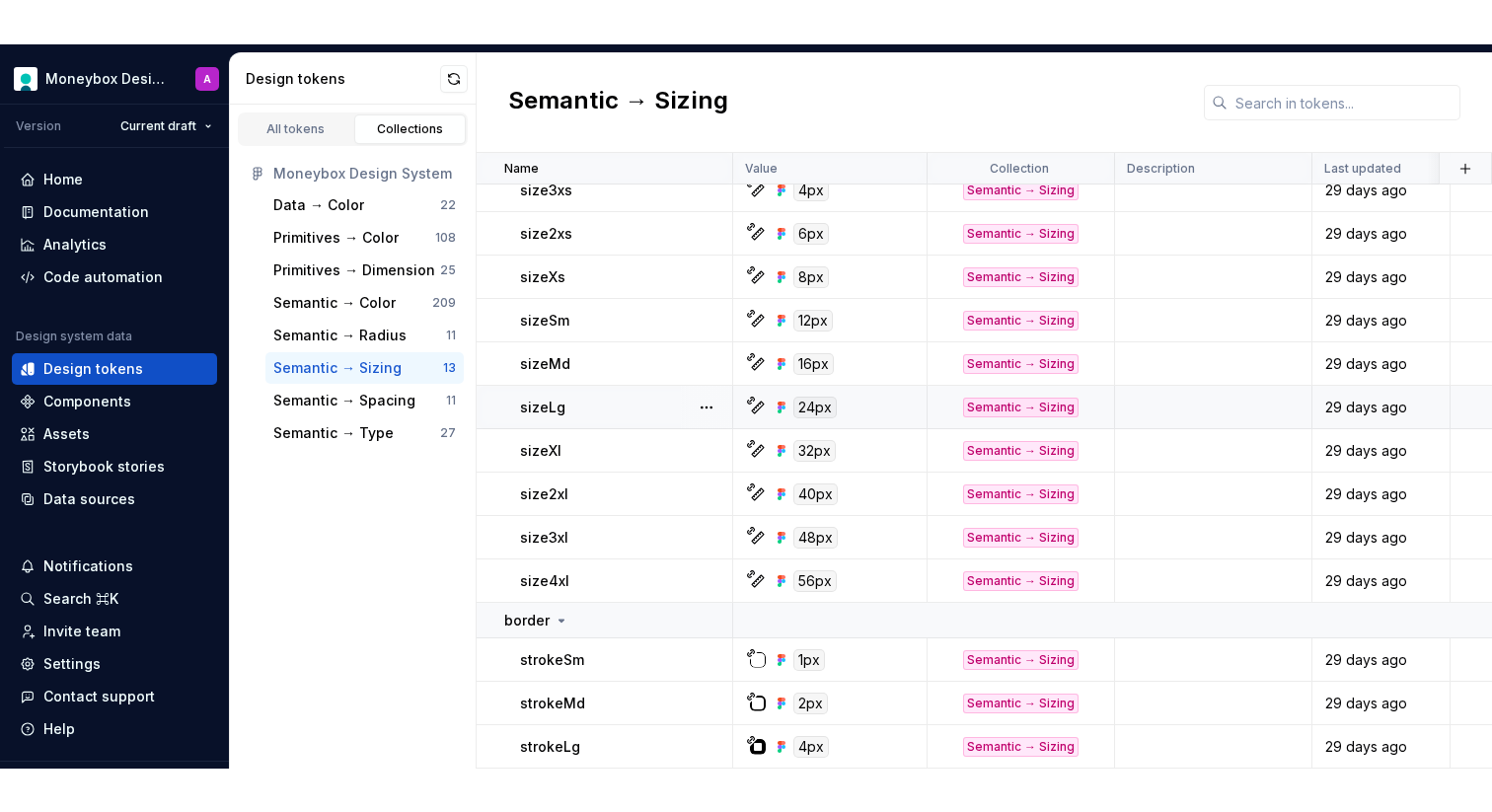scroll, scrollTop: 0, scrollLeft: 0, axis: both 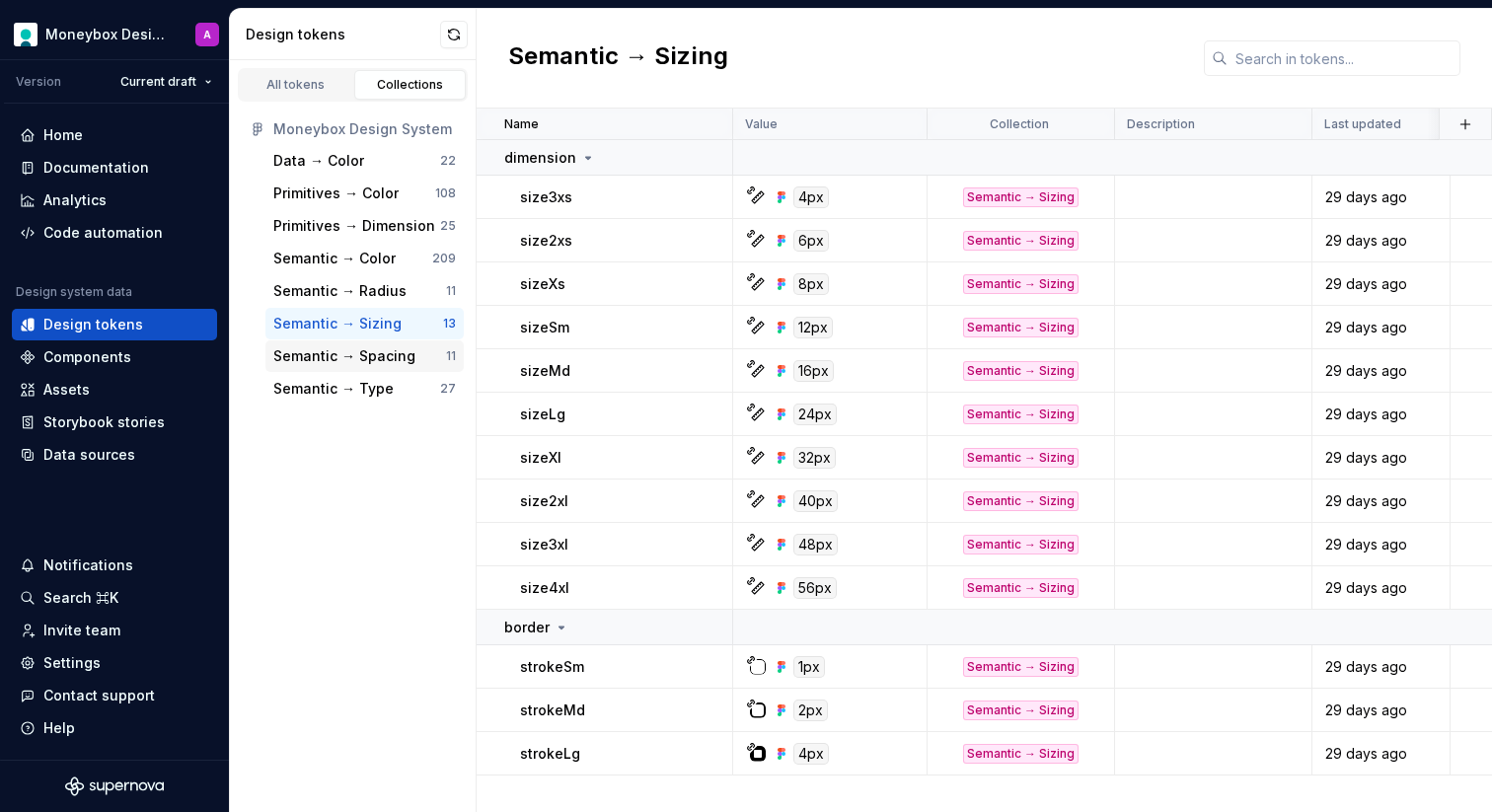 click on "Semantic → Spacing" at bounding box center (344, 356) 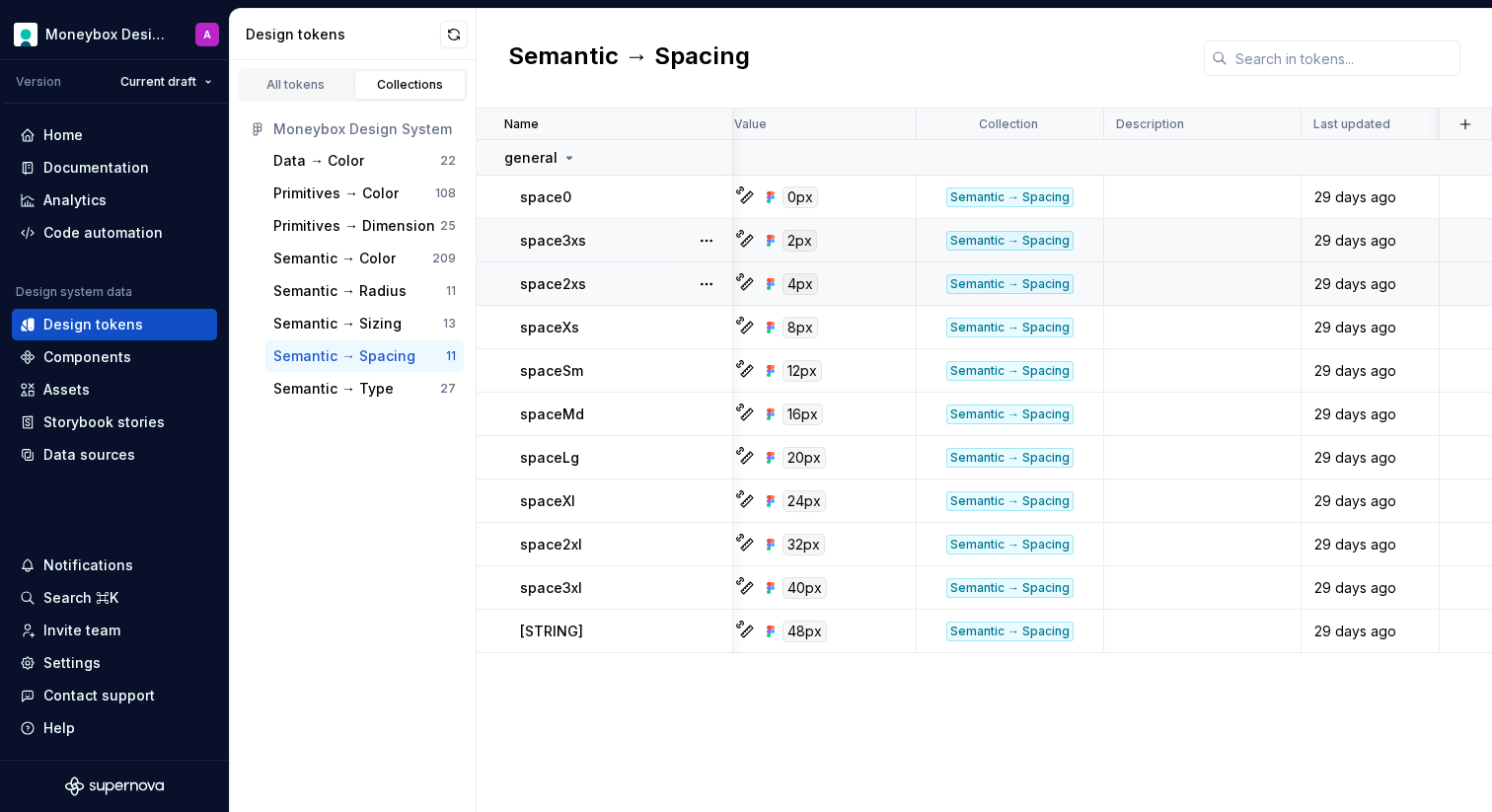 scroll, scrollTop: 0, scrollLeft: 11, axis: horizontal 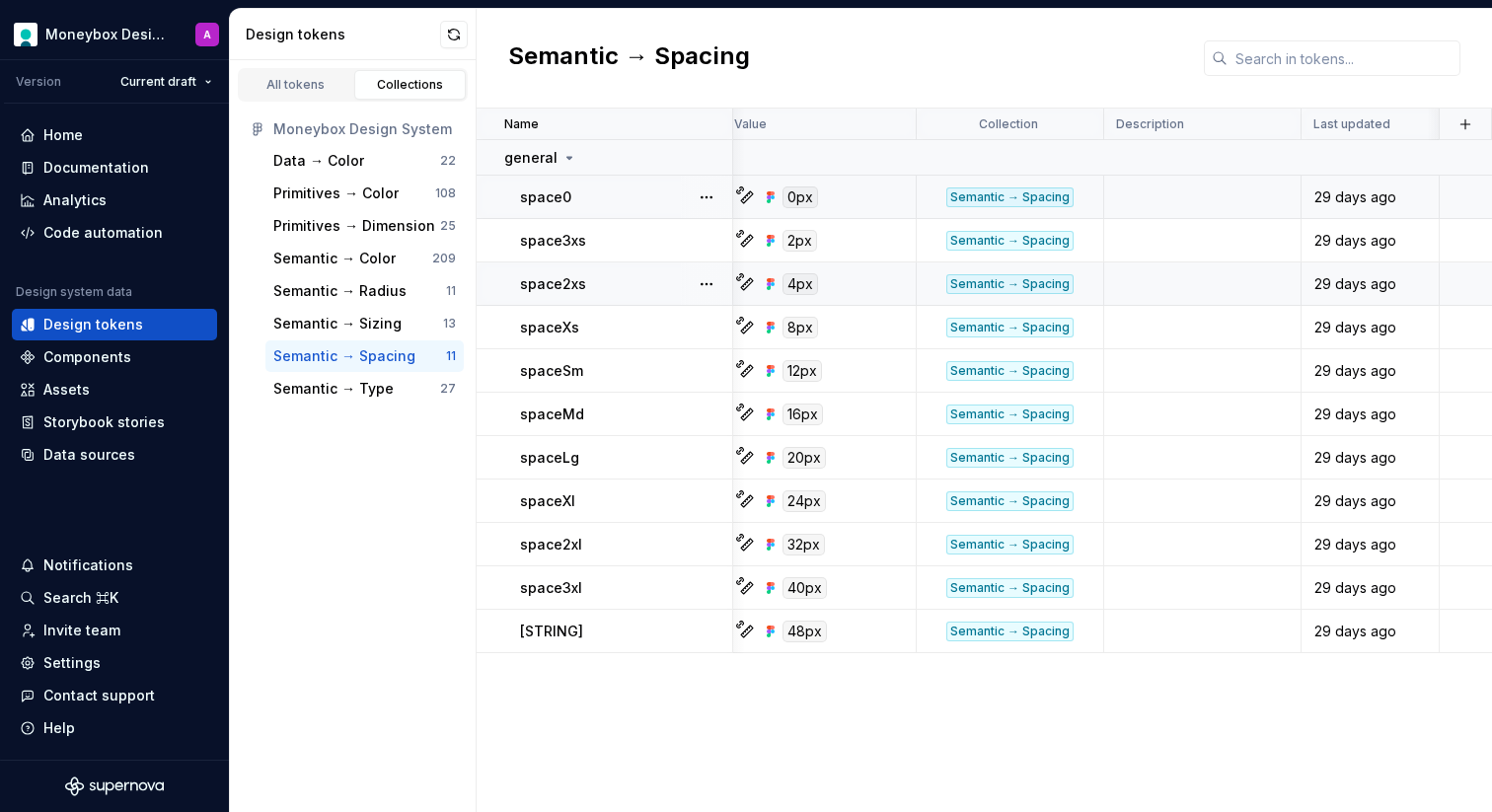click on "space0" at bounding box center [605, 197] 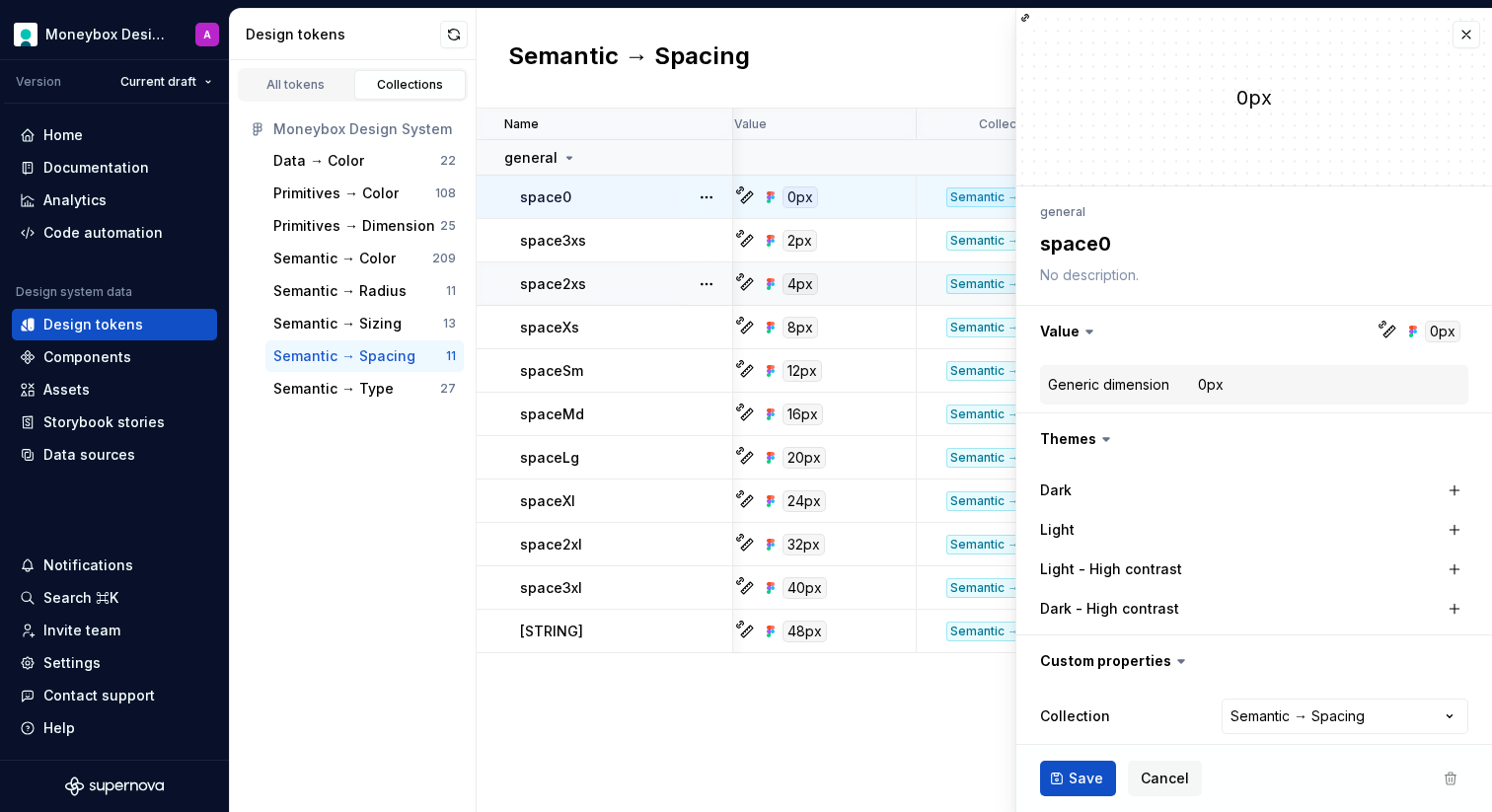 click at bounding box center (707, 197) 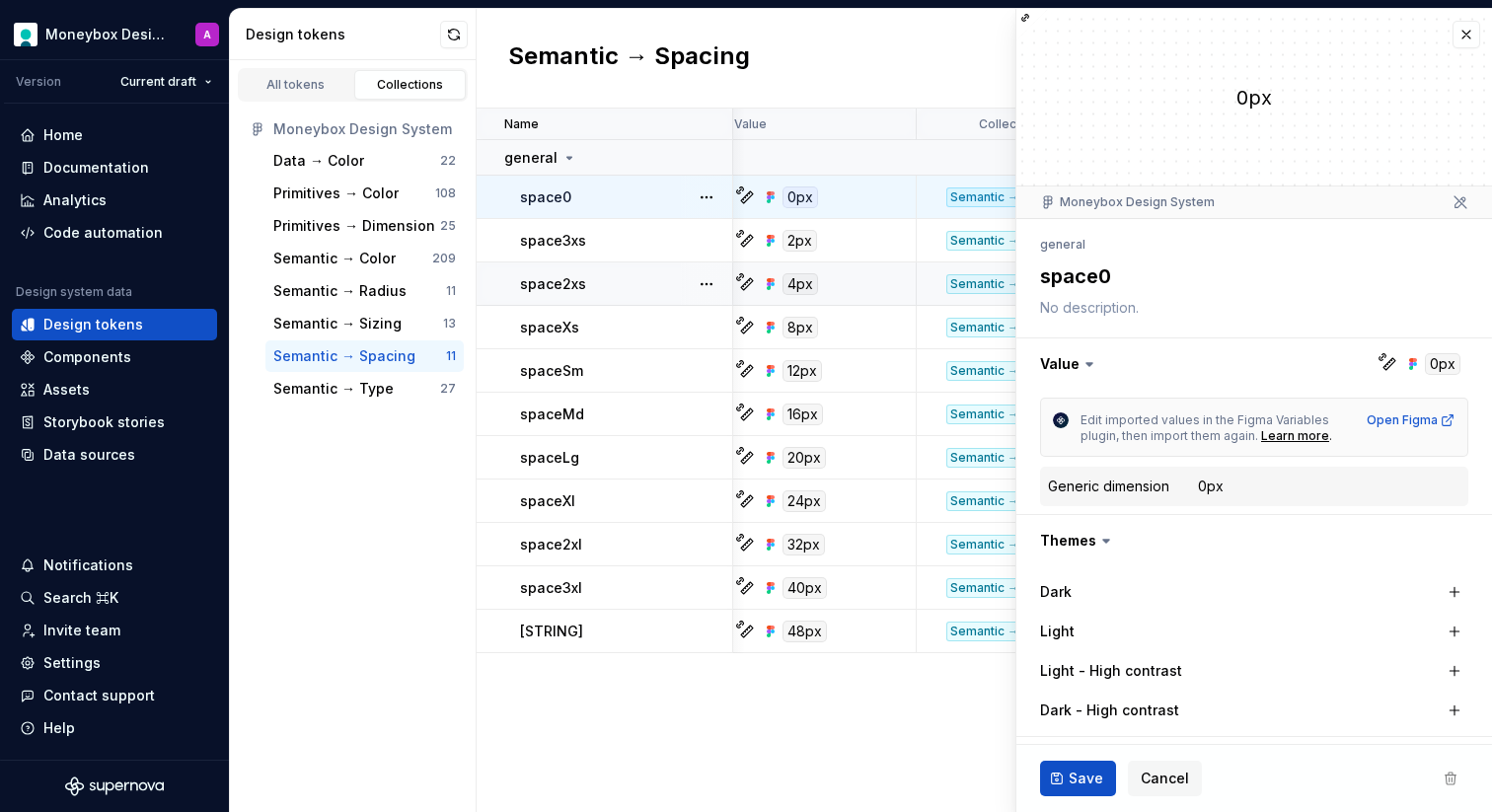 type on "*" 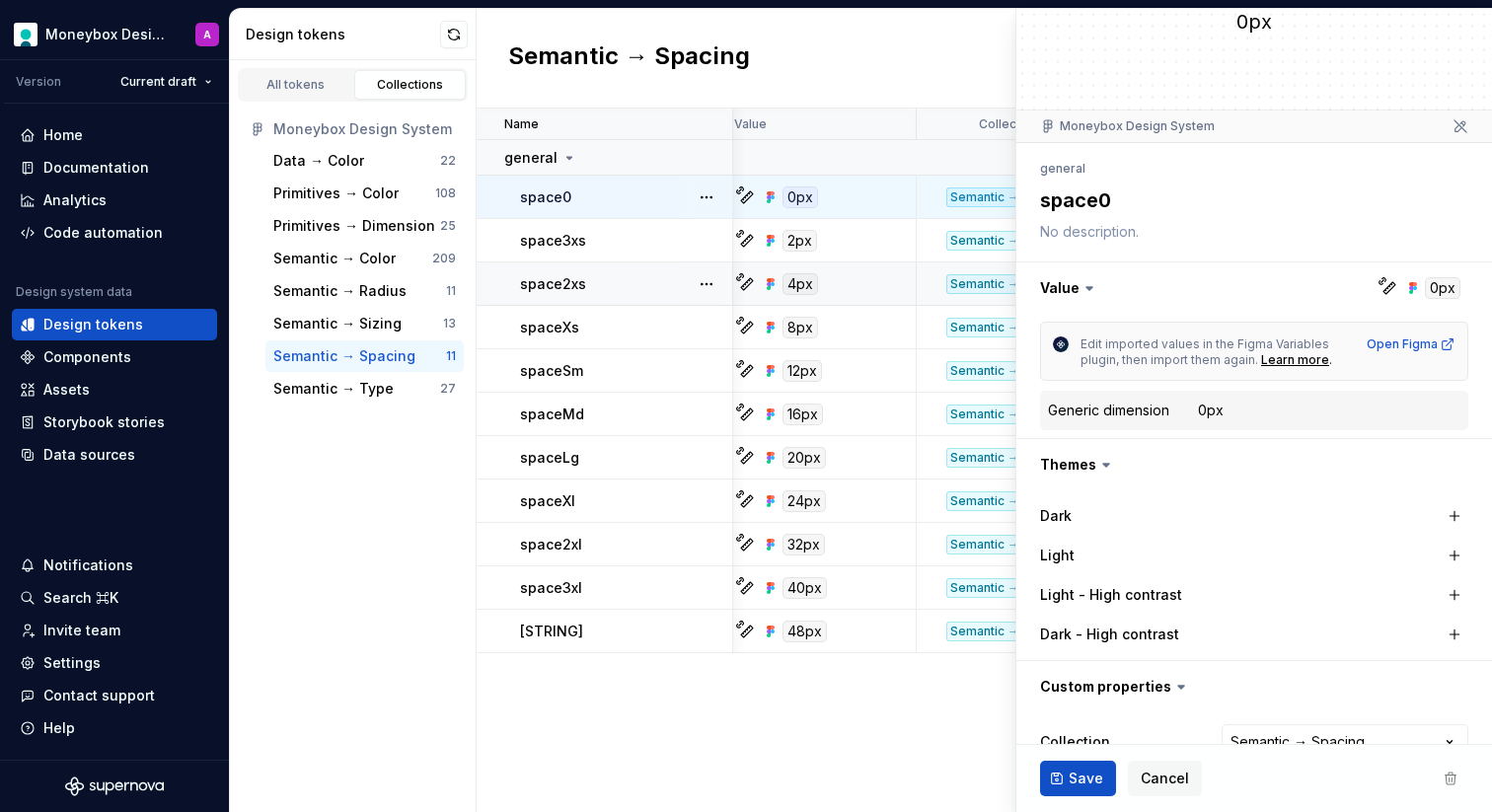 scroll, scrollTop: 116, scrollLeft: 0, axis: vertical 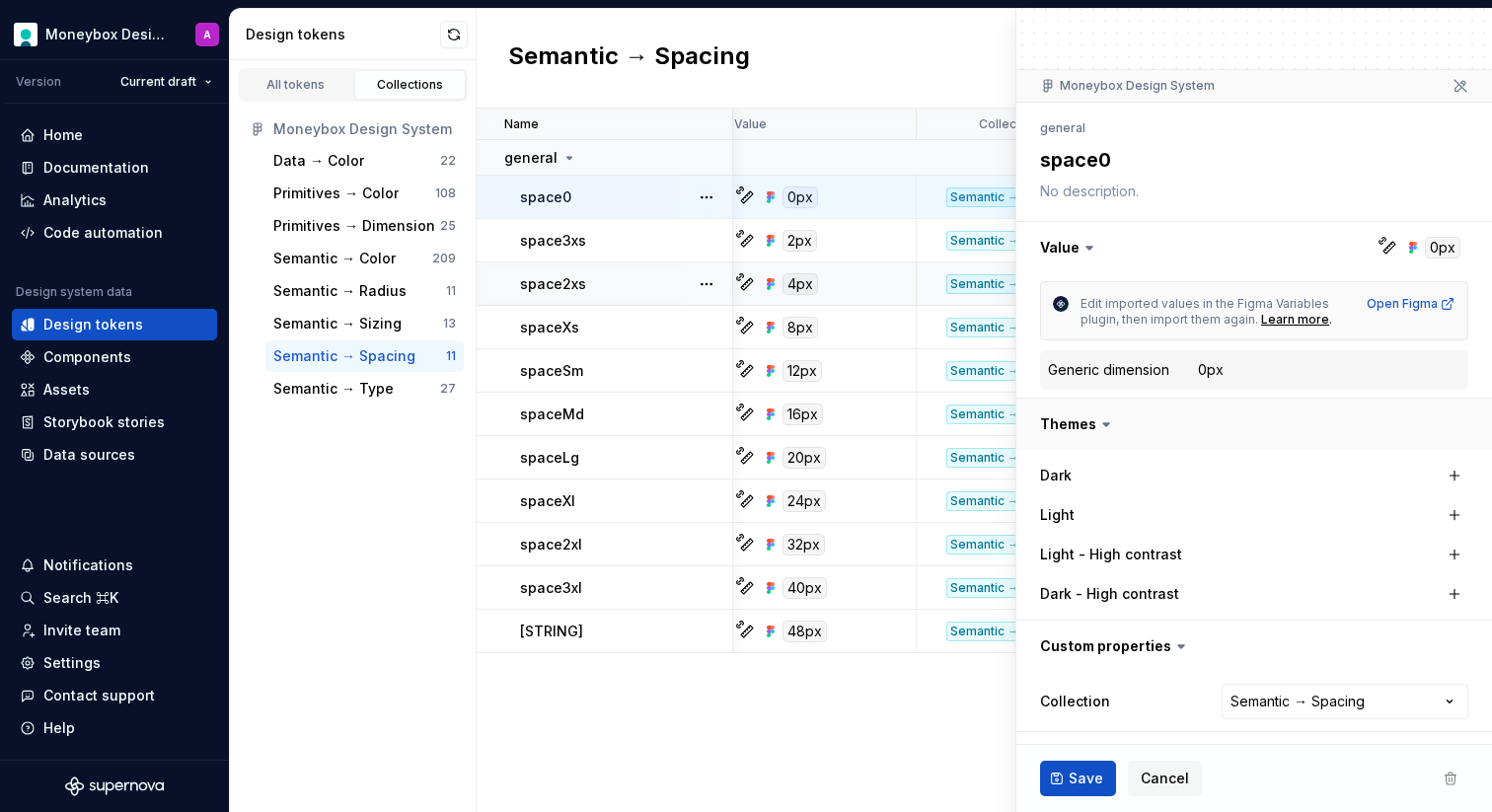 click at bounding box center (1254, 424) 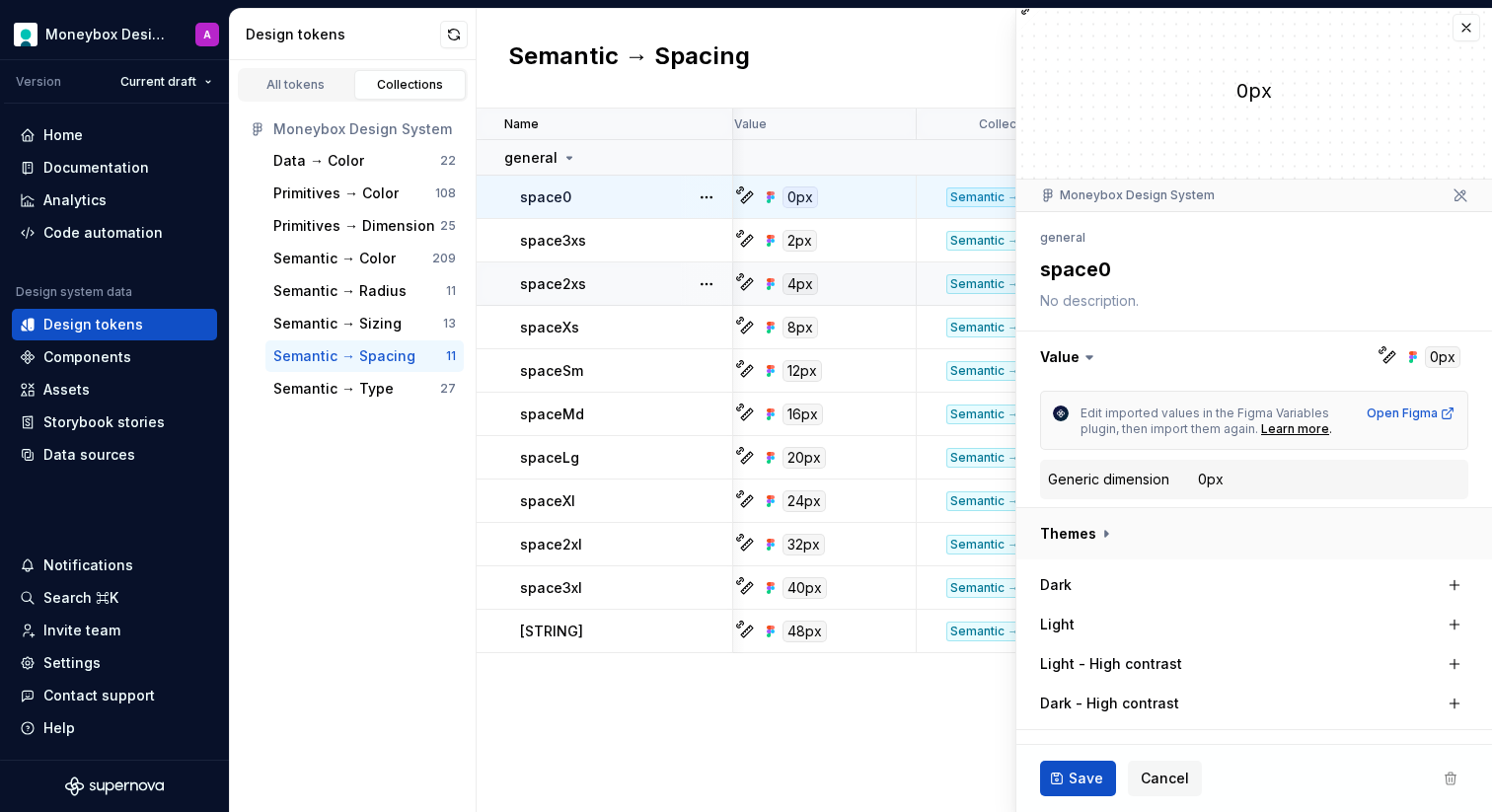 scroll, scrollTop: 0, scrollLeft: 0, axis: both 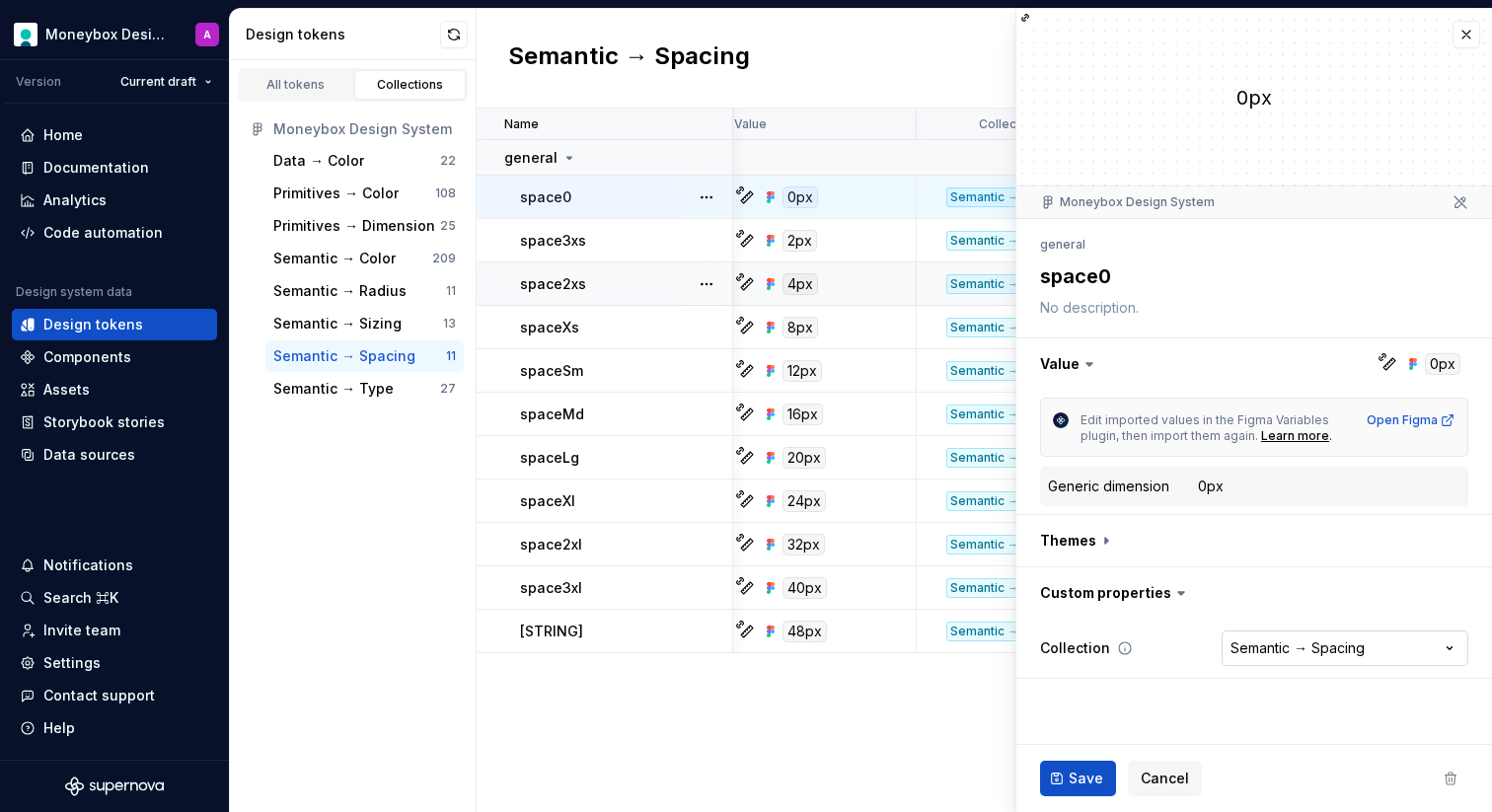 click on "Moneybox Design System A Version Current draft Home Documentation Analytics Code automation Design system data Design tokens Components Assets Storybook stories Data sources Notifications Search ⌘K Invite team Settings Contact support Help Design tokens All tokens Collections Moneybox Design System Data → Color 22 Primitives → Color 108 Primitives → Dimension 25 Semantic → Color 209 Semantic → Radius 11 Semantic → Sizing 13 Semantic → Spacing 11 Semantic → Type 27 Semantic → Spacing Name Value Collection Description Last updated general space0 0px Semantic → Spacing 29 days ago space3xs 2px Semantic → Spacing 29 days ago space2xs 4px Semantic → Spacing 29 days ago spaceXs 8px Semantic → Spacing 29 days ago spaceSm 12px Semantic → Spacing 29 days ago spaceMd 16px Semantic → Spacing 29 days ago spaceLg 20px Semantic → Spacing 29 days ago spaceXl 24px Semantic → Spacing 29 days ago space2xl 32px Semantic → Spacing 29 days ago space3xl 40px Semantic → Spacing 29 days ago" at bounding box center [746, 406] 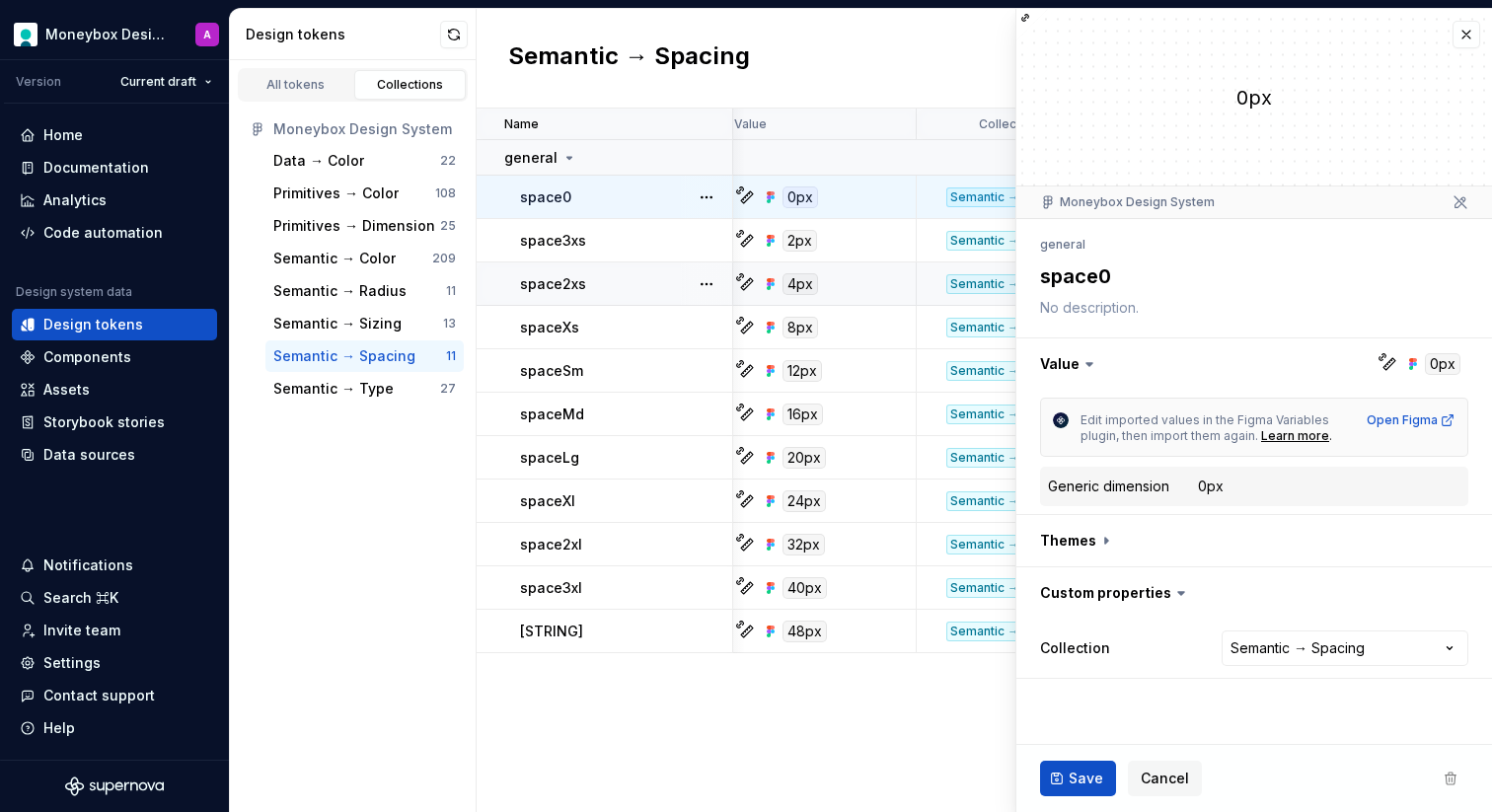 click on "Moneybox Design System A Version Current draft Home Documentation Analytics Code automation Design system data Design tokens Components Assets Storybook stories Data sources Notifications Search ⌘K Invite team Settings Contact support Help Design tokens All tokens Collections Moneybox Design System Data → Color 22 Primitives → Color 108 Primitives → Dimension 25 Semantic → Color 209 Semantic → Radius 11 Semantic → Sizing 13 Semantic → Spacing 11 Semantic → Type 27 Semantic → Spacing Name Value Collection Description Last updated general space0 0px Semantic → Spacing 29 days ago space3xs 2px Semantic → Spacing 29 days ago space2xs 4px Semantic → Spacing 29 days ago spaceXs 8px Semantic → Spacing 29 days ago spaceSm 12px Semantic → Spacing 29 days ago spaceMd 16px Semantic → Spacing 29 days ago spaceLg 20px Semantic → Spacing 29 days ago spaceXl 24px Semantic → Spacing 29 days ago space2xl 32px Semantic → Spacing 29 days ago space3xl 40px Semantic → Spacing 29 days ago" at bounding box center (746, 406) 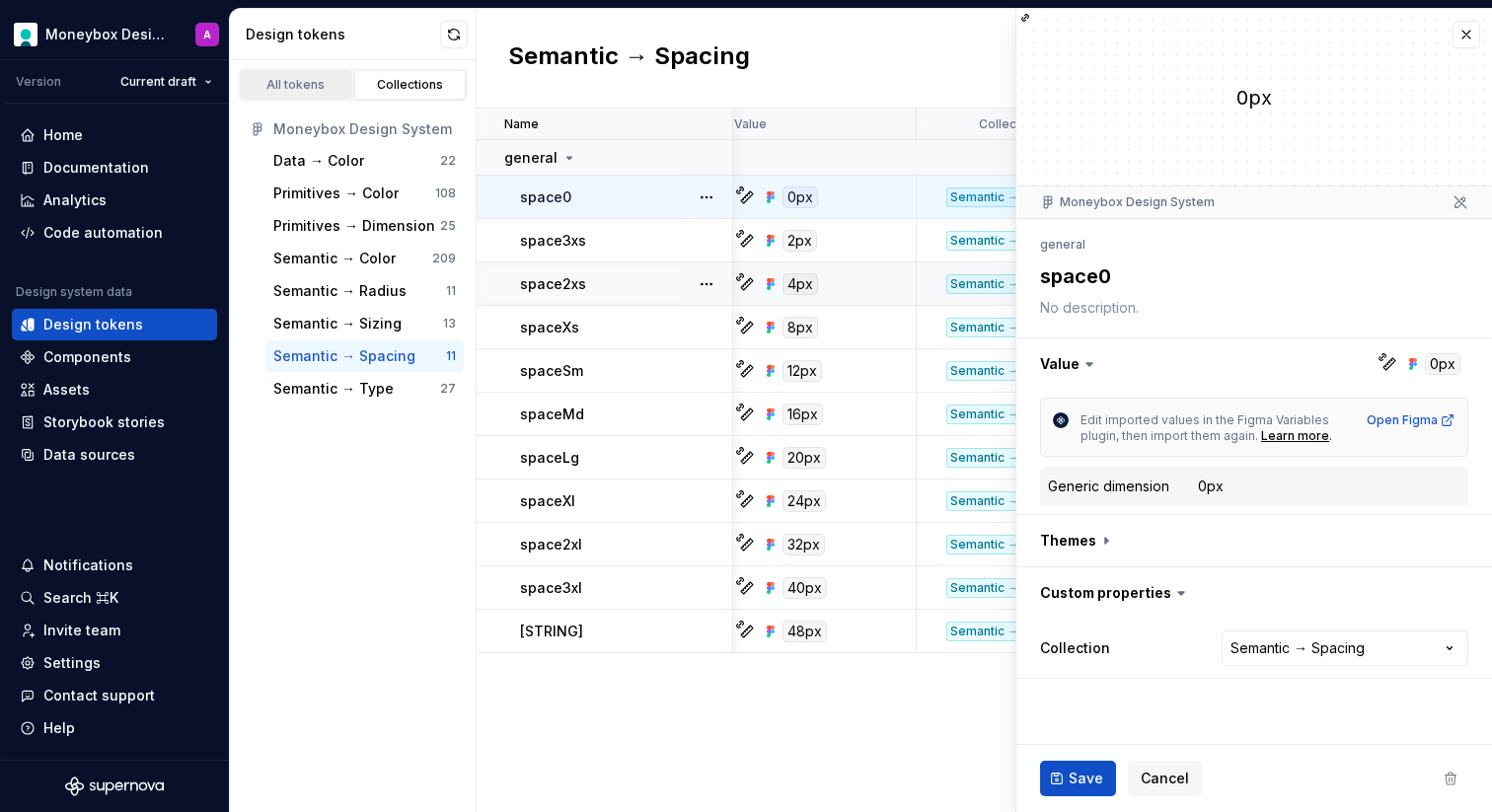 click on "All tokens" at bounding box center (296, 85) 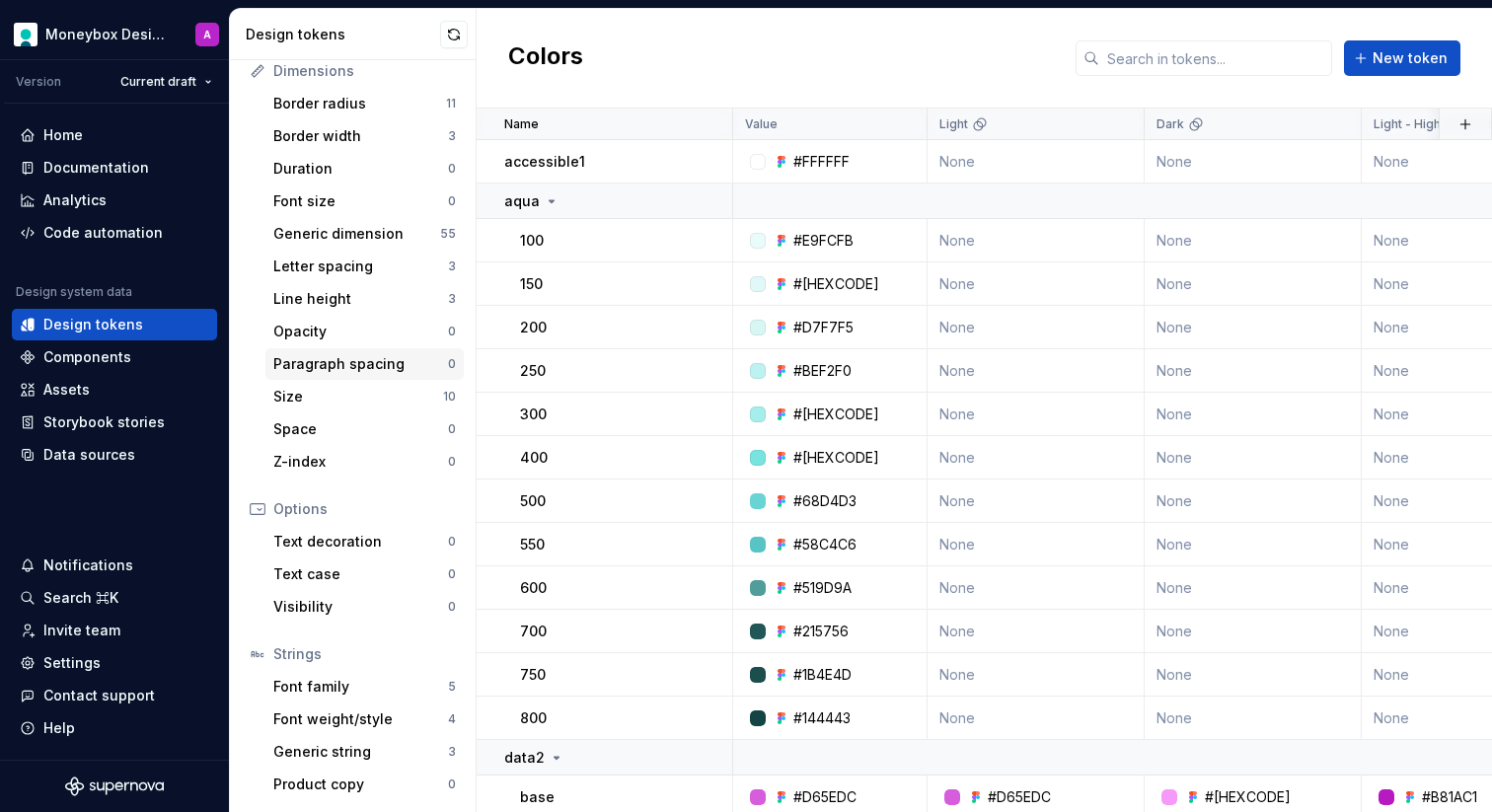 scroll, scrollTop: 0, scrollLeft: 0, axis: both 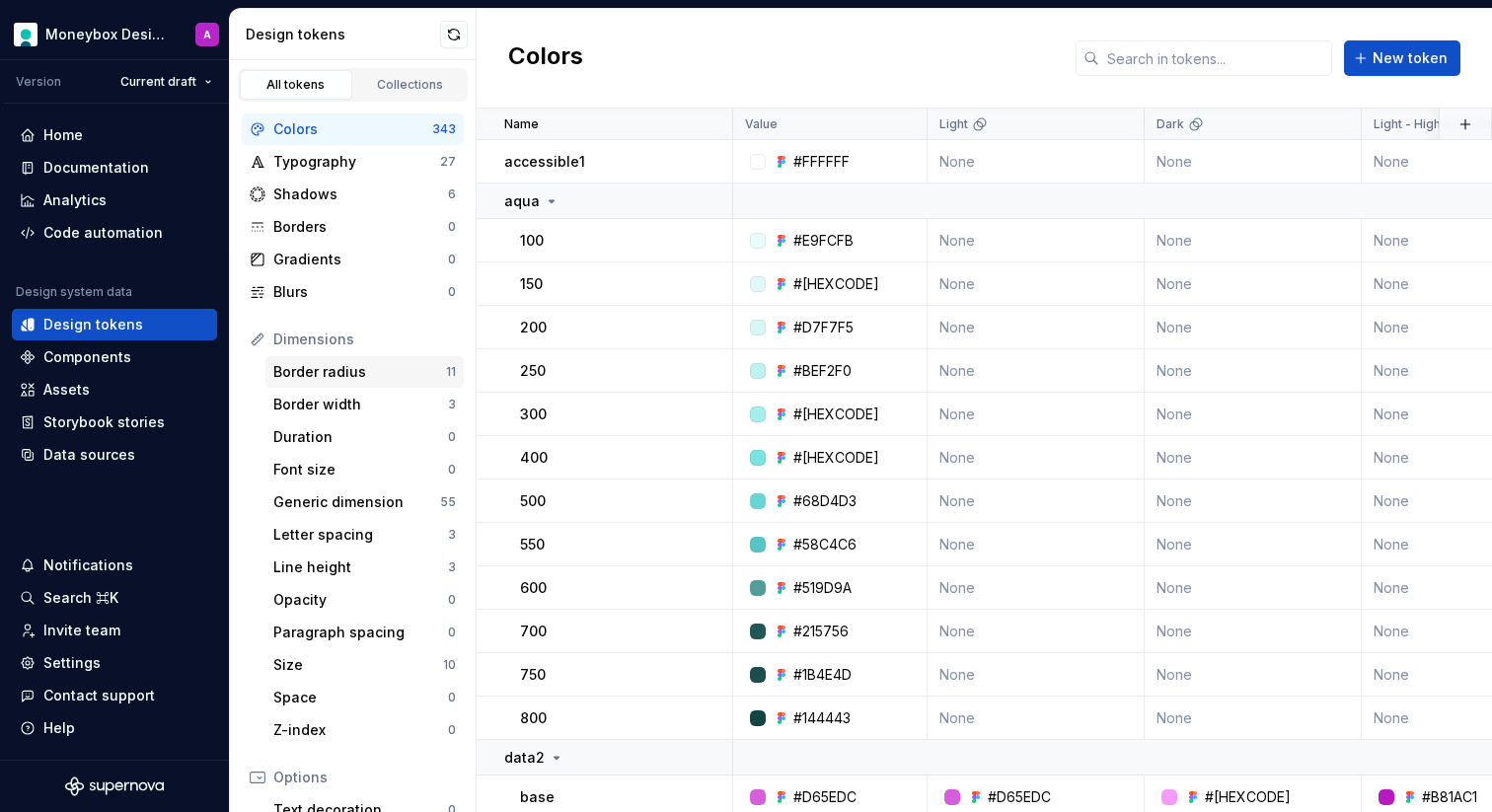 click on "Border radius" at bounding box center (359, 372) 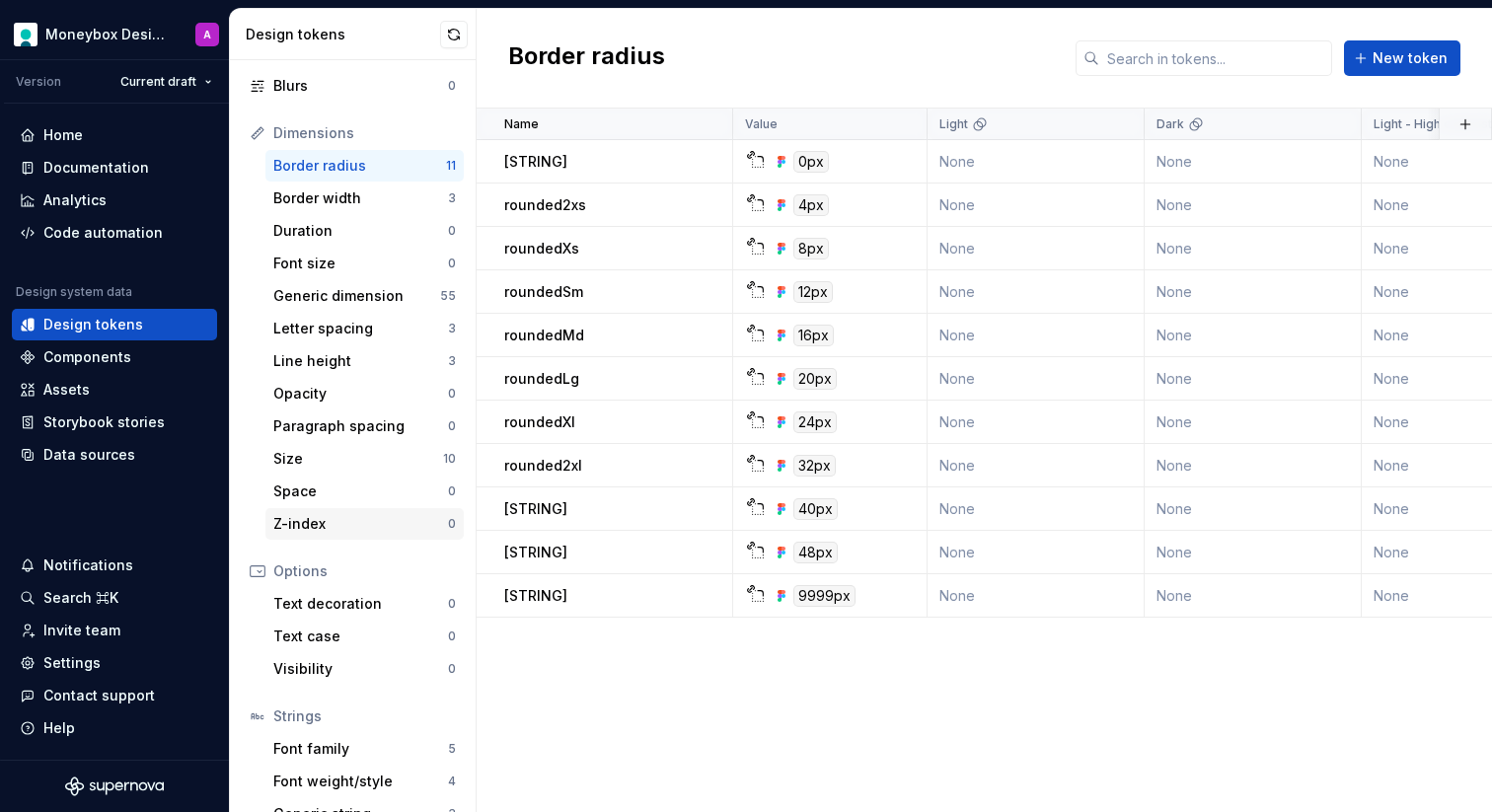 scroll, scrollTop: 78, scrollLeft: 0, axis: vertical 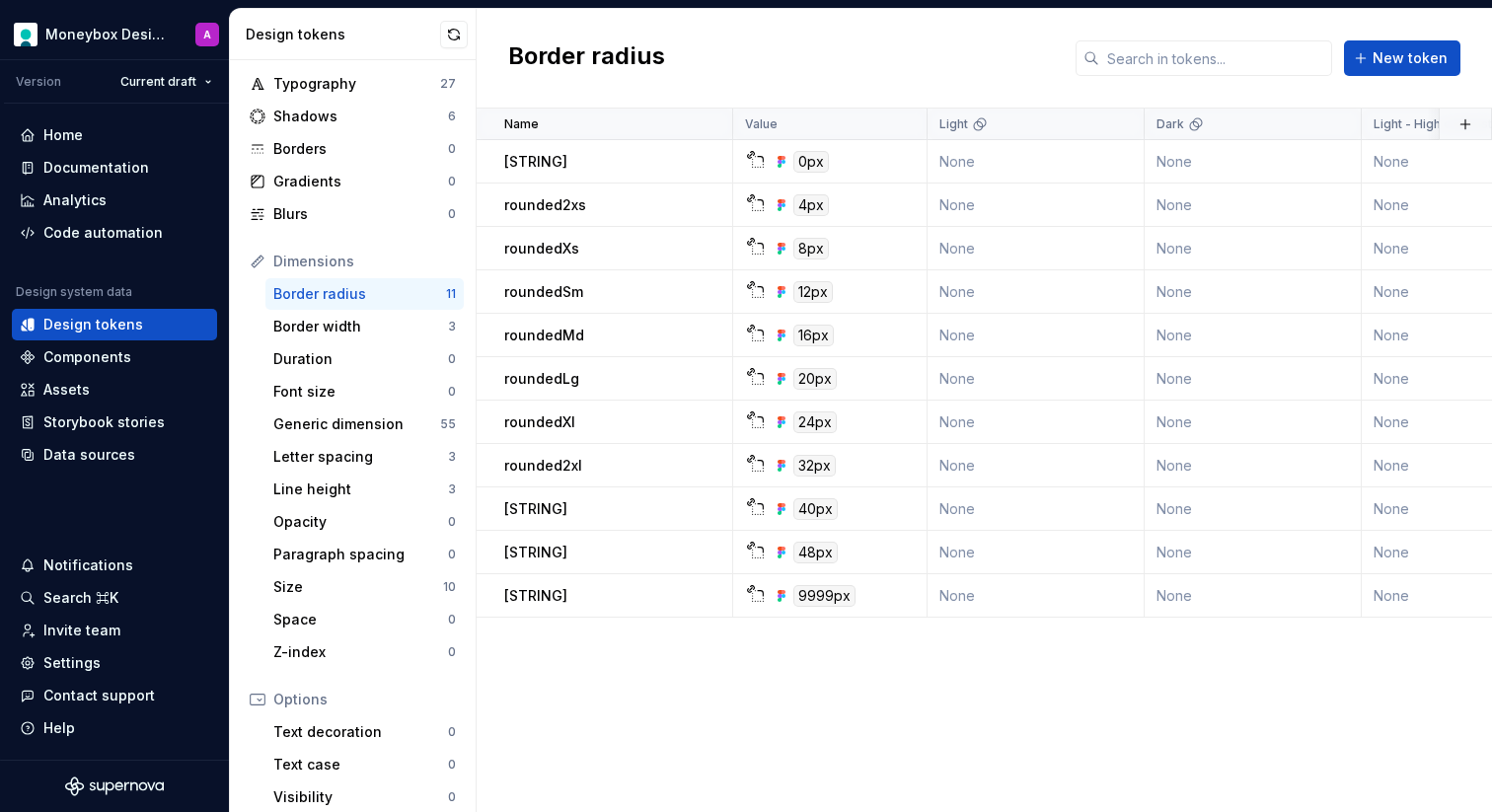 click on "Colors 343 Typography 27 Shadows 6 Borders 0 Gradients 0 Blurs 0 Dimensions Border radius 11 Border width 3 Duration 0 Font size 0 Generic dimension 55 Letter spacing 3 Line height 3 Opacity 0 Paragraph spacing 0 Size 10 Space 0 Z-index 0 Options Text decoration 0 Text case 0 Visibility 0 Strings Font family 5 Font weight/style 4 Generic string 3 Product copy 0" at bounding box center [352, 513] 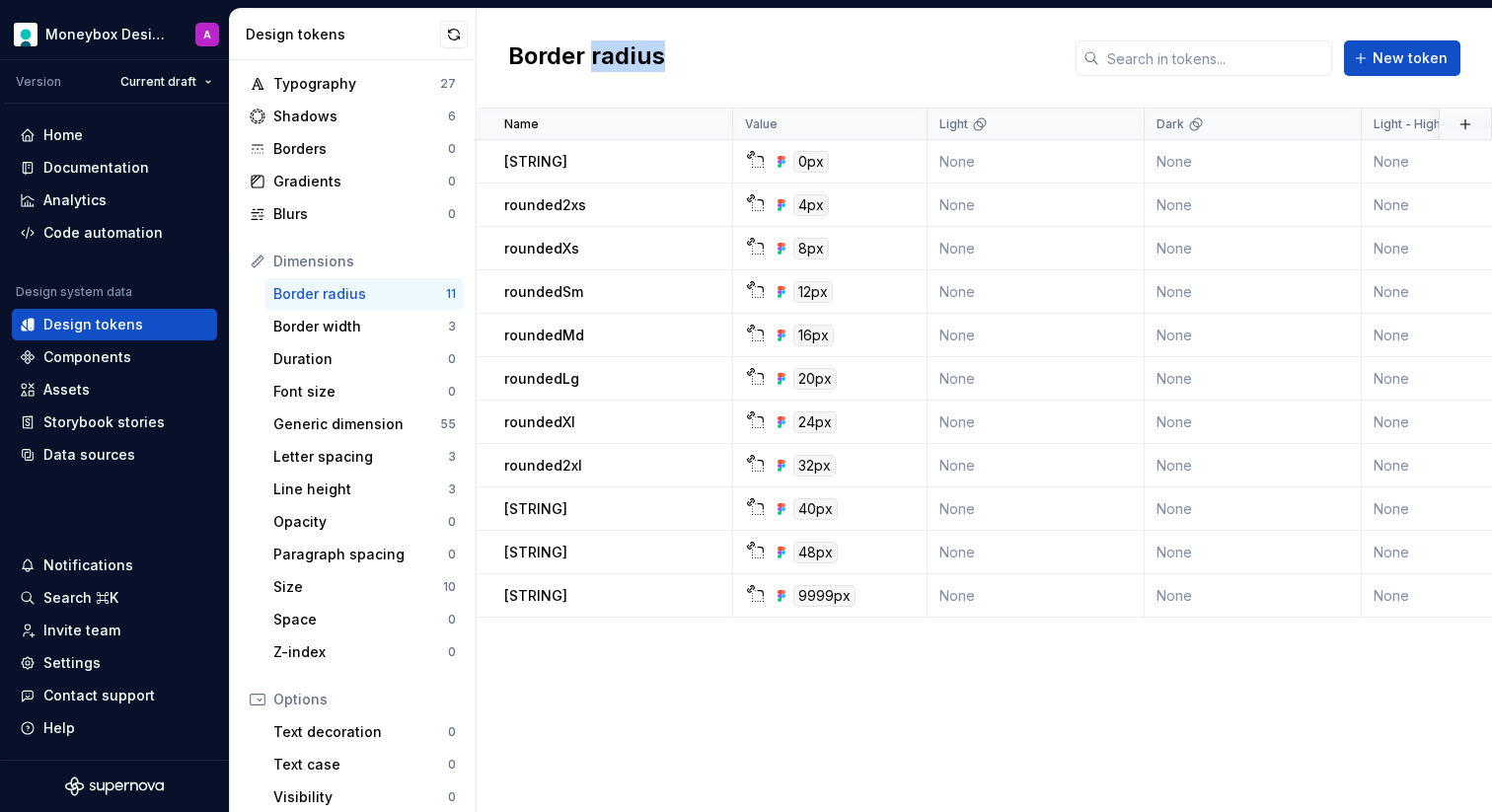 click on "Border radius" at bounding box center [586, 58] 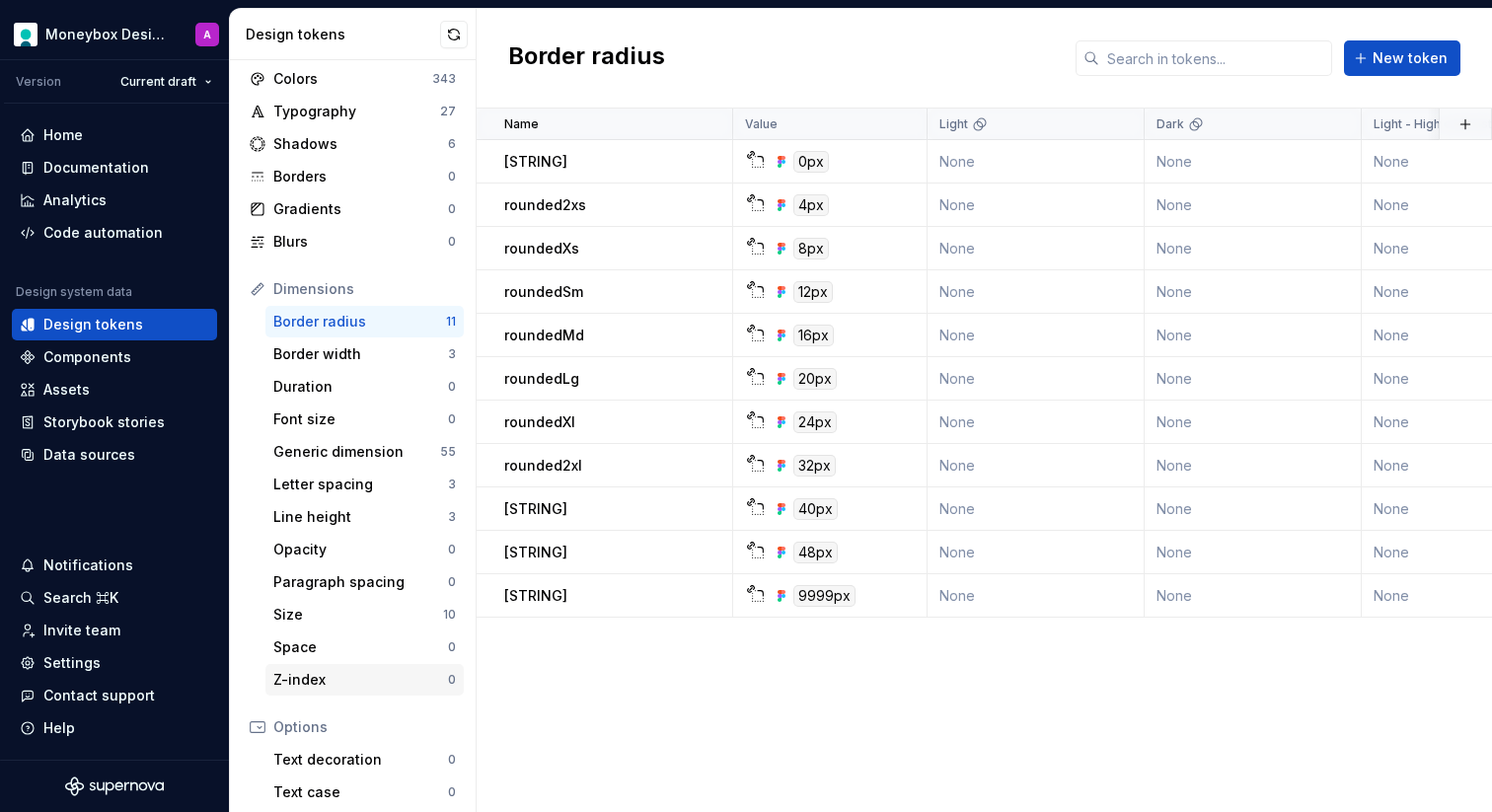 scroll, scrollTop: 0, scrollLeft: 0, axis: both 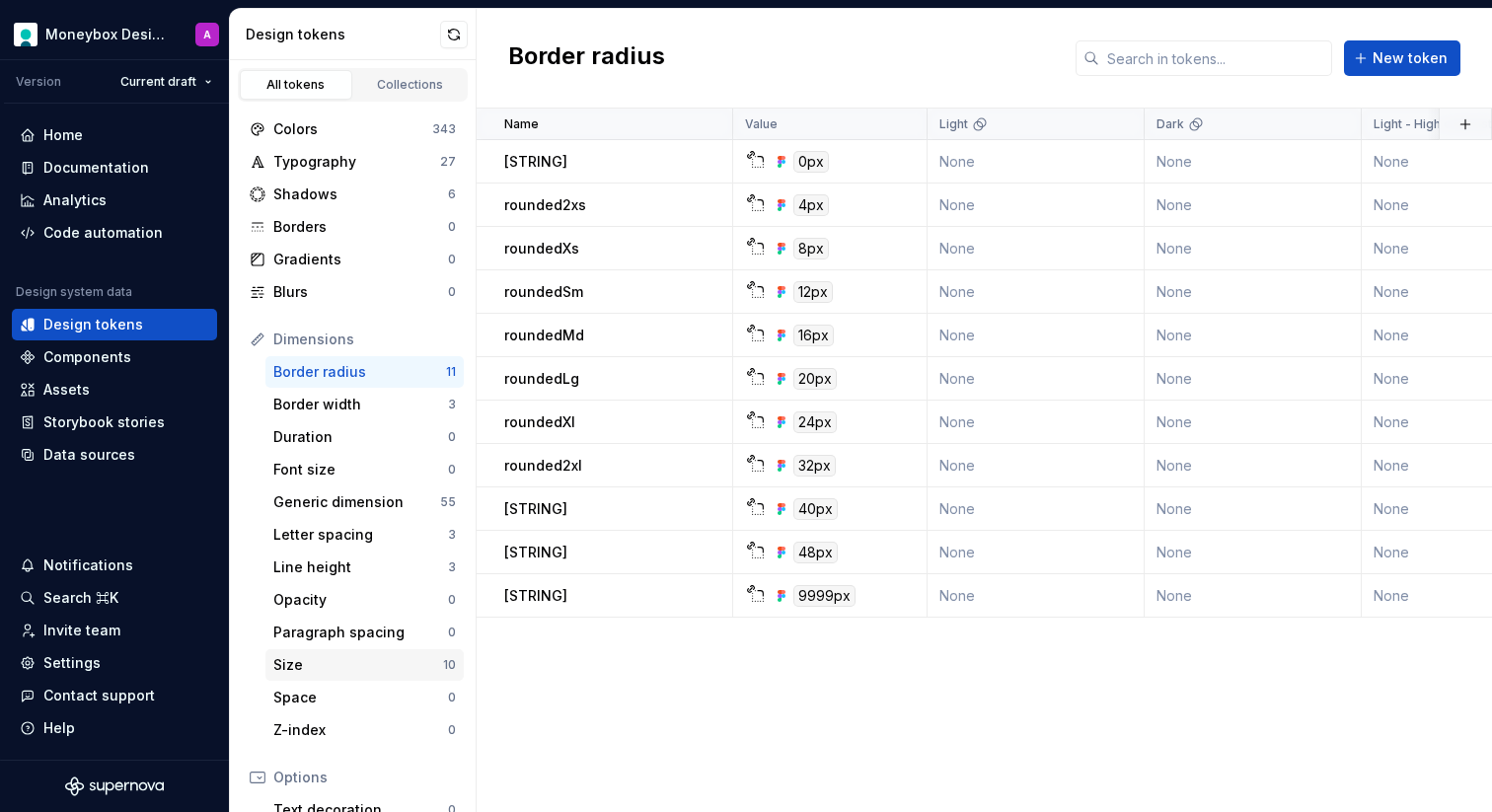 click on "Size" at bounding box center (358, 665) 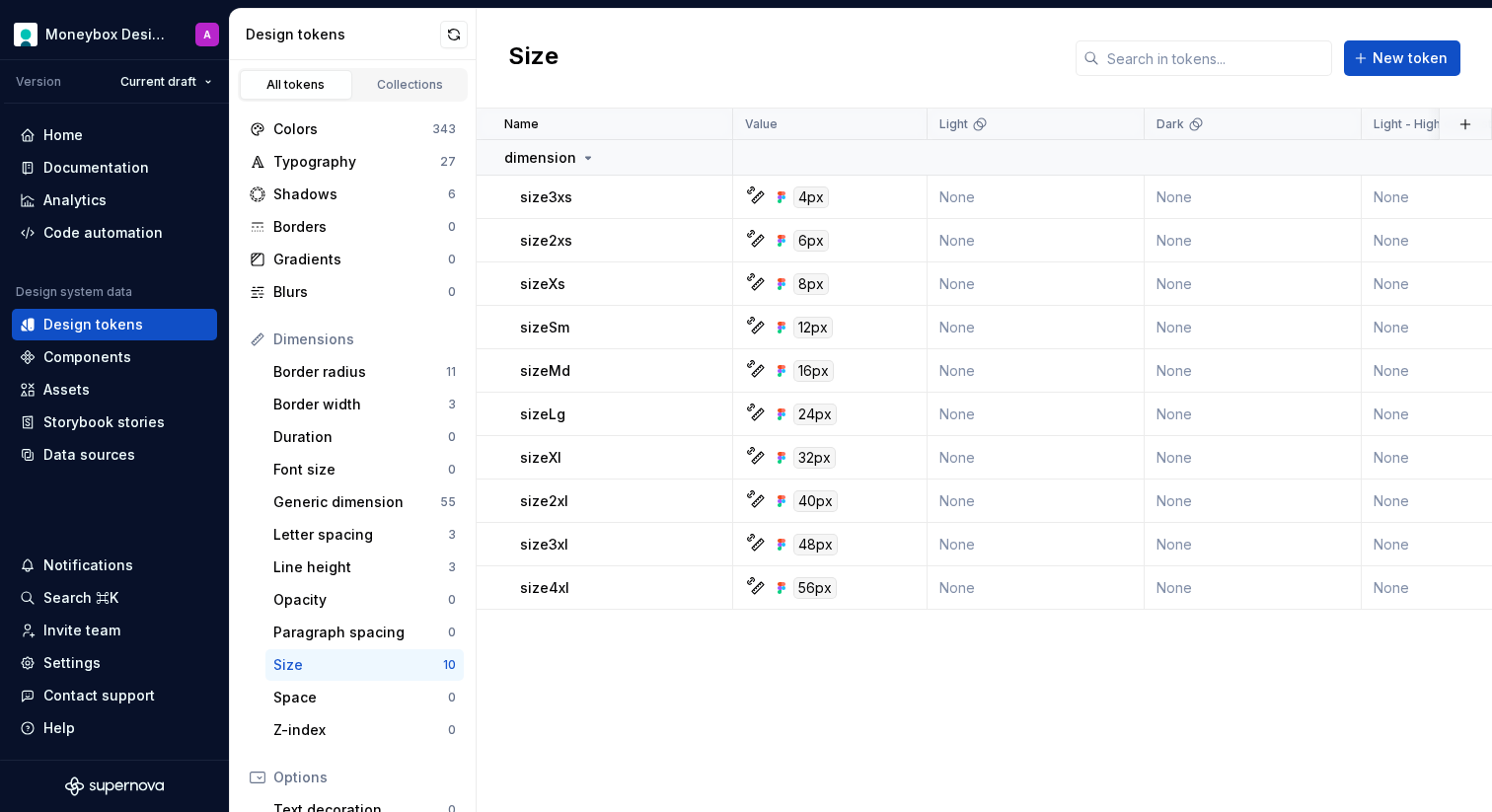 click on "Size" at bounding box center [533, 58] 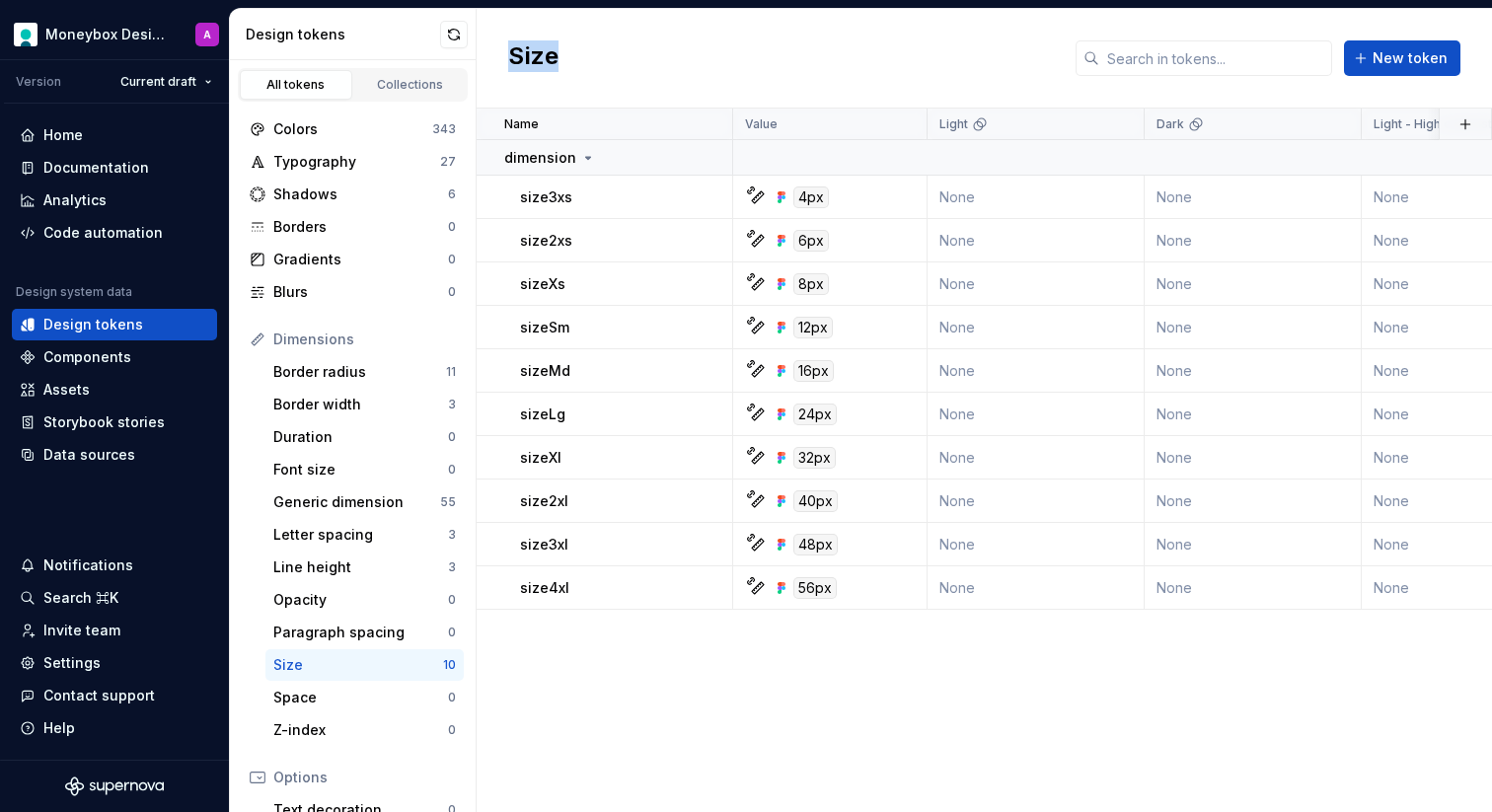 click on "Size" at bounding box center [533, 58] 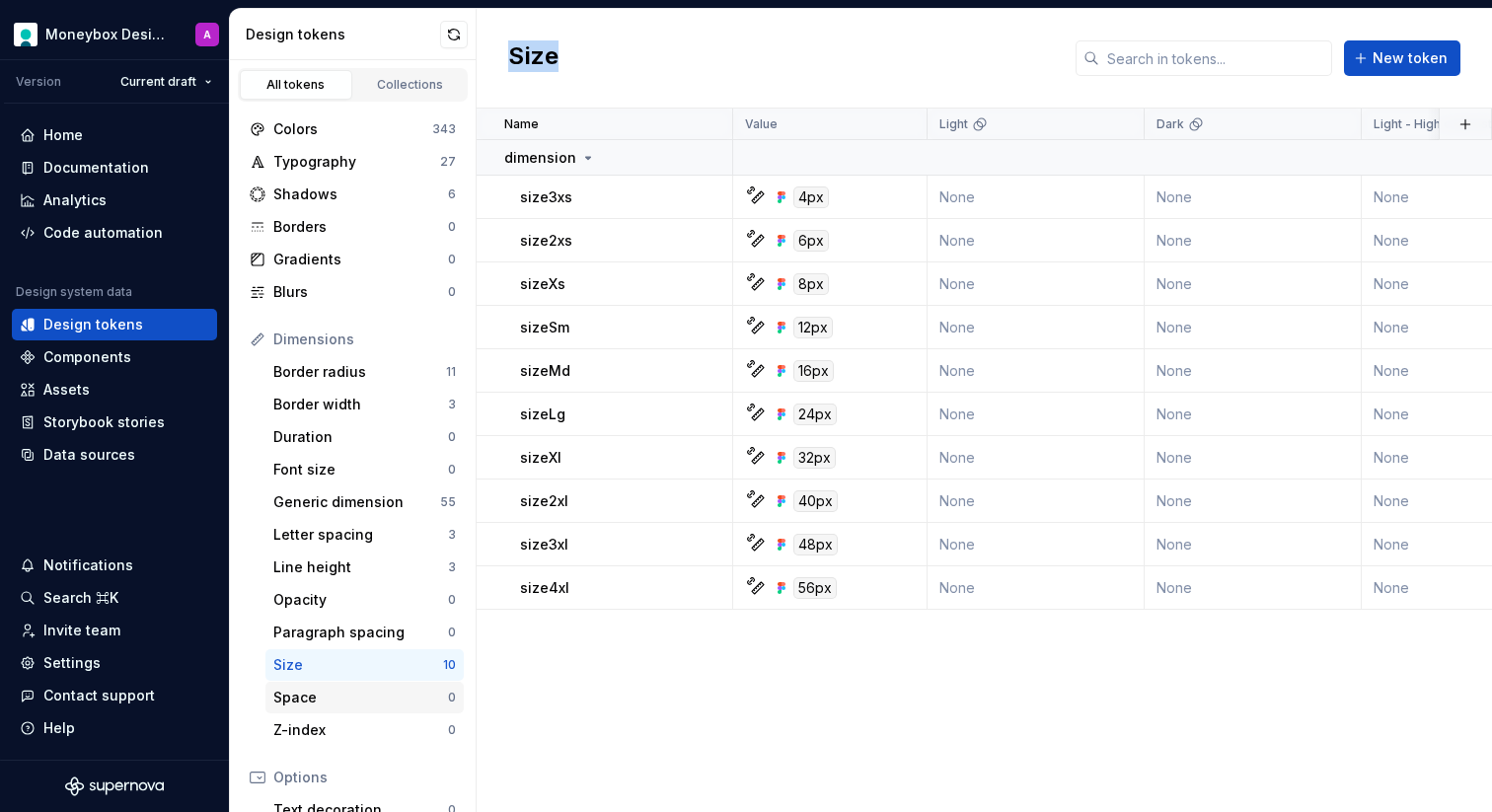 click on "Space" at bounding box center [360, 698] 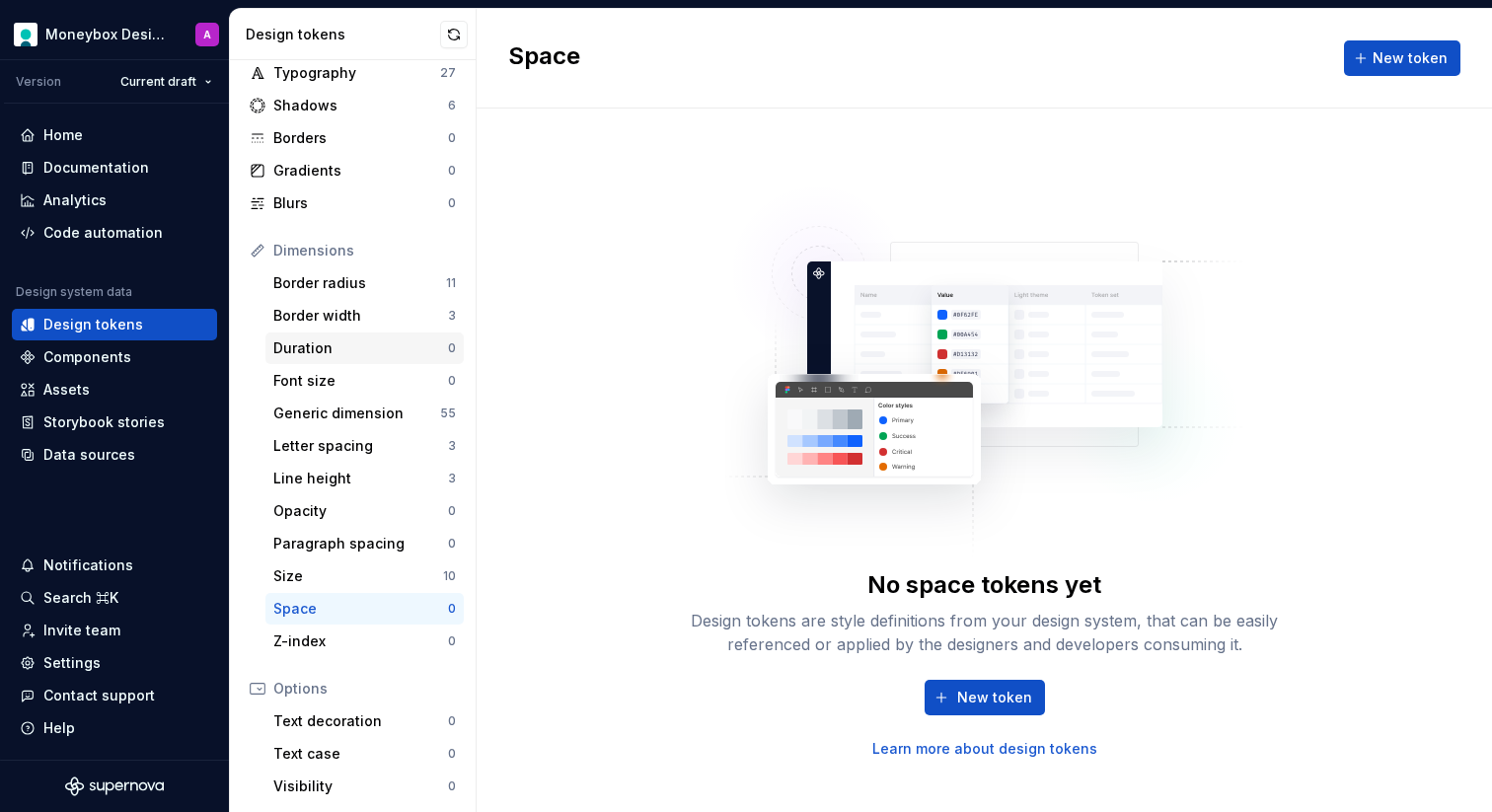 scroll, scrollTop: 102, scrollLeft: 0, axis: vertical 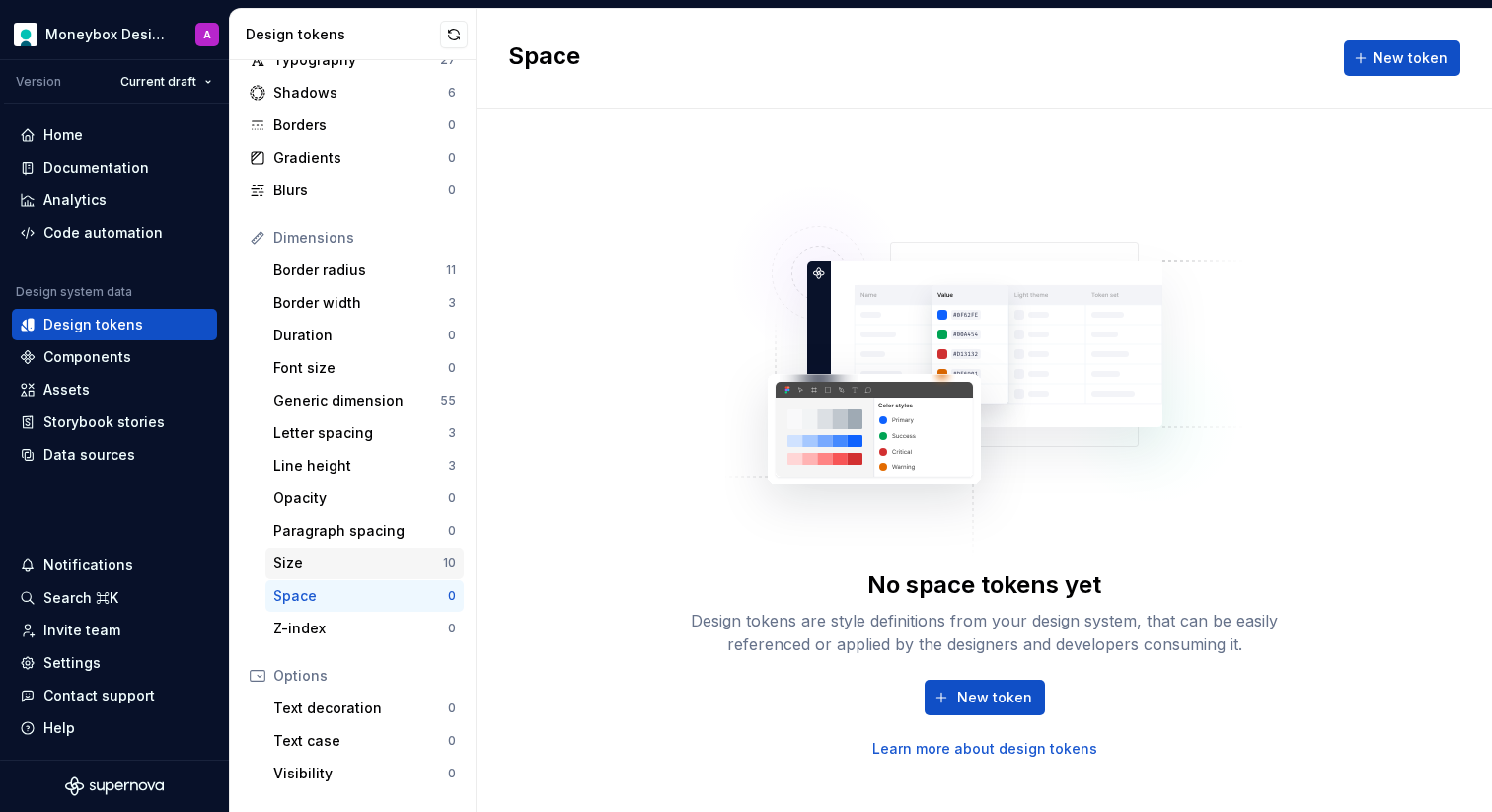 click on "Size" at bounding box center [358, 563] 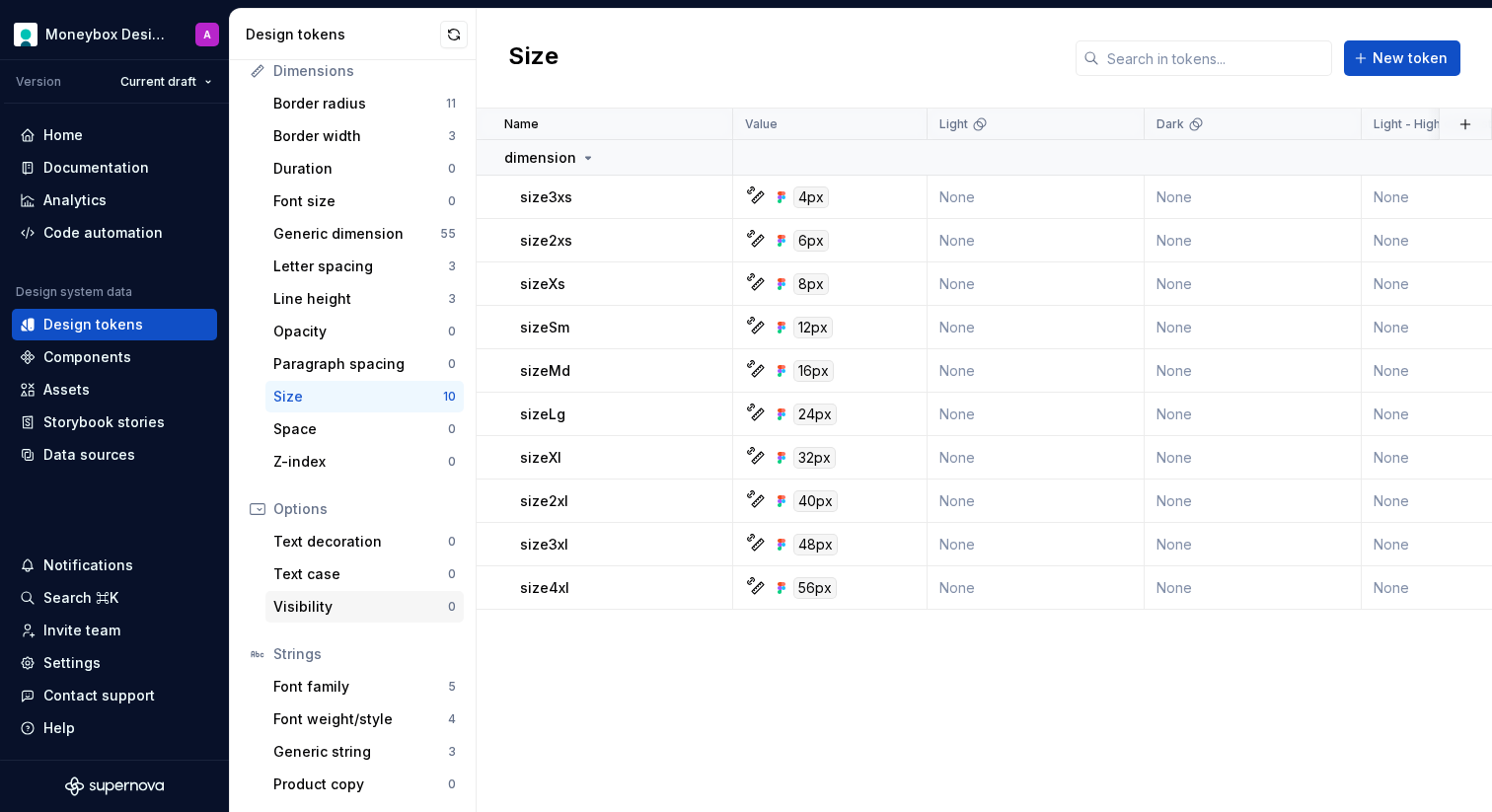 scroll, scrollTop: 199, scrollLeft: 0, axis: vertical 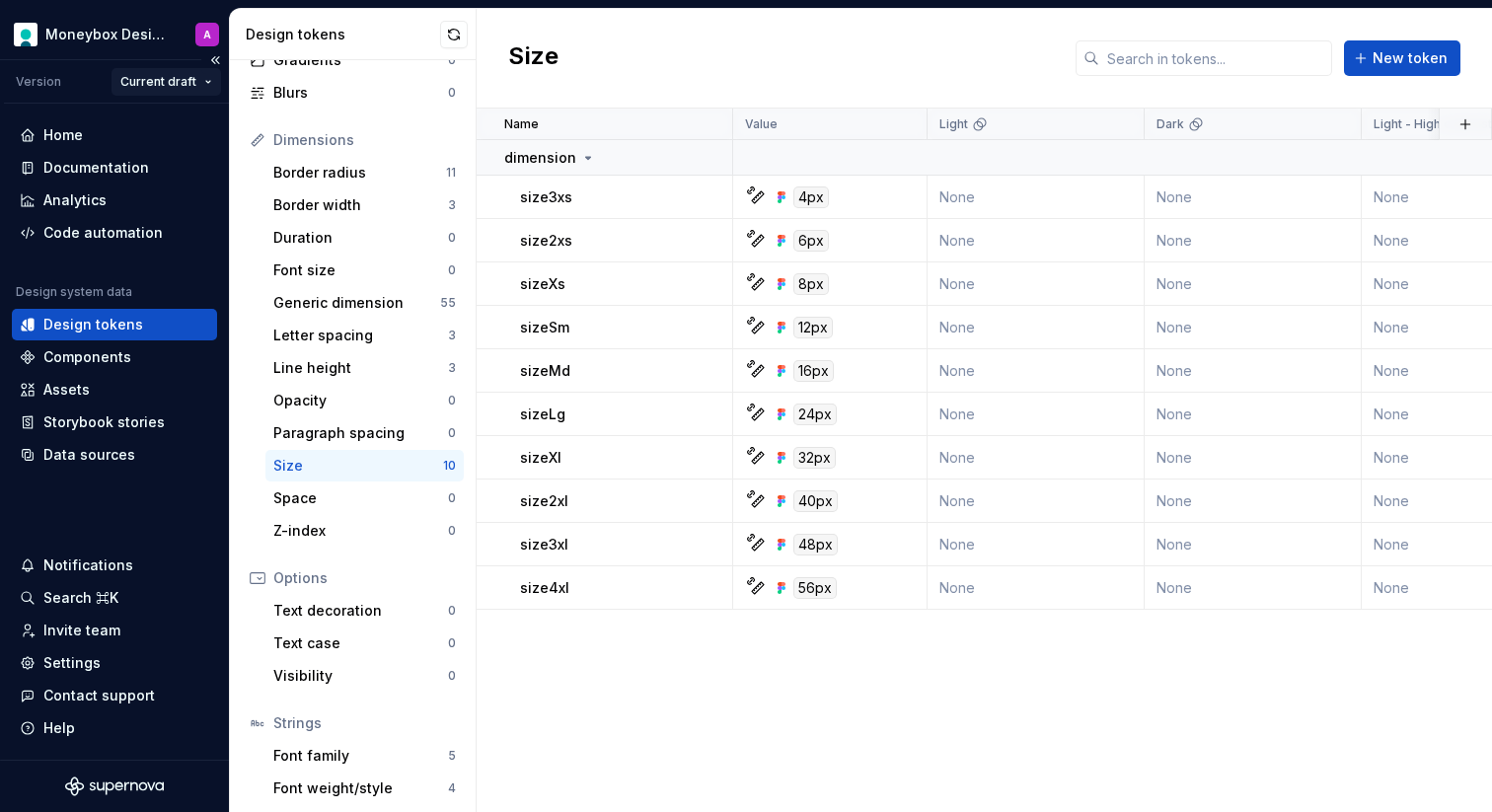 click on "Moneybox Design System A Version Current draft Home Documentation Analytics Code automation Design system data Design tokens Components Assets Storybook stories Data sources Notifications Search ⌘K Invite team Settings Contact support Help Design tokens All tokens Collections Colors 343 Typography 27 Shadows 6 Borders 0 Gradients 0 Blurs 0 Dimensions Border radius 11 Border width 3 Duration 0 Font size 0 Generic dimension 55 Letter spacing 3 Line height 3 Opacity 0 Paragraph spacing 0 Size 10 Space 0 Z-index 0 Options Text decoration 0 Text case 0 Visibility 0 Strings Font family 5 Font weight/style 4 Generic string 3 Product copy 0 Size New token Name Value Light Dark Light - High contrast Dark - High contrast Collection Description Last updated dimension size3xs 4px None None None None Semantic → Sizing 29 days ago size2xs 6px None None None None Semantic → Sizing 29 days ago sizeXs 8px None None None None Semantic → Sizing 29 days ago sizeSm 12px None None None None Semantic → Sizing 29 days ago" at bounding box center (746, 406) 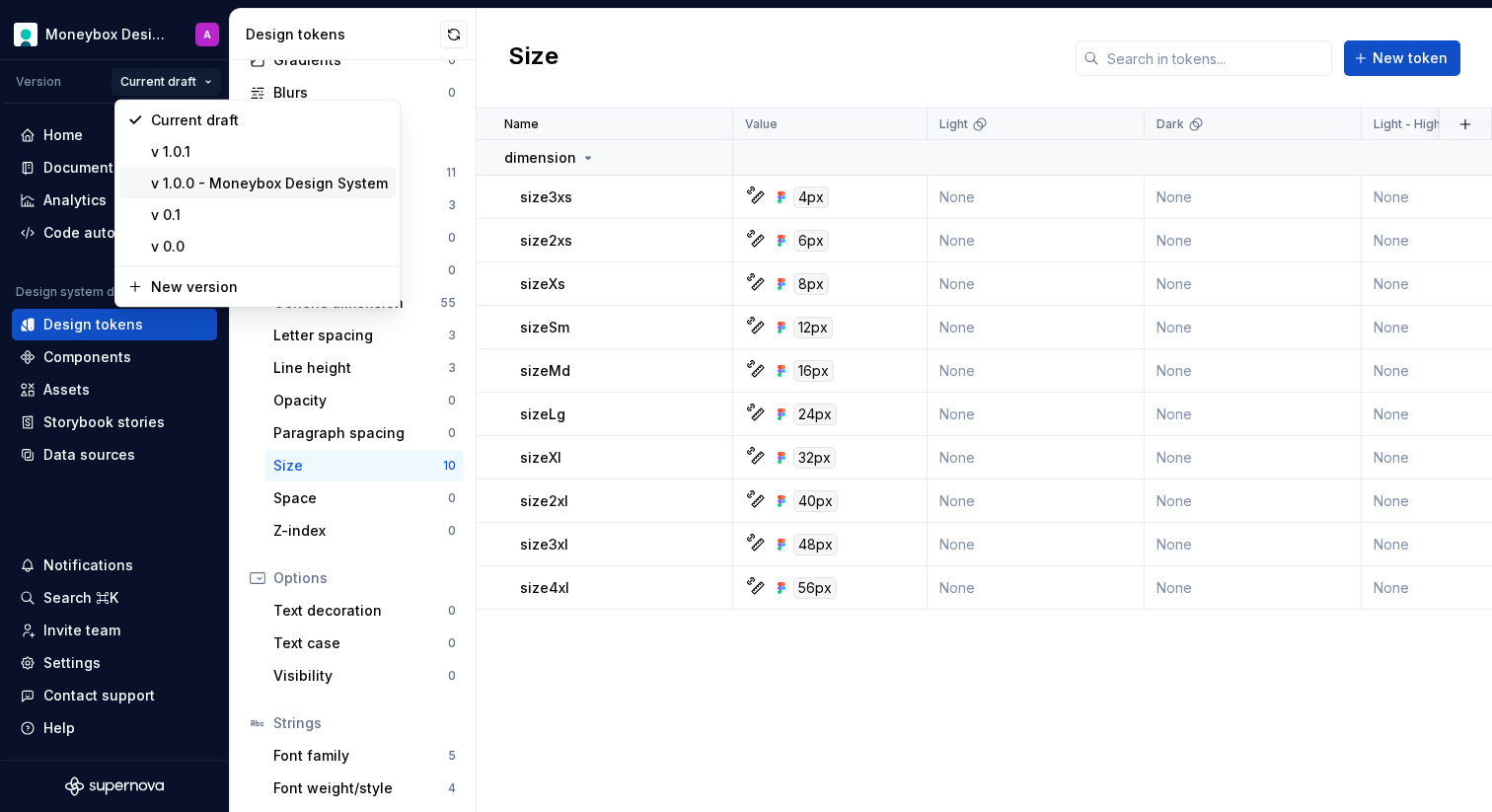 click on "v 1.0.0 - Moneybox Design System" at bounding box center [269, 184] 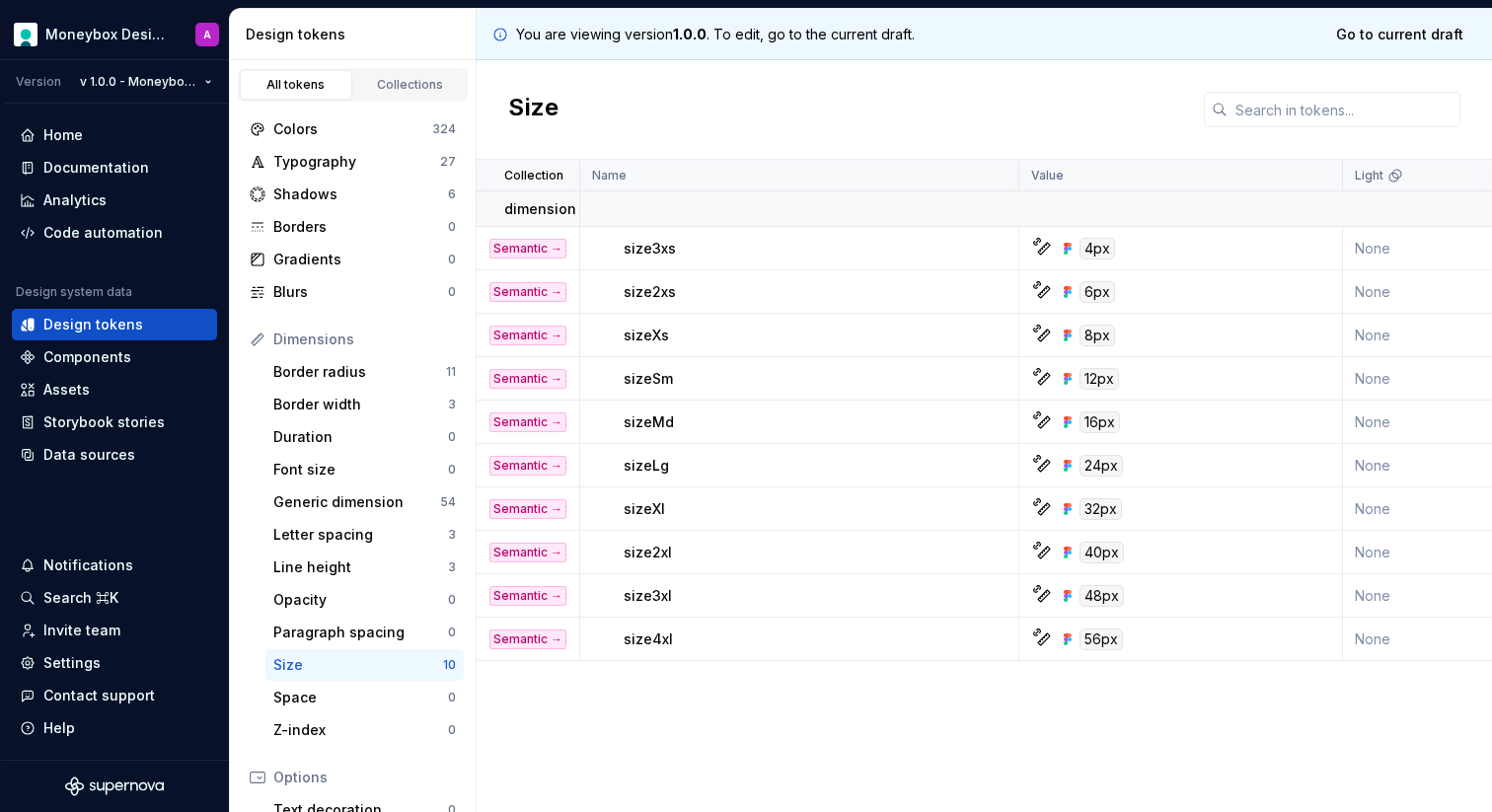 click on "size3xs" at bounding box center [649, 249] 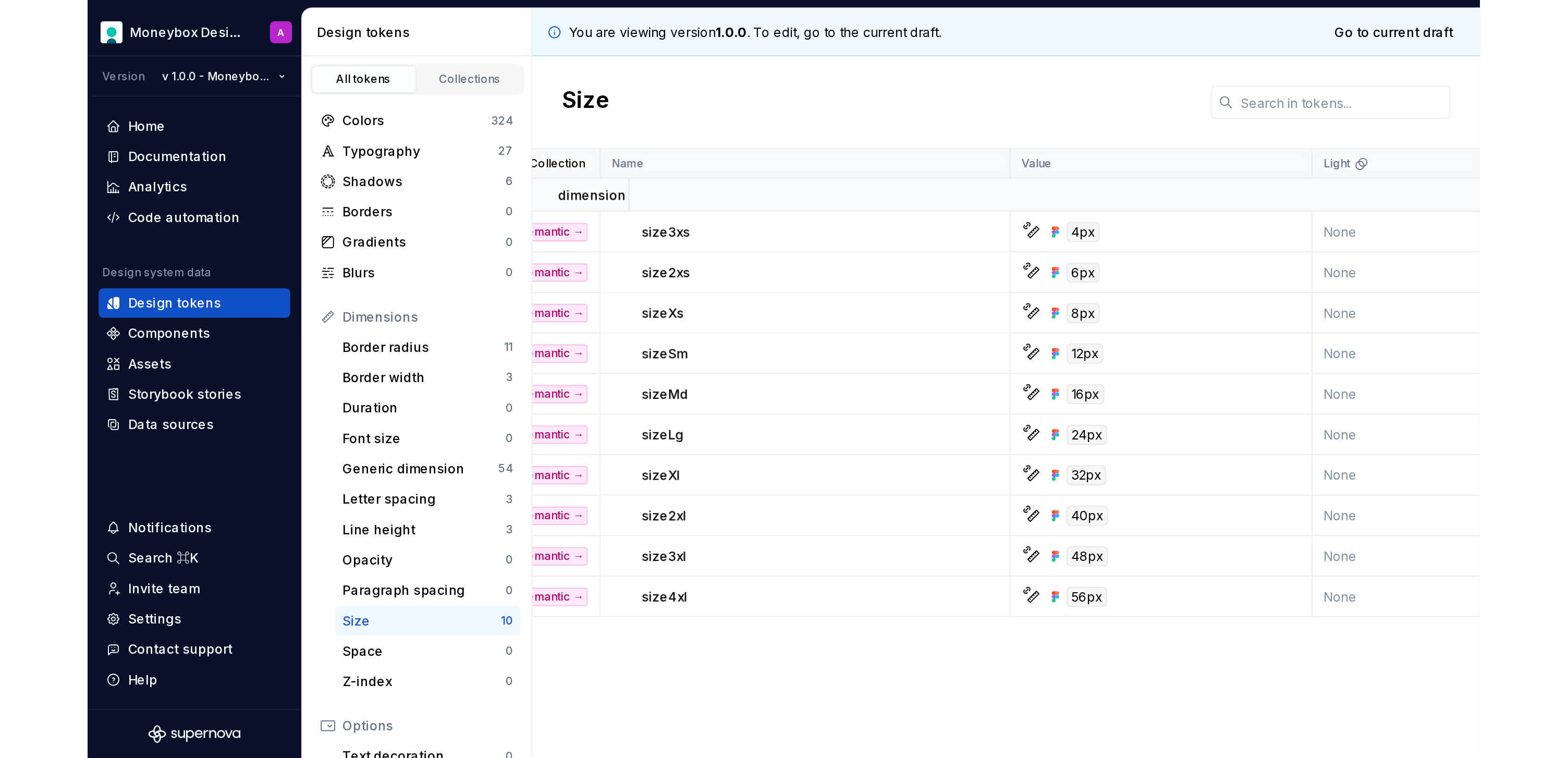 scroll, scrollTop: 0, scrollLeft: 0, axis: both 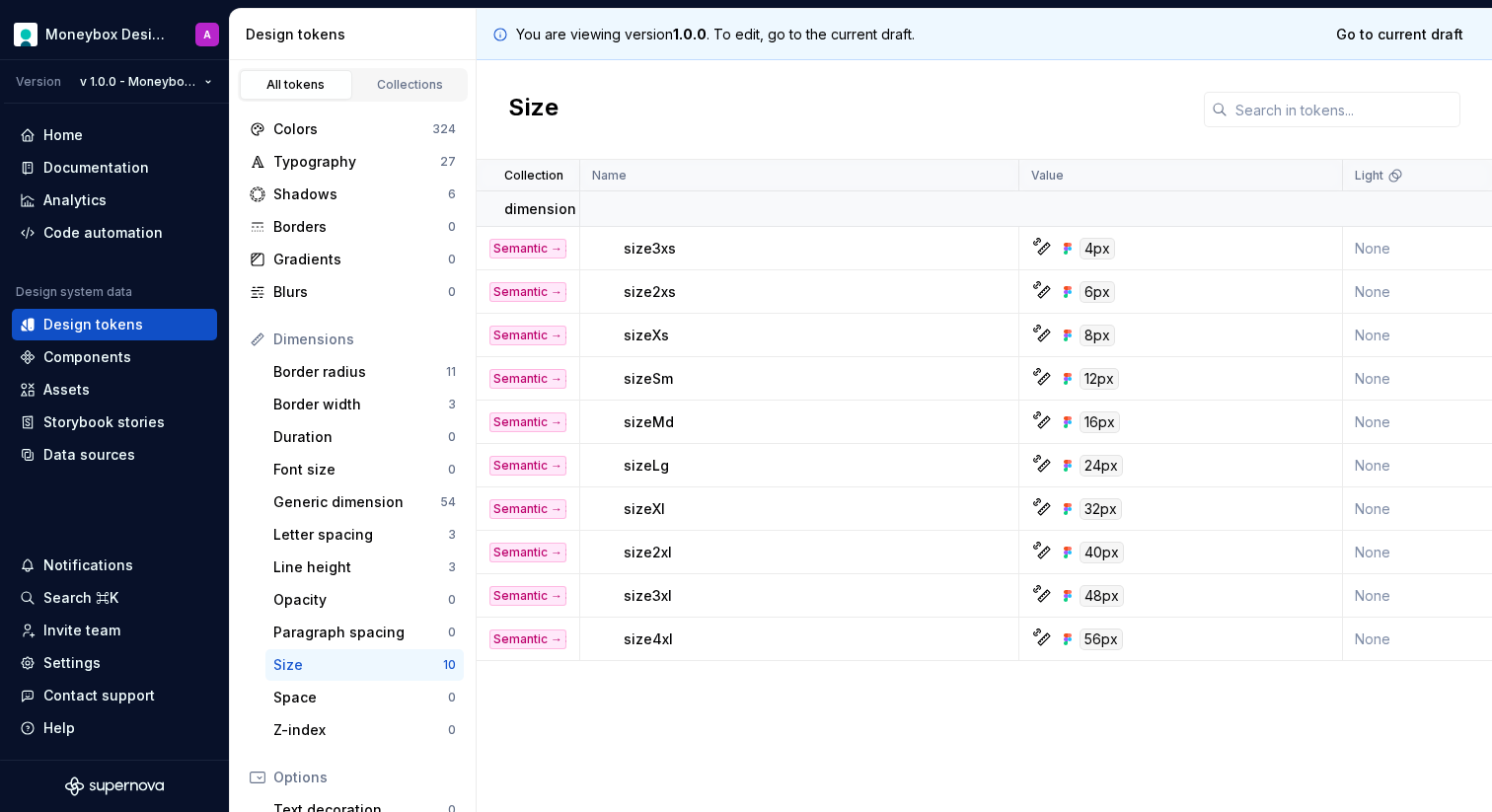 click on "size3xs" at bounding box center [649, 249] 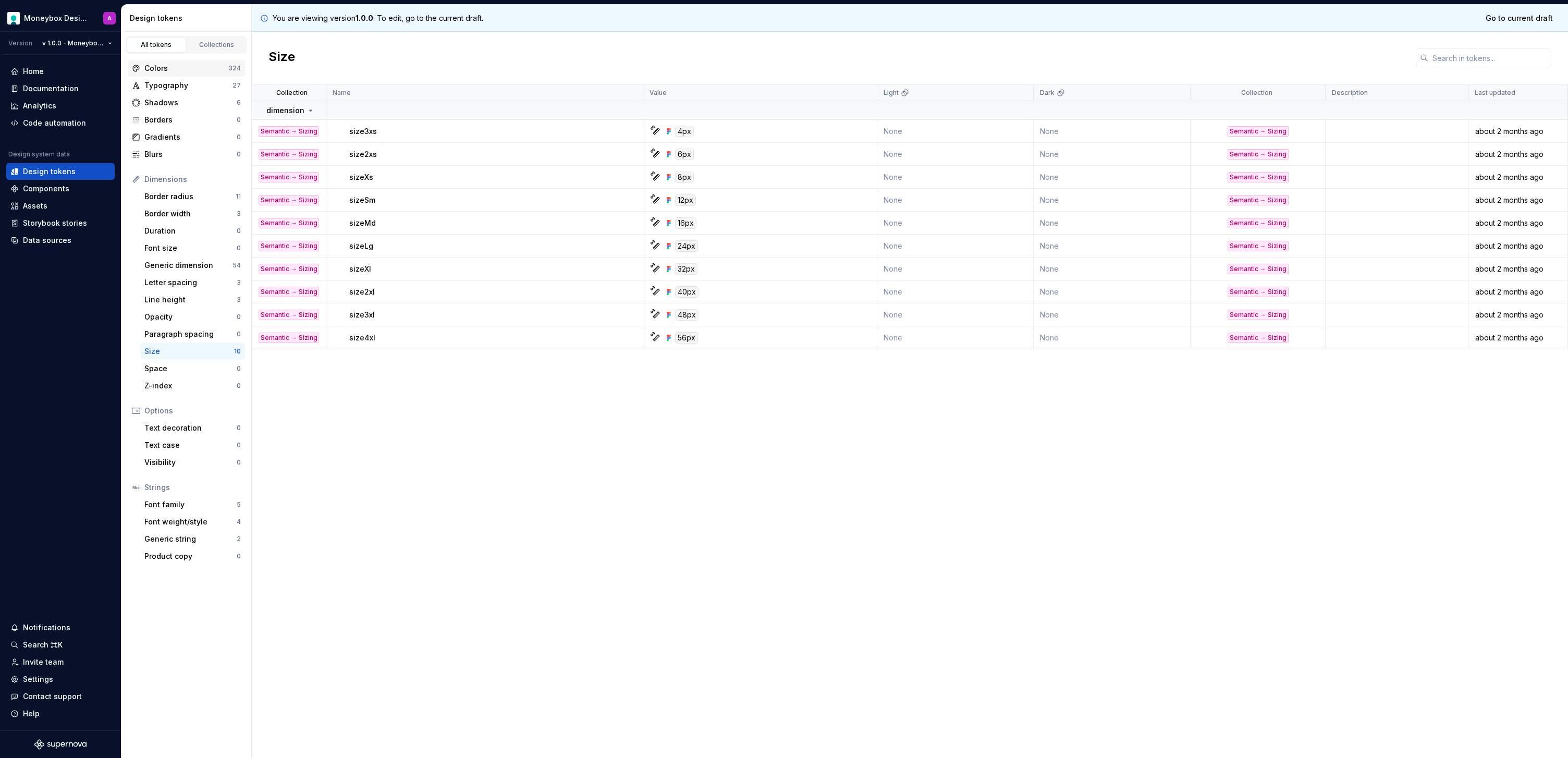 click on "Colors" at bounding box center (186, 68) 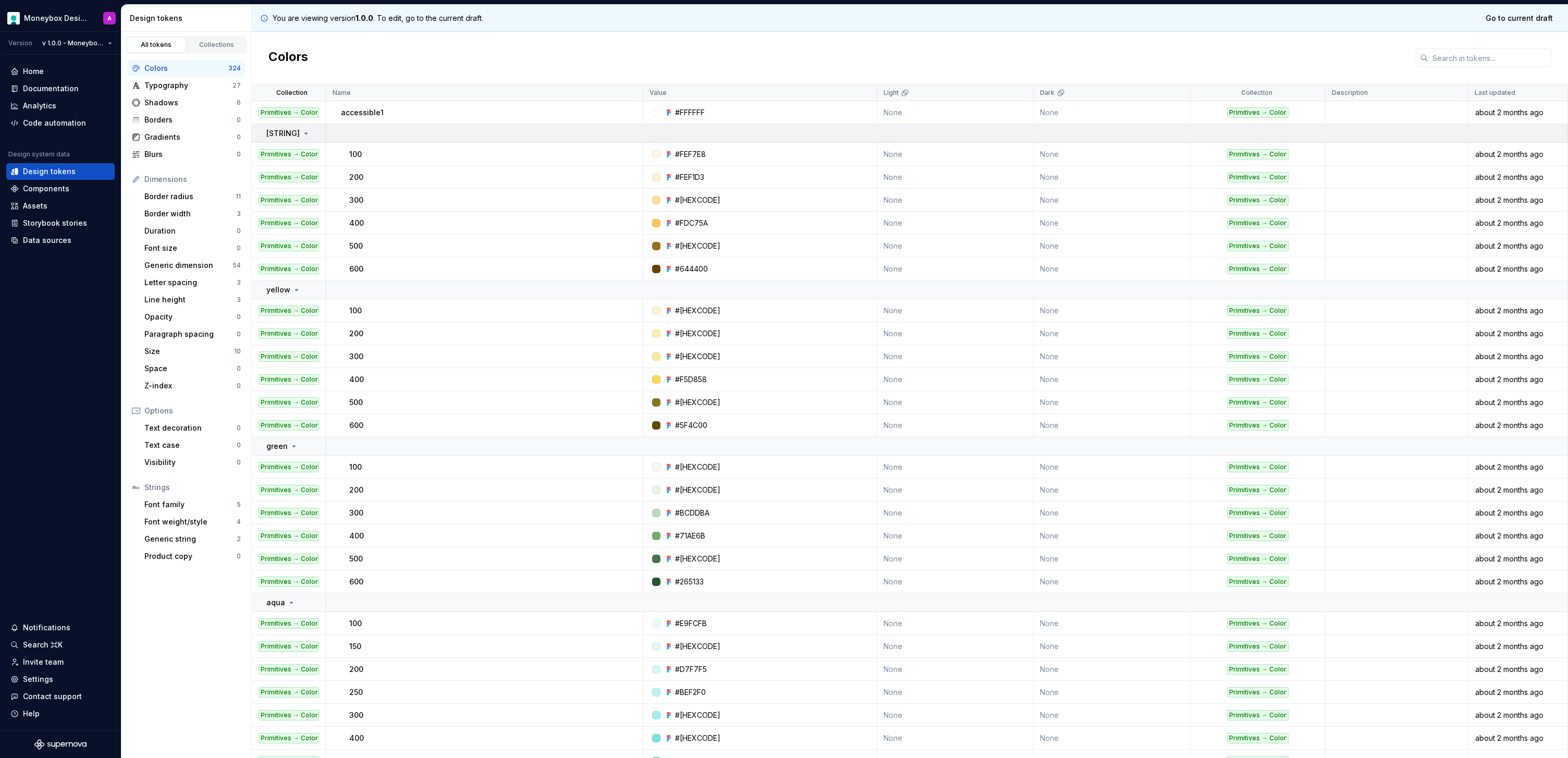 click 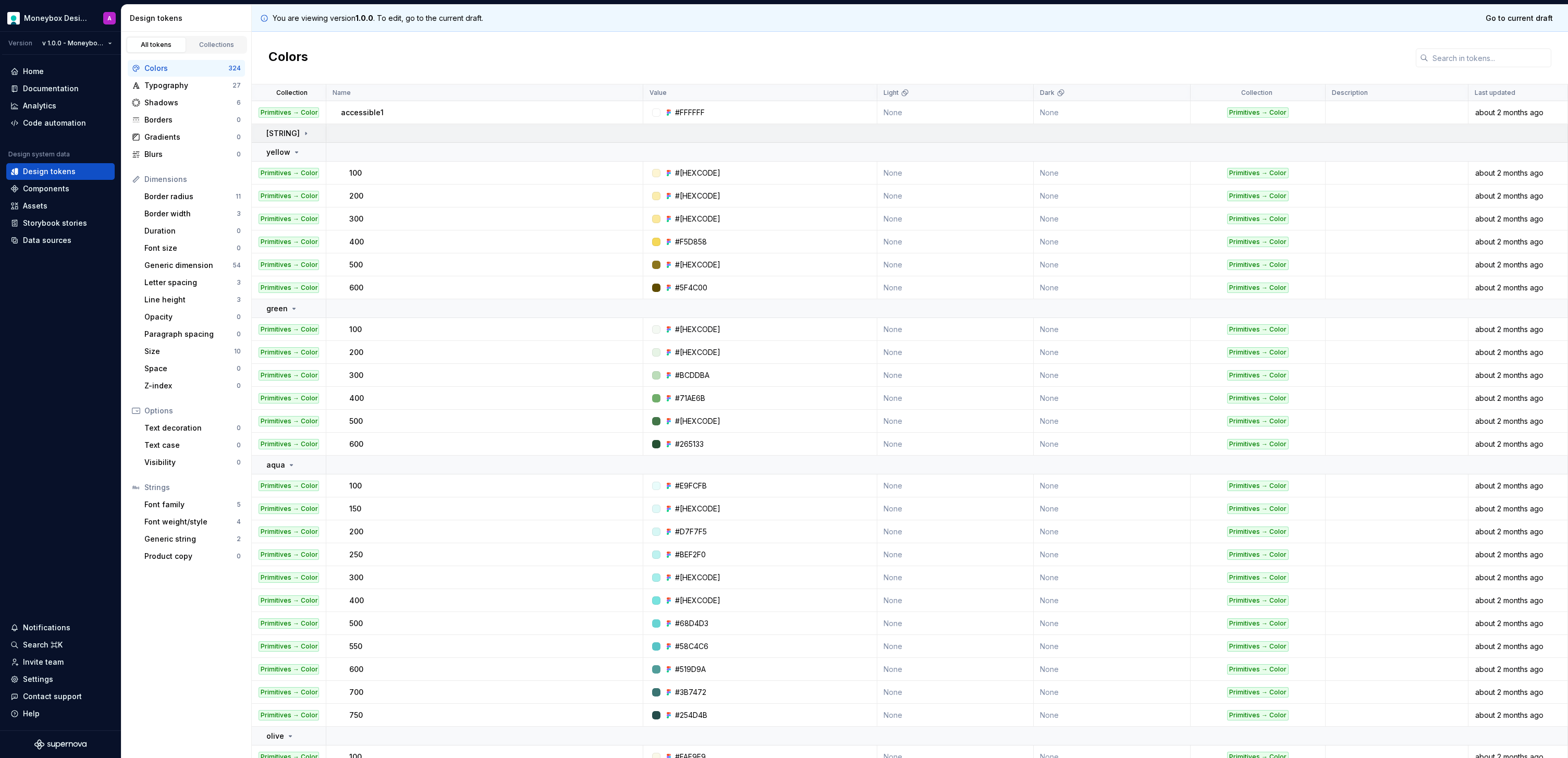 click 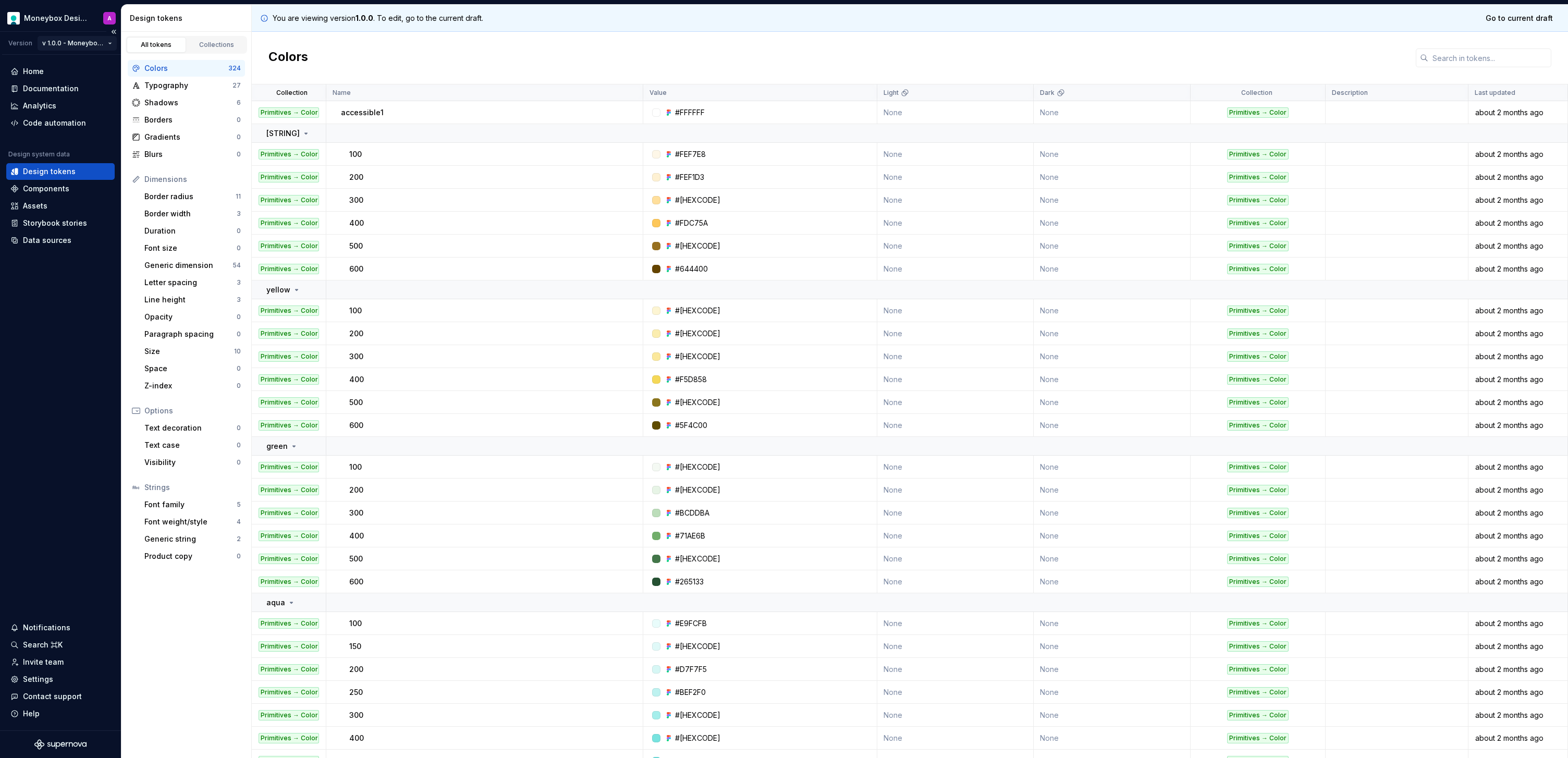 click on "Moneybox Design System A Version v 1.0.0 - Moneybox Design System Home Documentation Analytics Code automation Design system data Design tokens Components Assets Storybook stories Data sources Notifications Search ⌘K Invite team Settings Contact support Help Design tokens All tokens Collections Colors 324 Typography 27 Shadows 6 Borders 0 Gradients 0 Blurs 0 Dimensions Border radius 11 Border width 3 Duration 0 Font size 0 Generic dimension 54 Letter spacing 3 Line height 3 Opacity 0 Paragraph spacing 0 Size 10 Space 0 Z-index 0 Options Text decoration 0 Text case 0 Visibility 0 Strings Font family 5 Font weight/style 4 Generic string 2 Product copy 0 You are viewing version  1.0.0 . To edit, go to the current draft. Go to current draft Colors Collection Name Value Light Dark Collection Description Last updated Primitives → Color accessible1 #FFFFFF None None Primitives → Color about 2 months ago saffron Primitives → Color 100 #FEF7E8 None None Primitives → Color about 2 months ago 200 #FEF1D3" at bounding box center [784, 379] 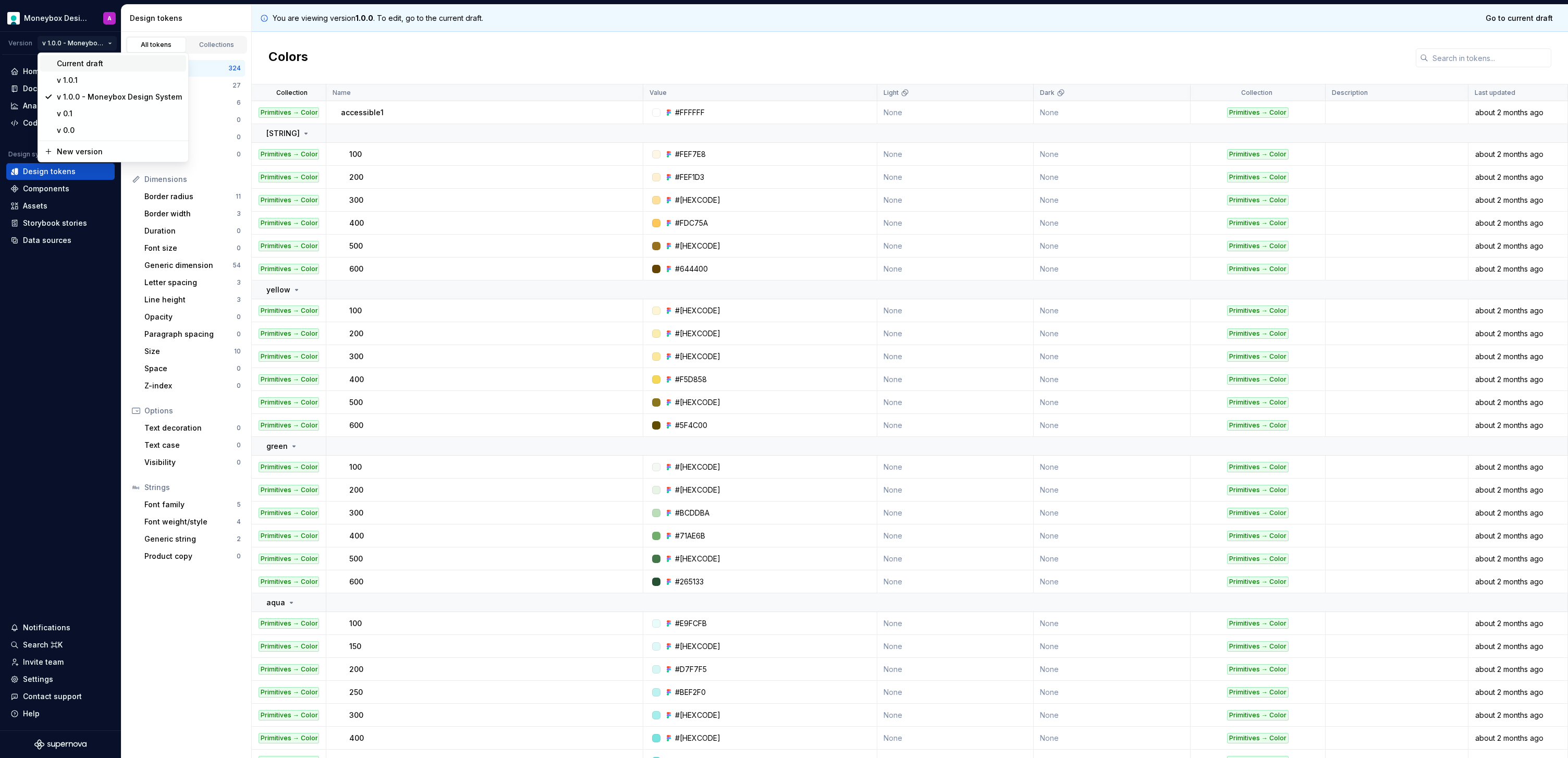 click on "Current draft" at bounding box center [119, 64] 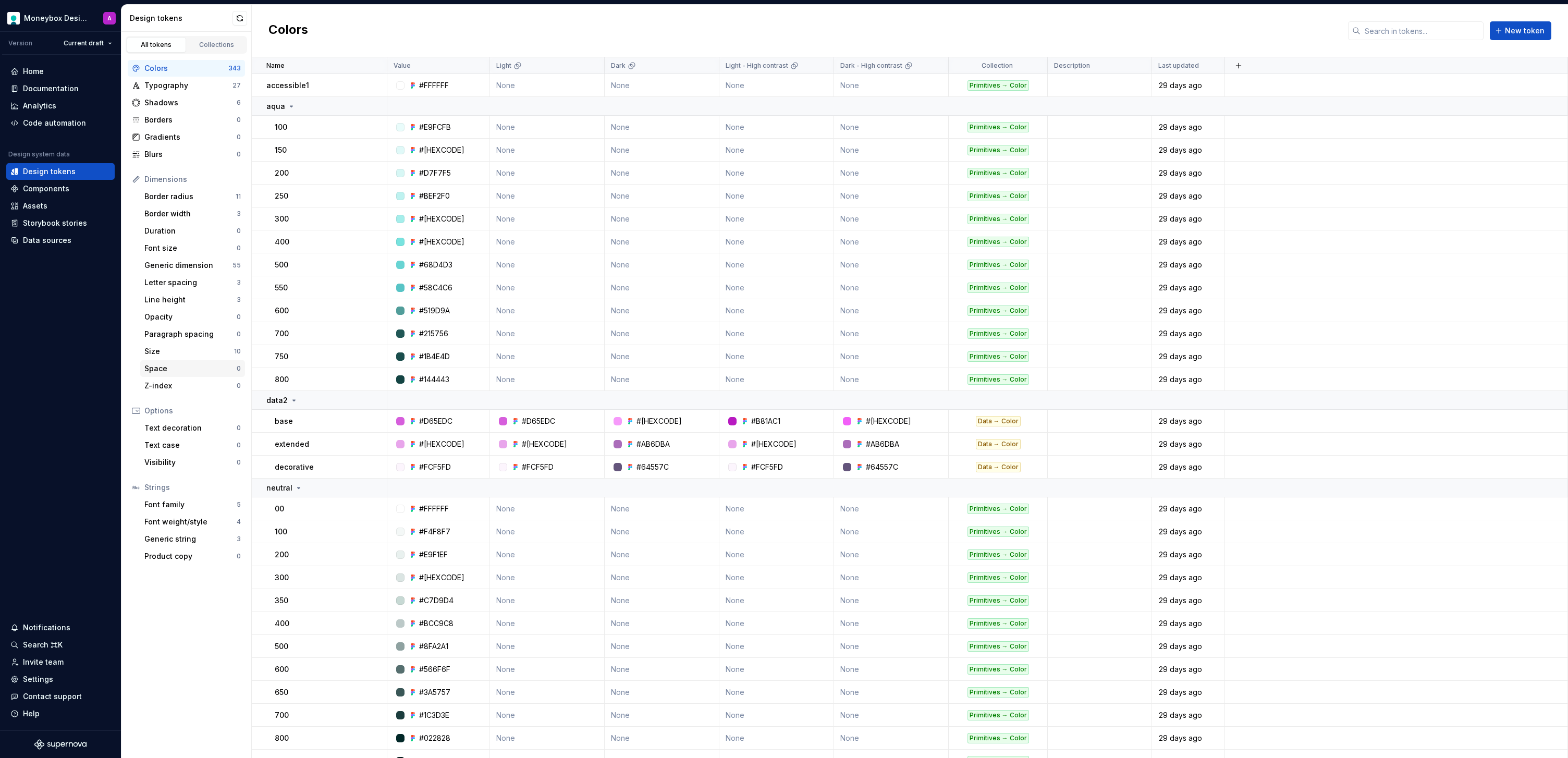 click on "Space" at bounding box center (190, 369) 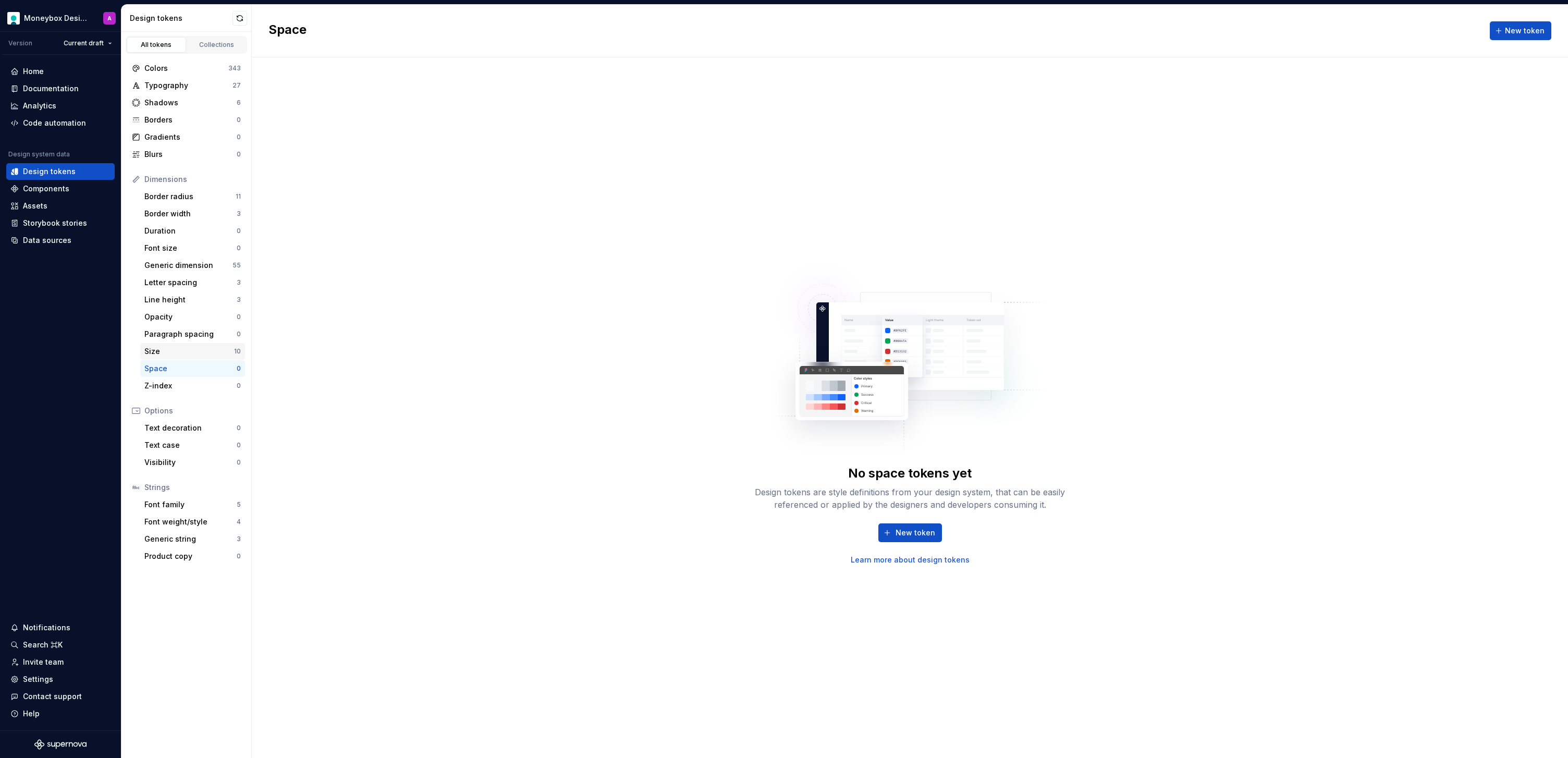 click on "Size" at bounding box center [189, 351] 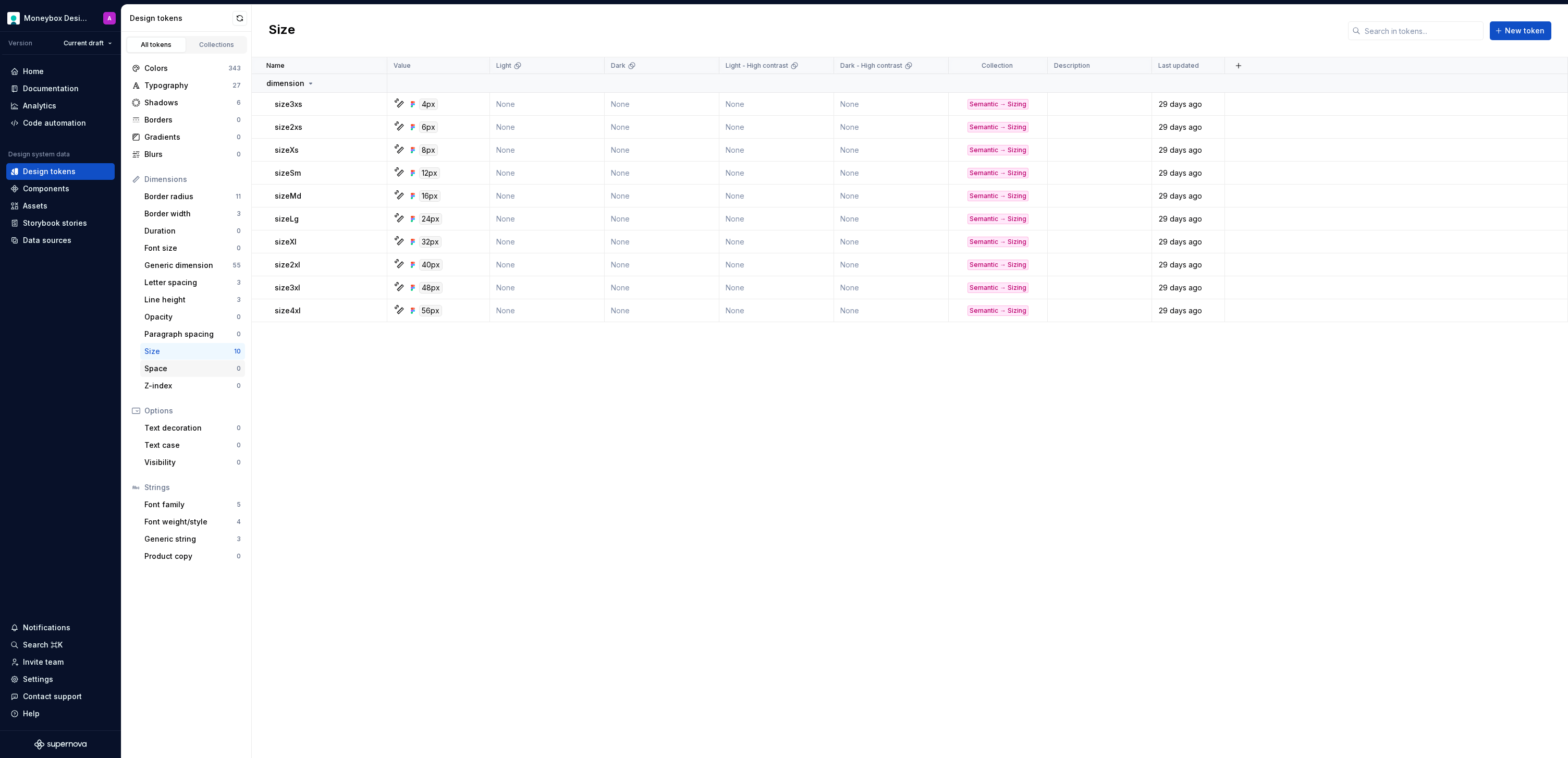 click on "Space" at bounding box center [190, 369] 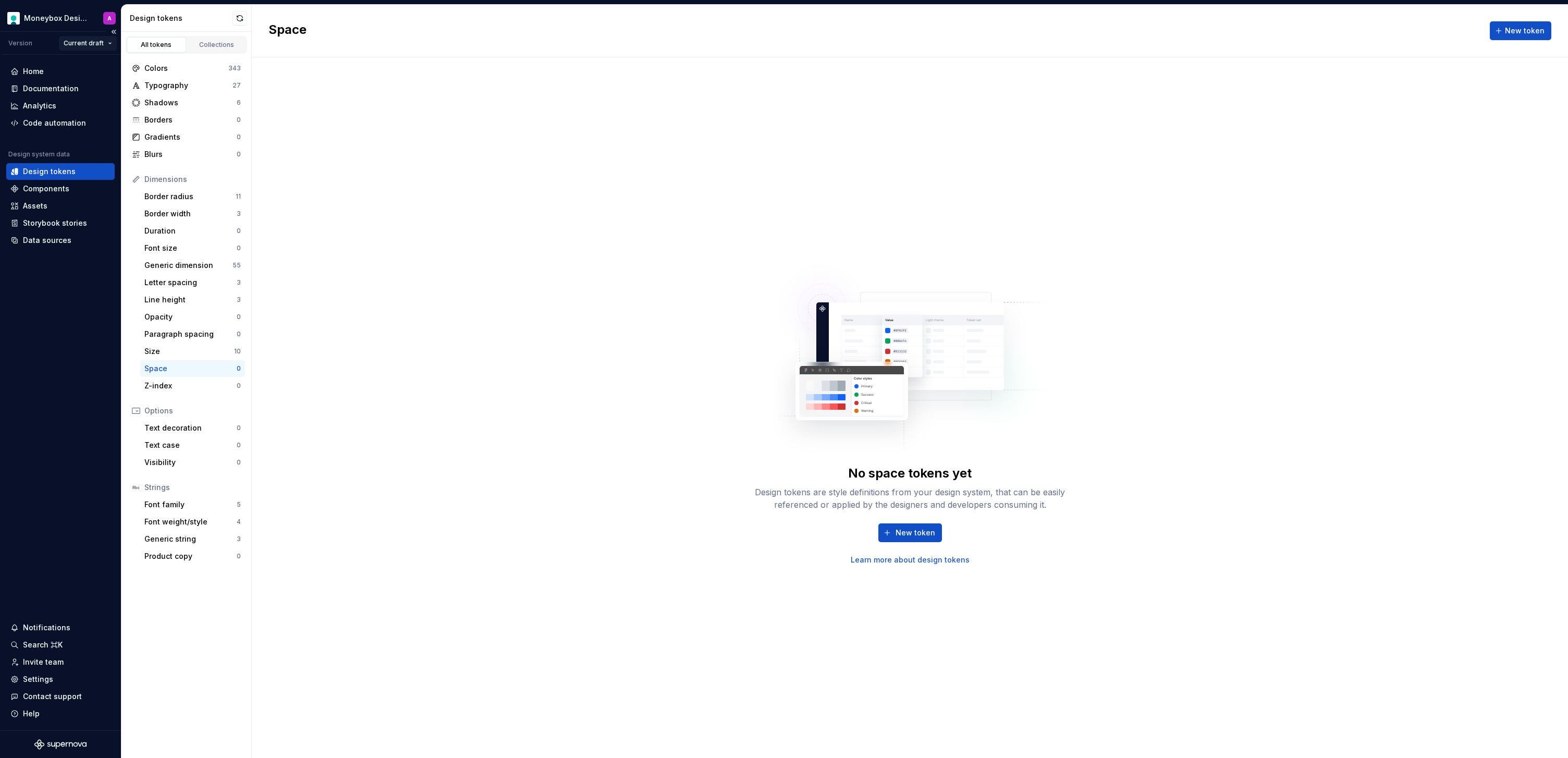 click on "Moneybox Design System A Version Current draft Home Documentation Analytics Code automation Design system data Design tokens Components Assets Storybook stories Data sources Notifications Search ⌘K Invite team Settings Contact support Help Design tokens All tokens Collections Colors 343 Typography 27 Shadows 6 Borders 0 Gradients 0 Blurs 0 Dimensions Border radius 11 Border width 3 Duration 0 Font size 0 Generic dimension 55 Letter spacing 3 Line height 3 Opacity 0 Paragraph spacing 0 Size 10 Space 0 Z-index 0 Options Text decoration 0 Text case 0 Visibility 0 Strings Font family 5 Font weight/style 4 Generic string 3 Product copy 0 Space New token No space tokens yet Design tokens are style definitions from your design system, that can be easily referenced or applied by the designers and developers consuming it. New token Learn more about design tokens   *" at bounding box center (784, 379) 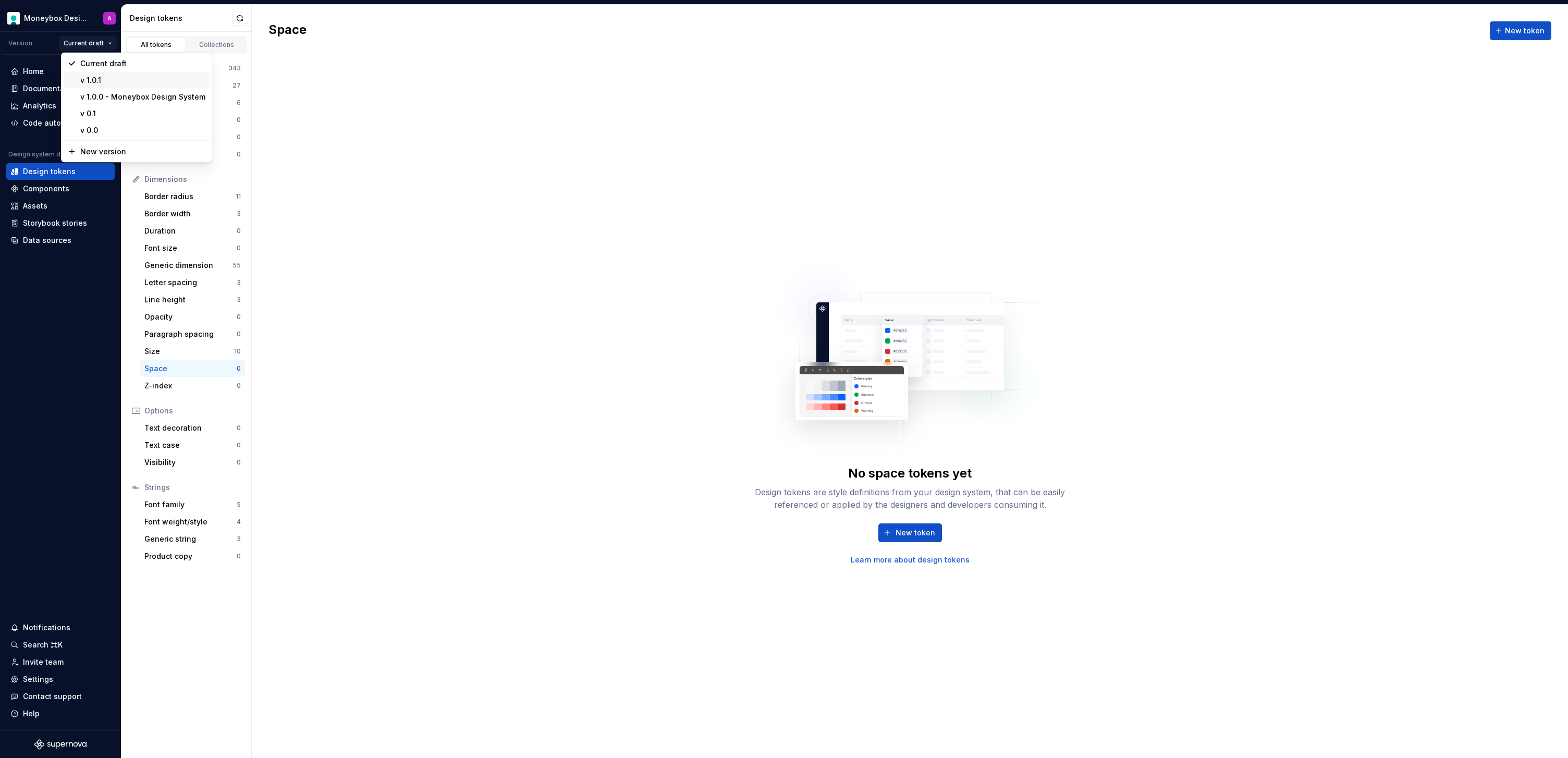 click on "v 1.0.1" at bounding box center (143, 80) 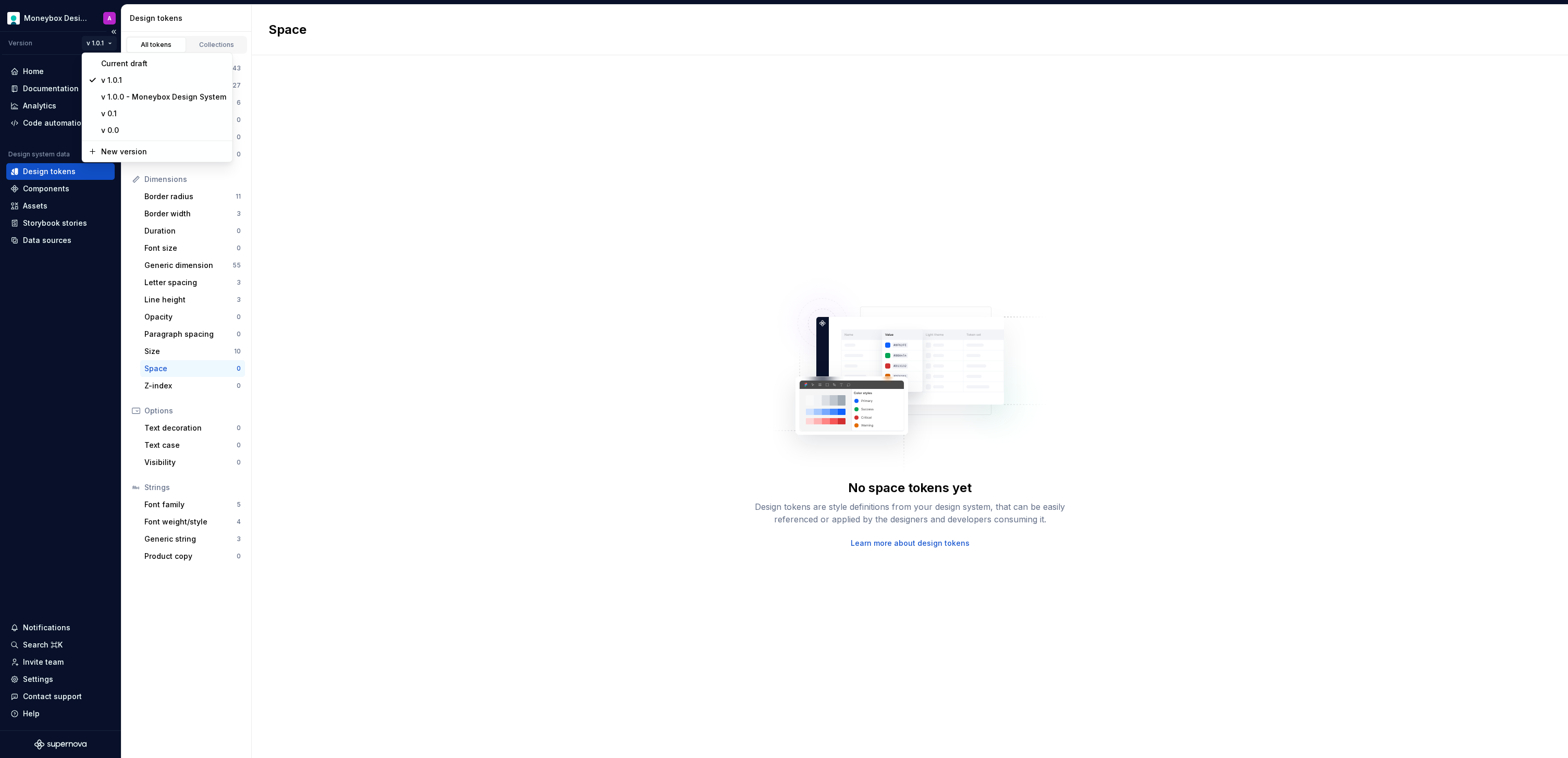 click on "Moneybox Design System A Version v 1.0.1 Home Documentation Analytics Code automation Design system data Design tokens Components Assets Storybook stories Data sources Notifications Search ⌘K Invite team Settings Contact support Help Design tokens All tokens Collections Colors 343 Typography 27 Shadows 6 Borders 0 Gradients 0 Blurs 0 Dimensions Border radius 11 Border width 3 Duration 0 Font size 0 Generic dimension 55 Letter spacing 3 Line height 3 Opacity 0 Paragraph spacing 0 Size 10 Space 0 Z-index 0 Options Text decoration 0 Text case 0 Visibility 0 Strings Font family 5 Font weight/style 4 Generic string 3 Product copy 0 Space No space tokens yet Design tokens are style definitions from your design system, that can be easily referenced or applied by the designers and developers consuming it. Learn more about design tokens   * Current draft v 1.0.1 v 1.0.0 - Moneybox Design System v 0.1 v 0.0 New version" at bounding box center [784, 379] 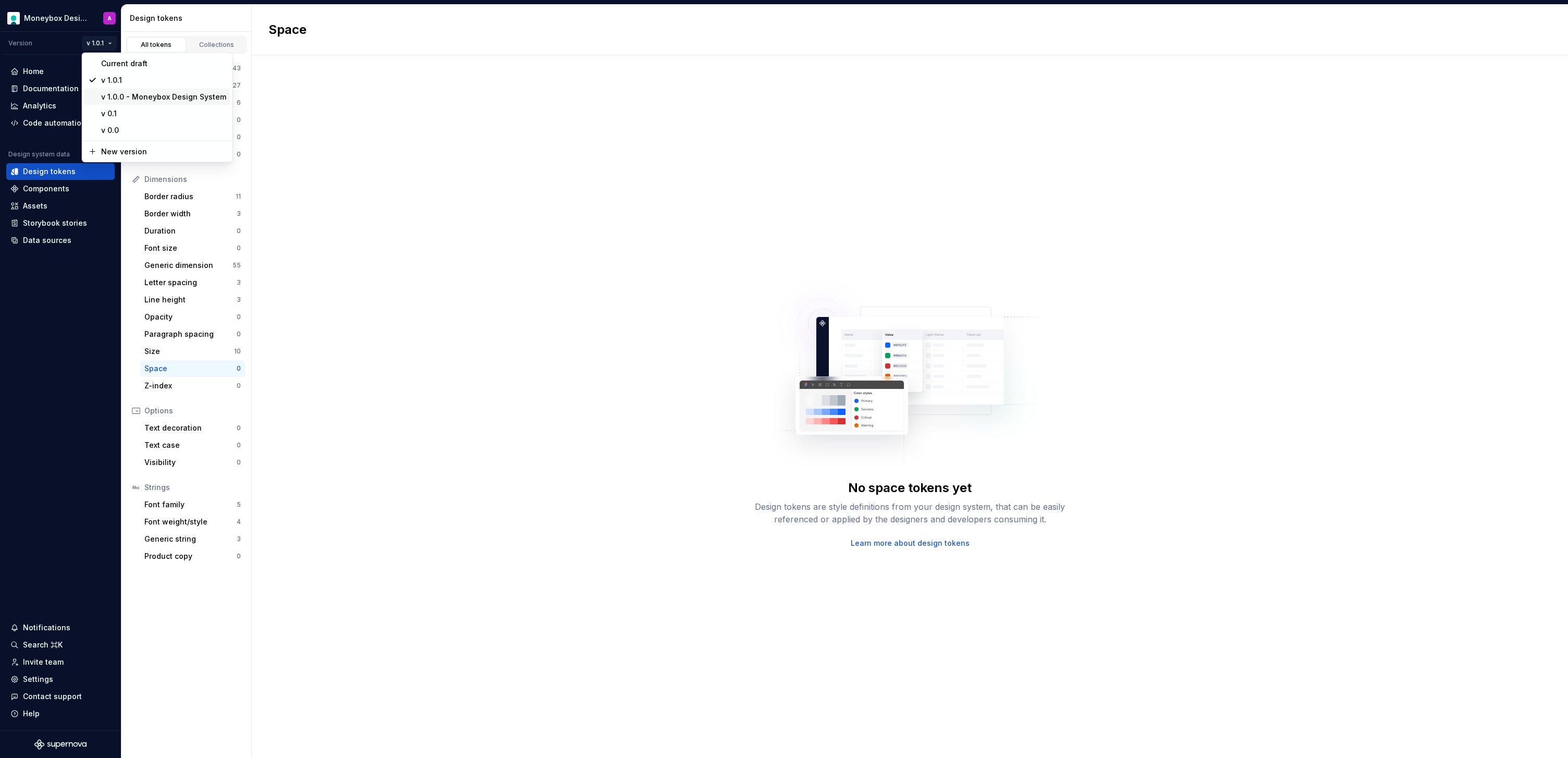 click on "v 1.0.0 - Moneybox Design System" at bounding box center (157, 97) 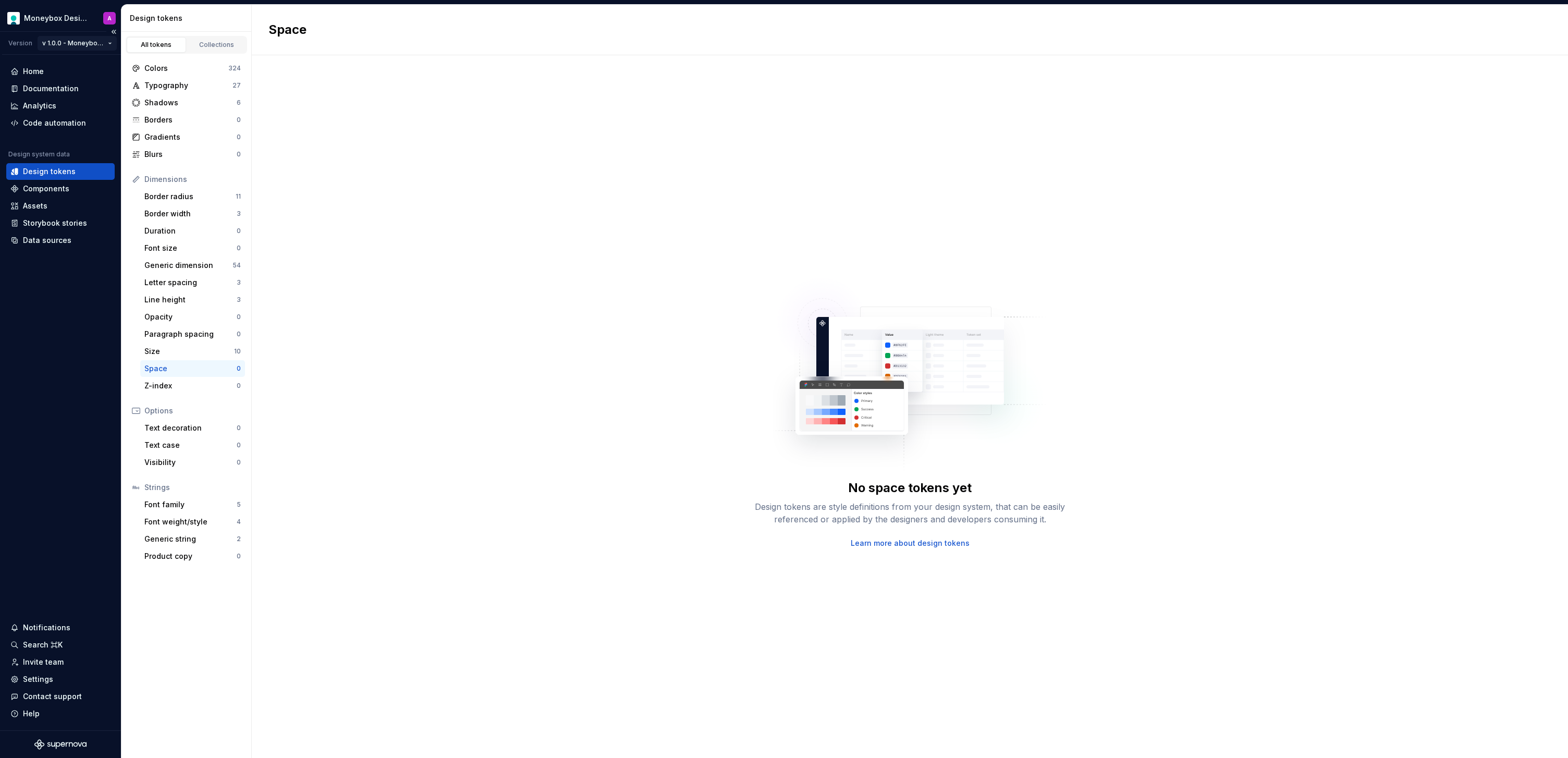 click on "Moneybox Design System A Version v 1.0.0 - Moneybox Design System Home Documentation Analytics Code automation Design system data Design tokens Components Assets Storybook stories Data sources Notifications Search ⌘K Invite team Settings Contact support Help Design tokens All tokens Collections Colors 324 Typography 27 Shadows 6 Borders 0 Gradients 0 Blurs 0 Dimensions Border radius 11 Border width 3 Duration 0 Font size 0 Generic dimension 54 Letter spacing 3 Line height 3 Opacity 0 Paragraph spacing 0 Size 10 Space 0 Z-index 0 Options Text decoration 0 Text case 0 Visibility 0 Strings Font family 5 Font weight/style 4 Generic string 2 Product copy 0 Space No space tokens yet Design tokens are style definitions from your design system, that can be easily referenced or applied by the designers and developers consuming it. Learn more about design tokens   *" at bounding box center (784, 379) 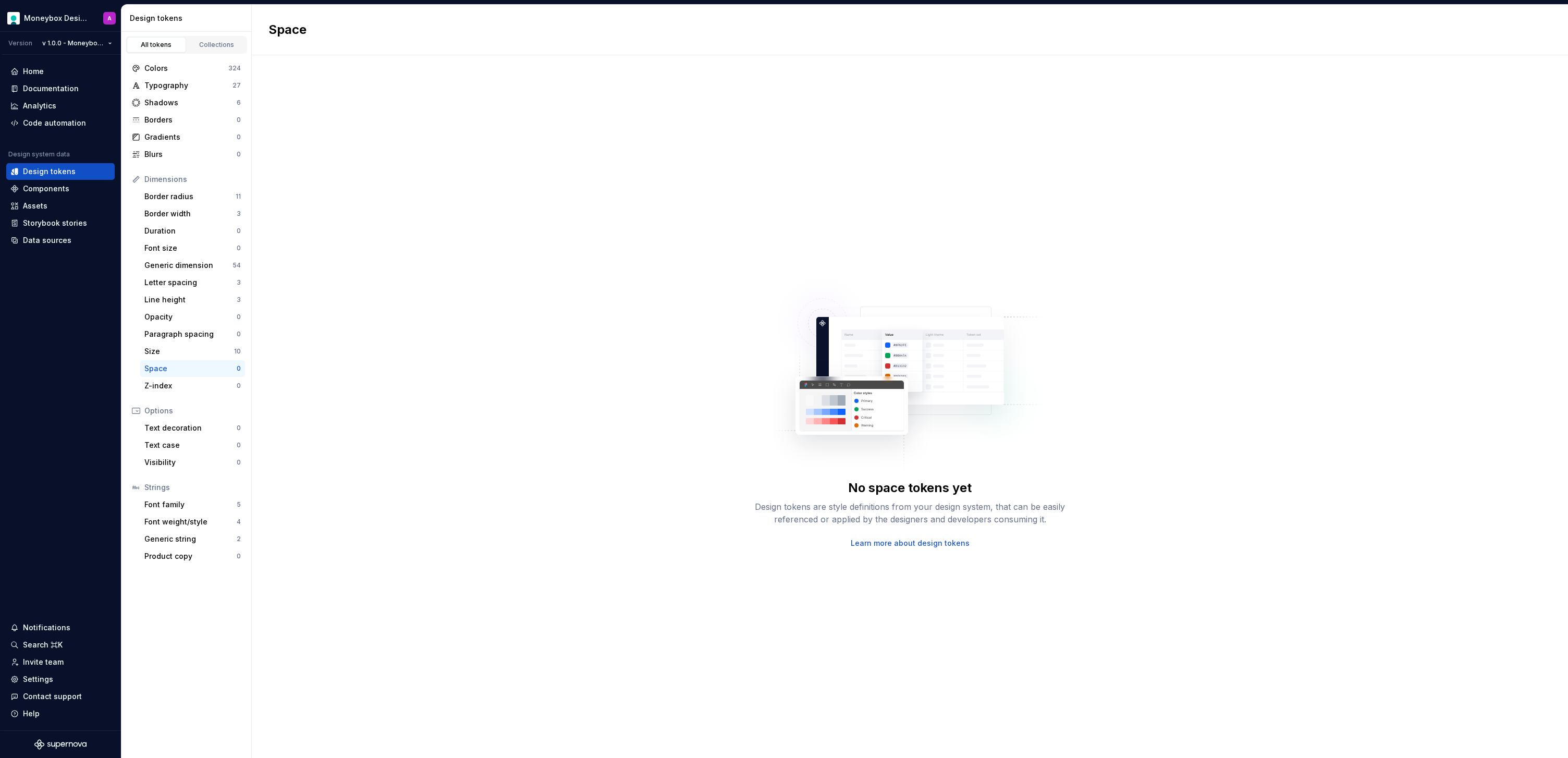 click on "Moneybox Design System A Version v 1.0.0 - Moneybox Design System Home Documentation Analytics Code automation Design system data Design tokens Components Assets Storybook stories Data sources Notifications Search ⌘K Invite team Settings Contact support Help Design tokens All tokens Collections Colors 324 Typography 27 Shadows 6 Borders 0 Gradients 0 Blurs 0 Dimensions Border radius 11 Border width 3 Duration 0 Font size 0 Generic dimension 54 Letter spacing 3 Line height 3 Opacity 0 Paragraph spacing 0 Size 10 Space 0 Z-index 0 Options Text decoration 0 Text case 0 Visibility 0 Strings Font family 5 Font weight/style 4 Generic string 2 Product copy 0 Space No space tokens yet Design tokens are style definitions from your design system, that can be easily referenced or applied by the designers and developers consuming it. Learn more about design tokens   *" at bounding box center (784, 379) 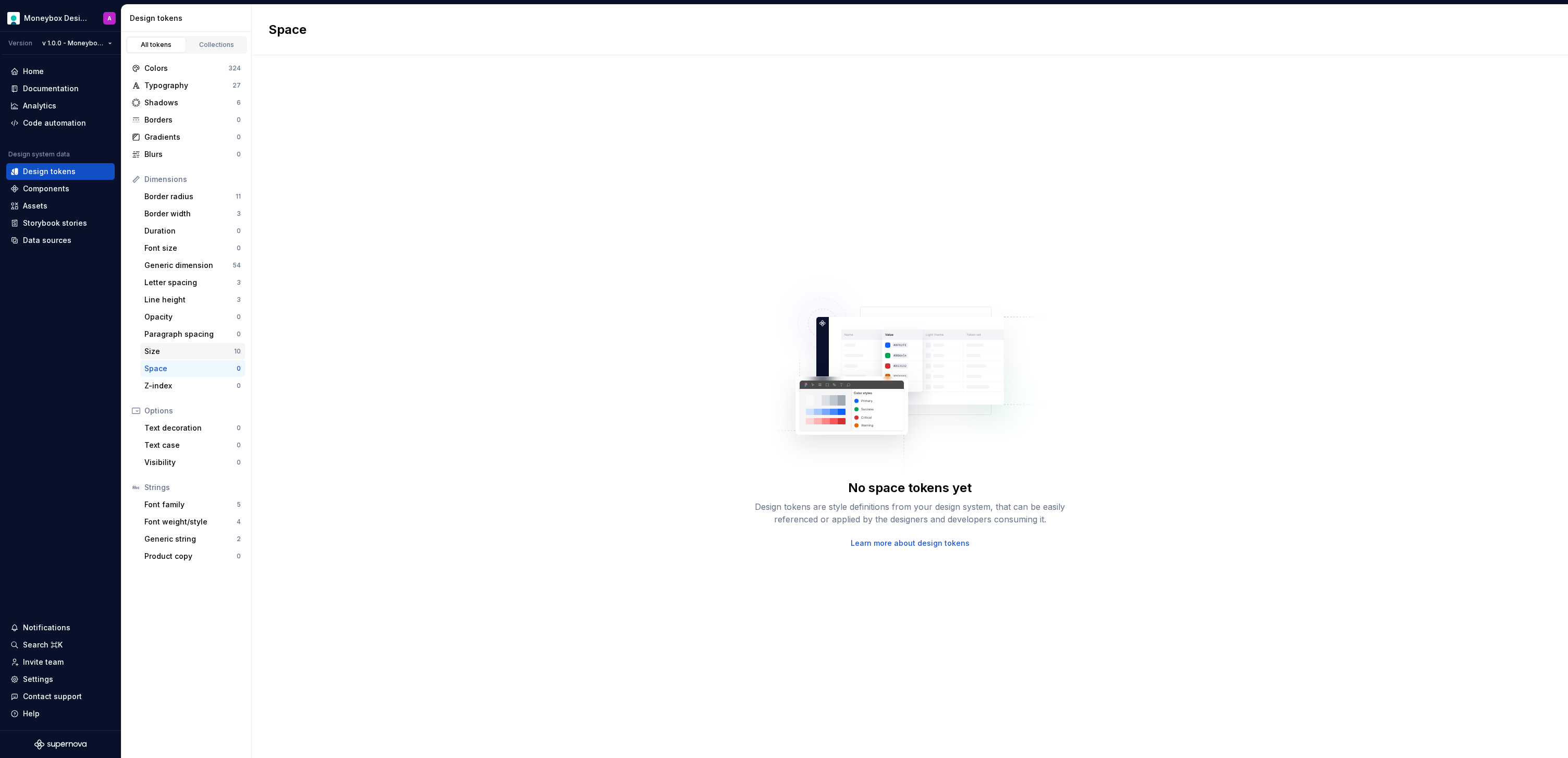 click on "Size" at bounding box center (189, 351) 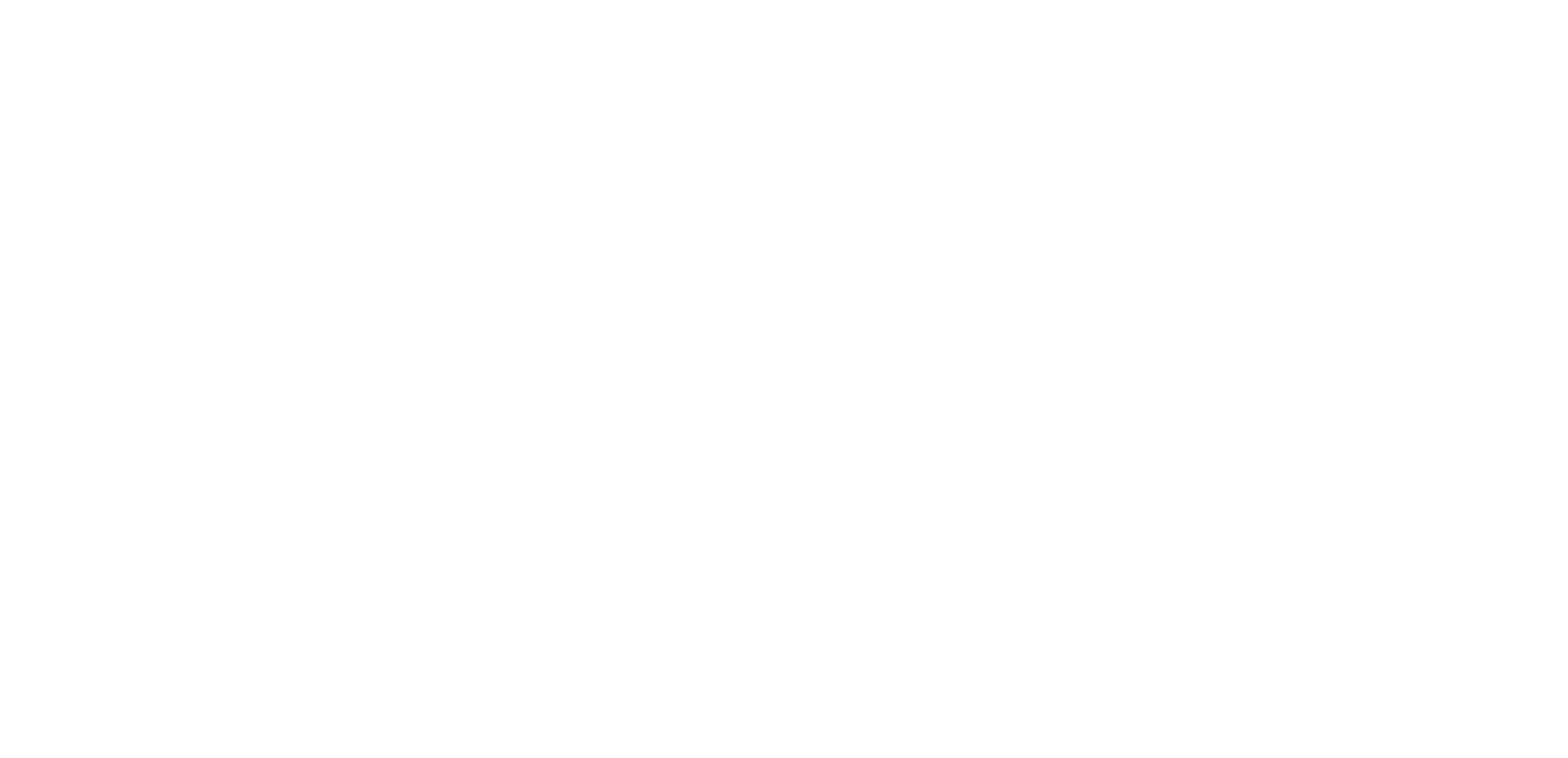 scroll, scrollTop: 0, scrollLeft: 0, axis: both 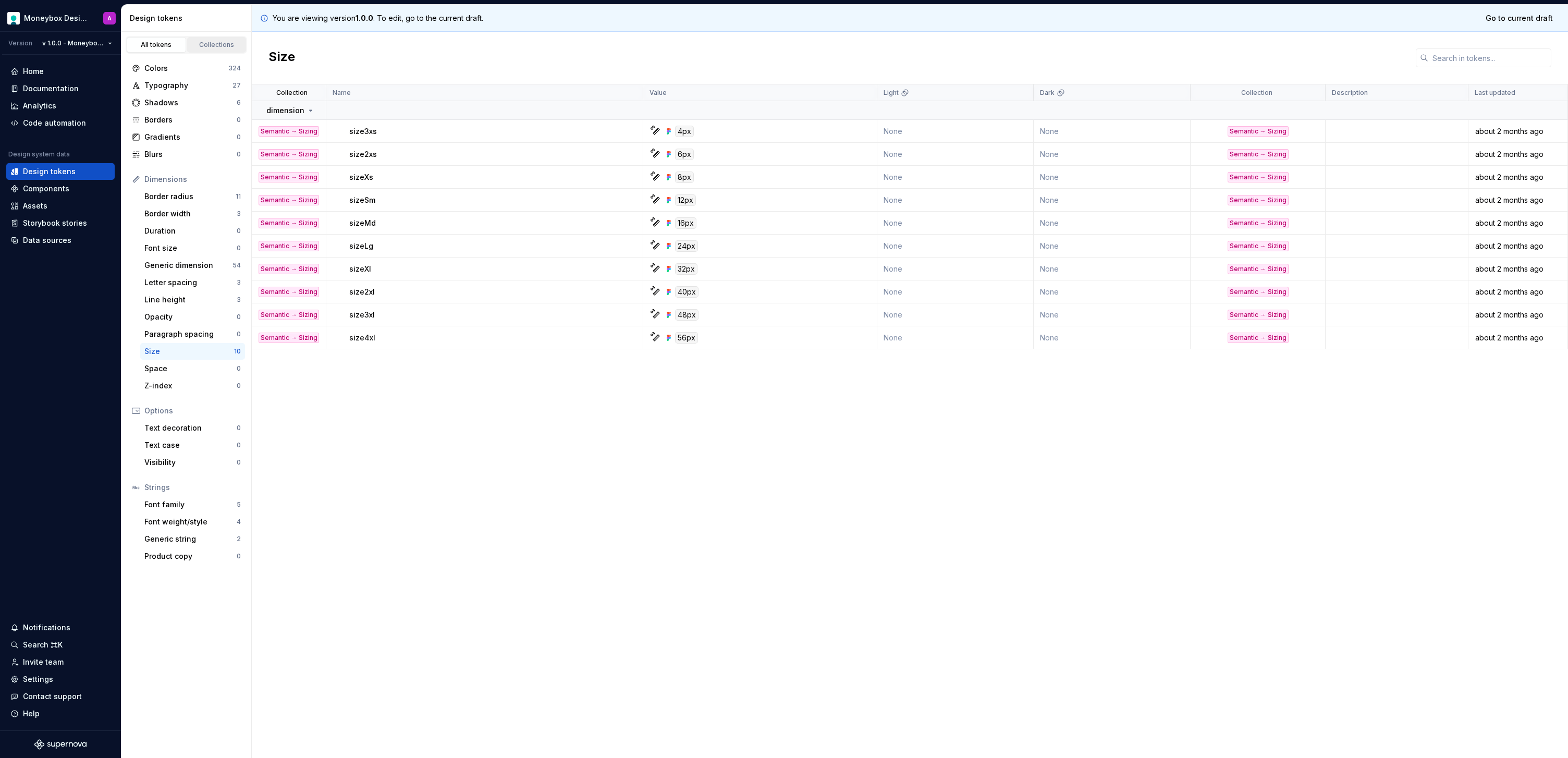 click on "Collections" at bounding box center [217, 45] 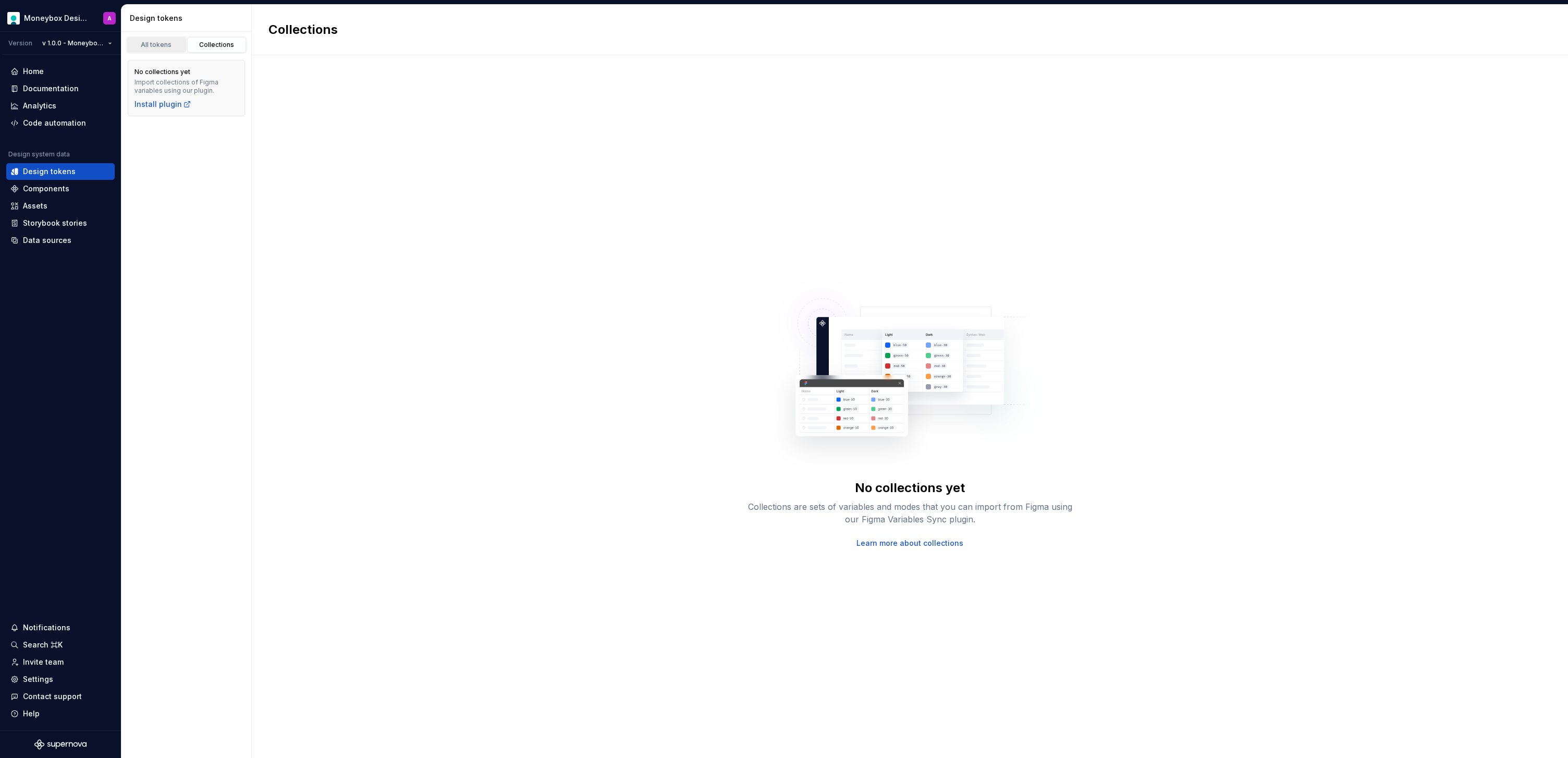 click on "All tokens" at bounding box center [156, 45] 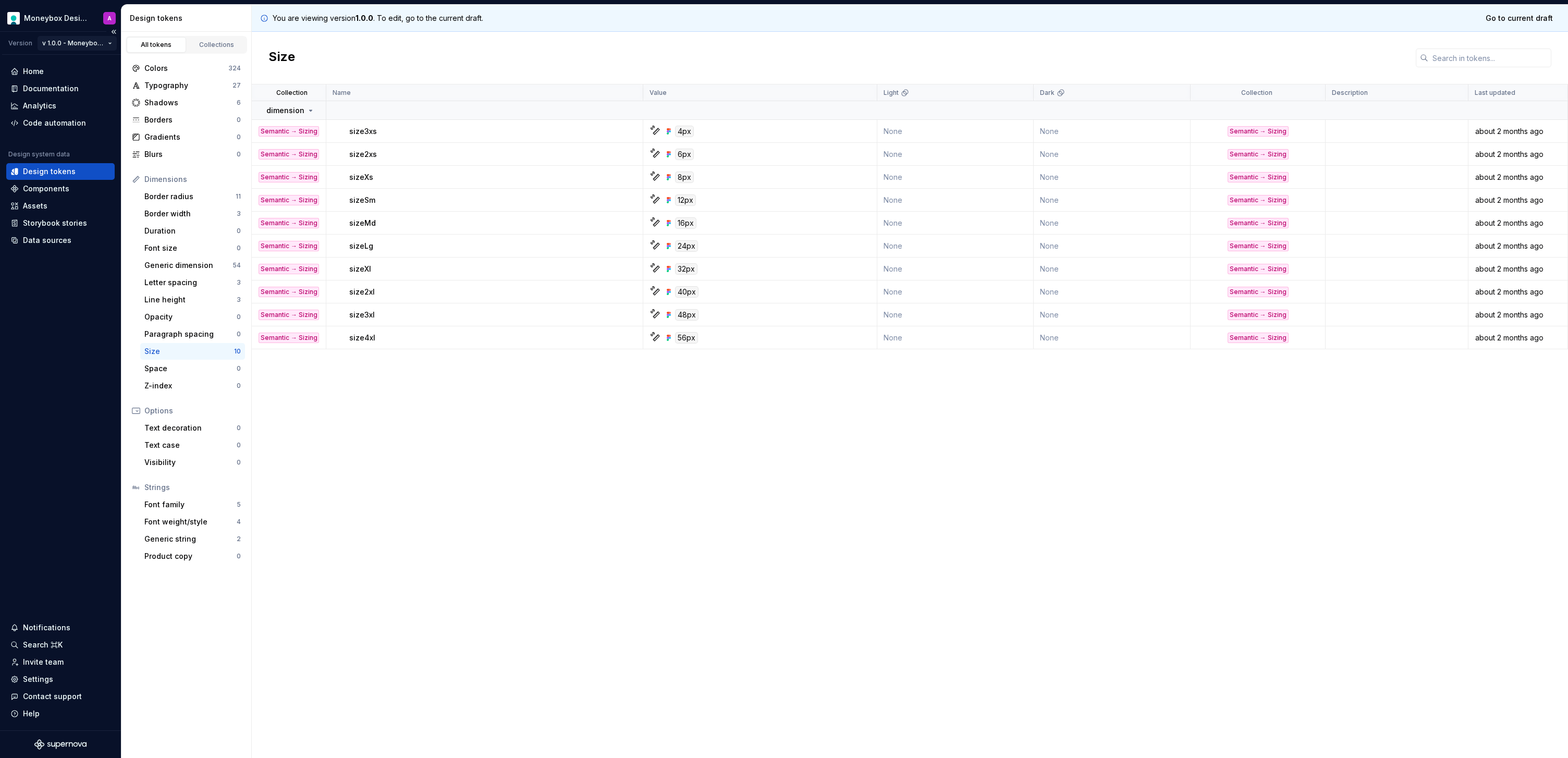 click on "Moneybox Design System A Version v [VERSION] - Moneybox Design System Home Documentation Analytics Code automation Design system data Design tokens Components Assets Storybook stories Data sources Notifications Search ⌘K Invite team Settings Contact support Help Design tokens All tokens Collections Colors [NUMBER] Typography [NUMBER] Shadows [NUMBER] Borders [NUMBER] Gradients [NUMBER] Blurs [NUMBER] Dimensions Border radius [NUMBER] Border width [NUMBER] Duration [NUMBER] Font size [NUMBER] Generic dimension [NUMBER] Letter spacing [NUMBER] Line height [NUMBER] Opacity [NUMBER] Paragraph spacing [NUMBER] Size [NUMBER] Space [NUMBER] Z-index [NUMBER] Options Text decoration [NUMBER] Text case [NUMBER] Visibility [NUMBER] Strings Font family [NUMBER] Font weight/style [NUMBER] Generic string [NUMBER] Product copy [NUMBER] You are viewing version  [VERSION] . To edit, go to the current draft. Go to current draft Size Collection Name Value Light Dark Collection Description Last updated dimension Semantic → Sizing size3xs [NUMBER]px None None Semantic → Sizing about [NUMBER] months ago Semantic → Sizing size2xs [NUMBER]px None None Semantic → Sizing about [NUMBER] months ago Semantic → Sizing sizeXs" at bounding box center [784, 379] 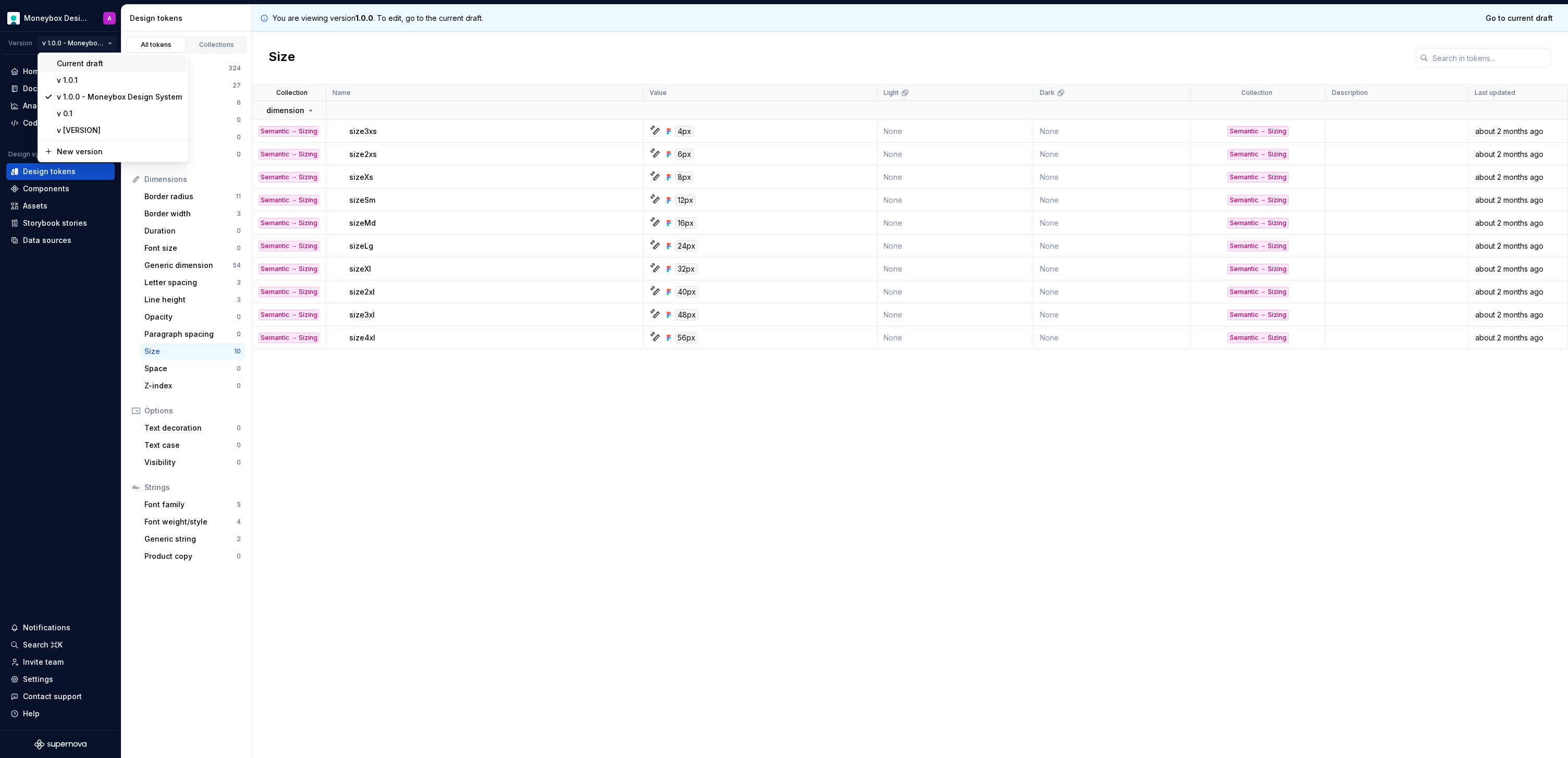 click on "Current draft" at bounding box center (119, 64) 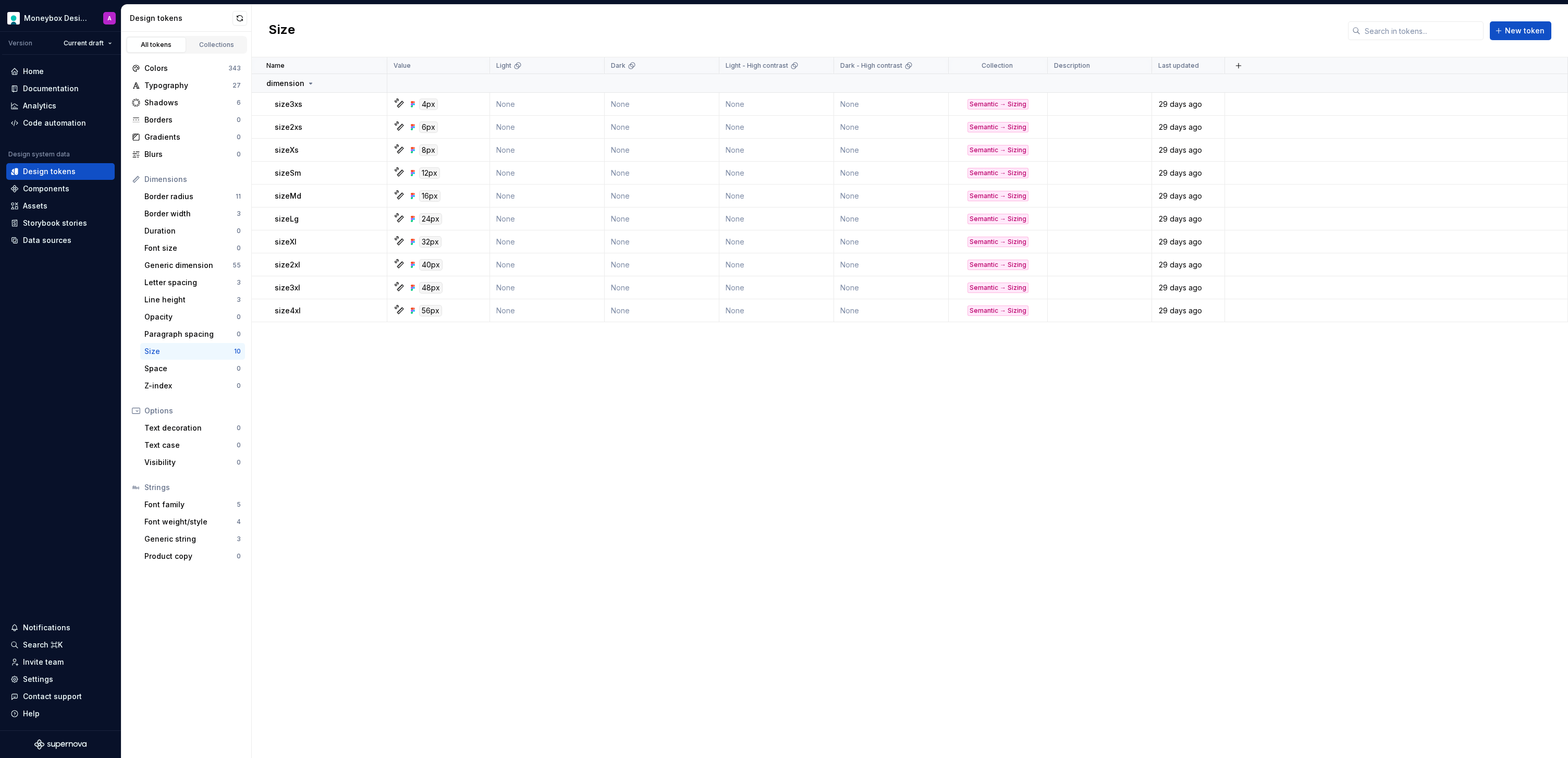 click on "Dimensions" at bounding box center [192, 179] 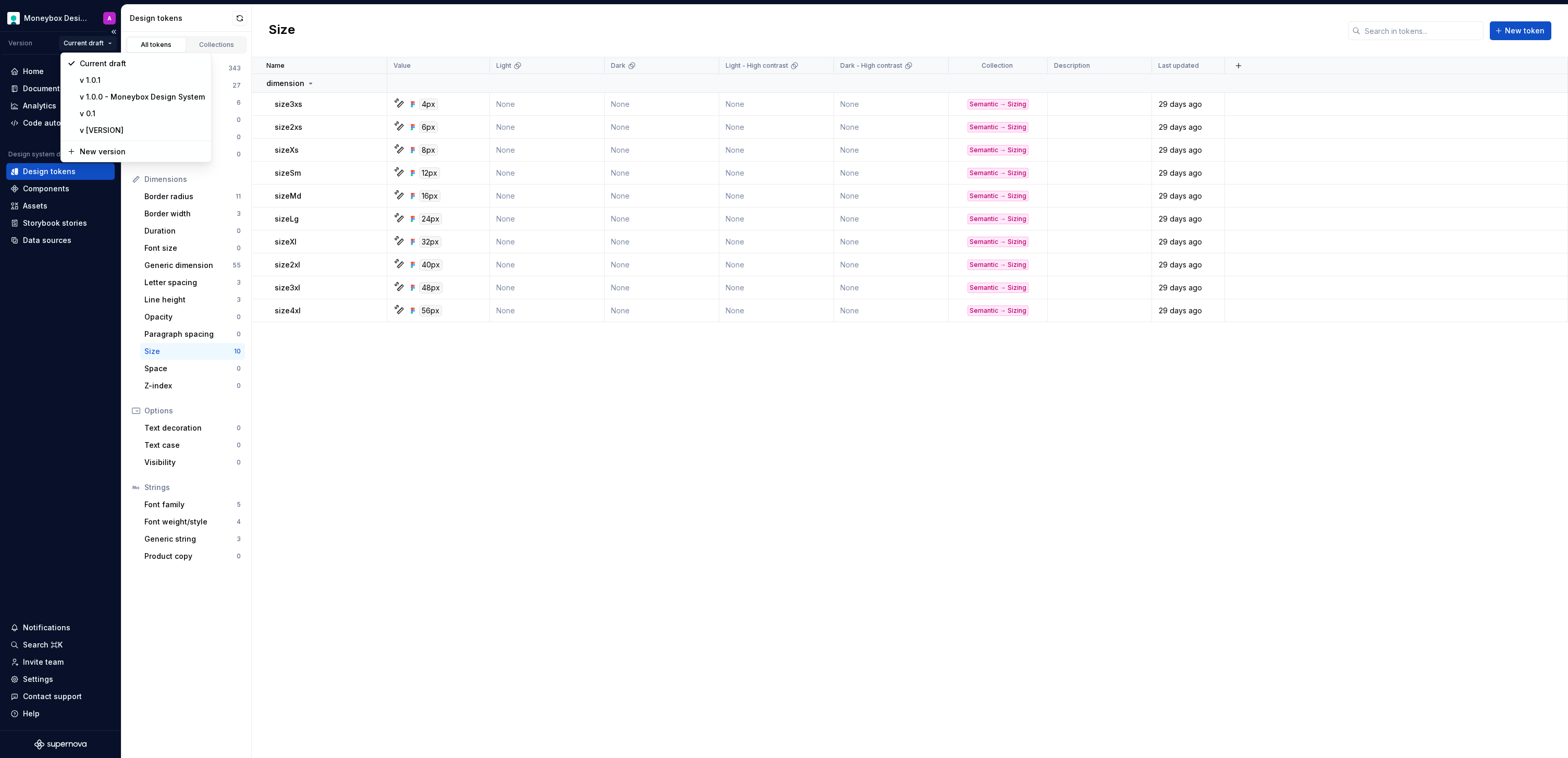 click on "Moneybox Design System A Version Current draft Home Documentation Analytics Code automation Design system data Design tokens Components Assets Storybook stories Data sources Notifications Search ⌘K Invite team Settings Contact support Help Design tokens All tokens Collections Colors 343 Typography 27 Shadows 6 Borders 0 Gradients 0 Blurs 0 Dimensions Border radius 11 Border width 3 Duration 0 Font size 0 Generic dimension 55 Letter spacing 3 Line height 3 Opacity 0 Paragraph spacing 0 Size 10 Space 0 Z-index 0 Options Text decoration 0 Text case 0 Visibility 0 Strings Font family 5 Font weight/style 4 Generic string 3 Product copy 0 Size New token Name Value Light Dark Light - High contrast Dark - High contrast Collection Description Last updated dimension size3xs 4px None None None None Semantic → Sizing 29 days ago size2xs 6px None None None None Semantic → Sizing 29 days ago sizeXs 8px None None None None Semantic → Sizing 29 days ago sizeSm 12px None None None None Semantic → Sizing 29 days ago" at bounding box center (784, 379) 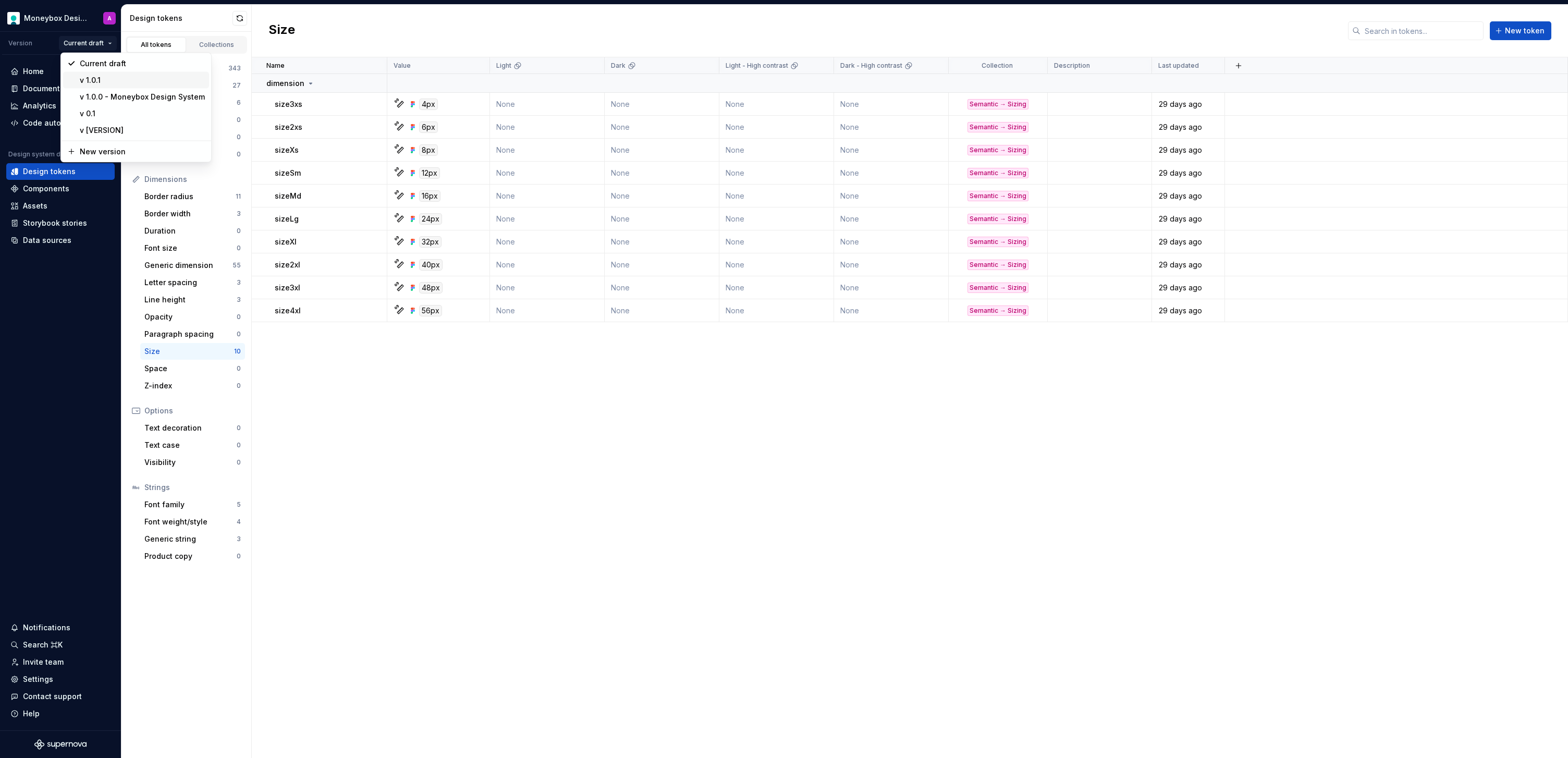 click on "v 1.0.1" at bounding box center (142, 80) 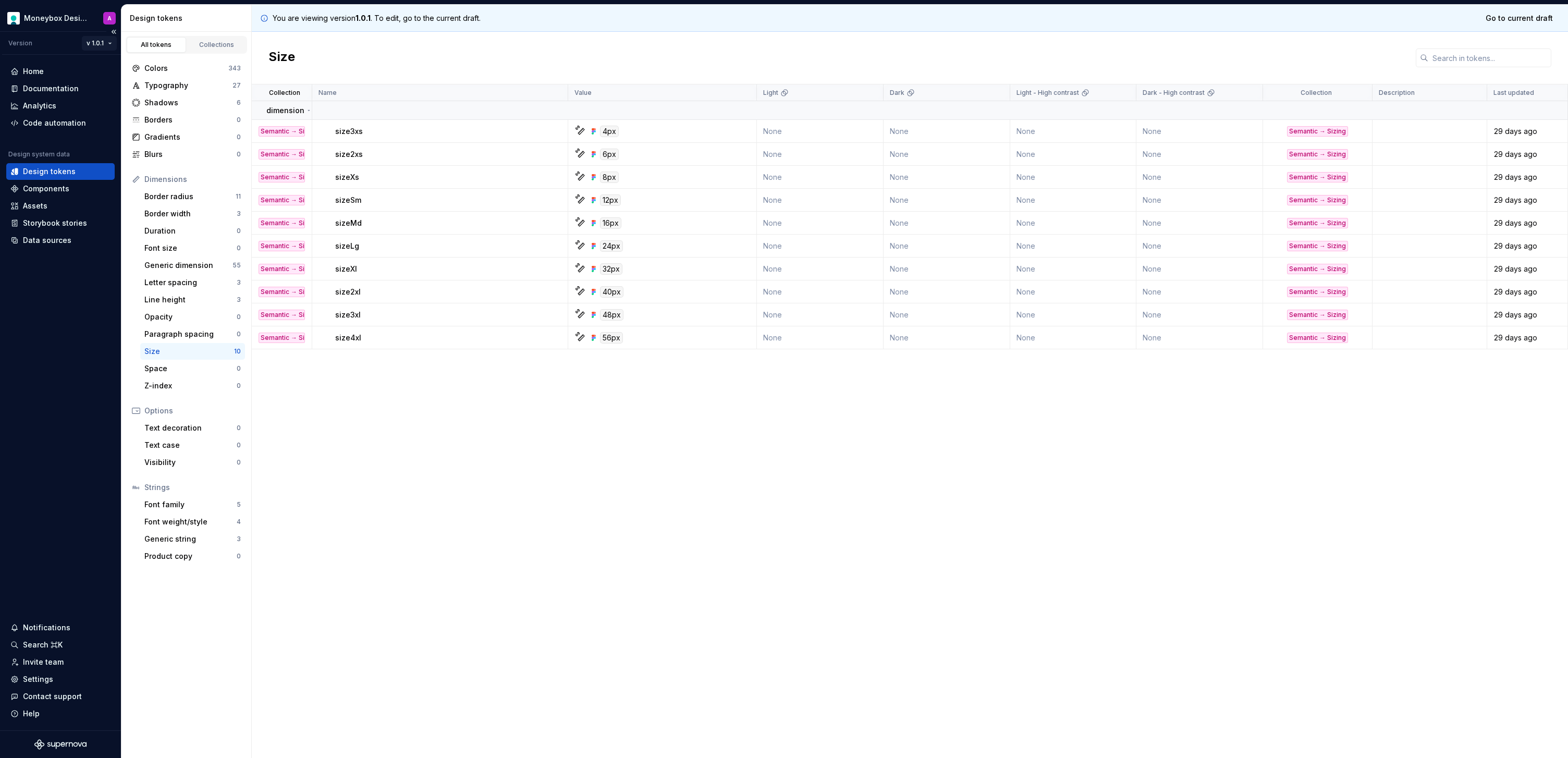 click on "Moneybox Design System A Version v [VERSION] Home Documentation Analytics Code automation Design system data Design tokens Components Assets Storybook stories Data sources Notifications Search ⌘K Invite team Settings Contact support Help Design tokens All tokens Collections Colors [NUMBER] Typography [NUMBER] Shadows [NUMBER] Borders [NUMBER] Gradients [NUMBER] Blurs [NUMBER] Dimensions Border radius [NUMBER] Border width [NUMBER] Duration [NUMBER] Font size [NUMBER] Generic dimension [NUMBER] Letter spacing [NUMBER] Line height [NUMBER] Opacity [NUMBER] Paragraph spacing [NUMBER] Size [NUMBER] Space [NUMBER] Z-index [NUMBER] Options Text decoration [NUMBER] Text case [NUMBER] Visibility [NUMBER] Strings Font family [NUMBER] Font weight/style [NUMBER] Generic string [NUMBER] Product copy [NUMBER] You are viewing version  [VERSION] . To edit, go to the current draft. Go to current draft Size Collection Name Value Light Dark Light - High contrast Dark - High contrast Collection Description Last updated dimension Semantic → Sizing size3xs [NUMBER]px None None None None Semantic → Sizing [NUMBER] days ago Semantic → Sizing size2xs [NUMBER]px None None None None Semantic → Sizing [NUMBER] days ago [NUMBER]px" at bounding box center [784, 379] 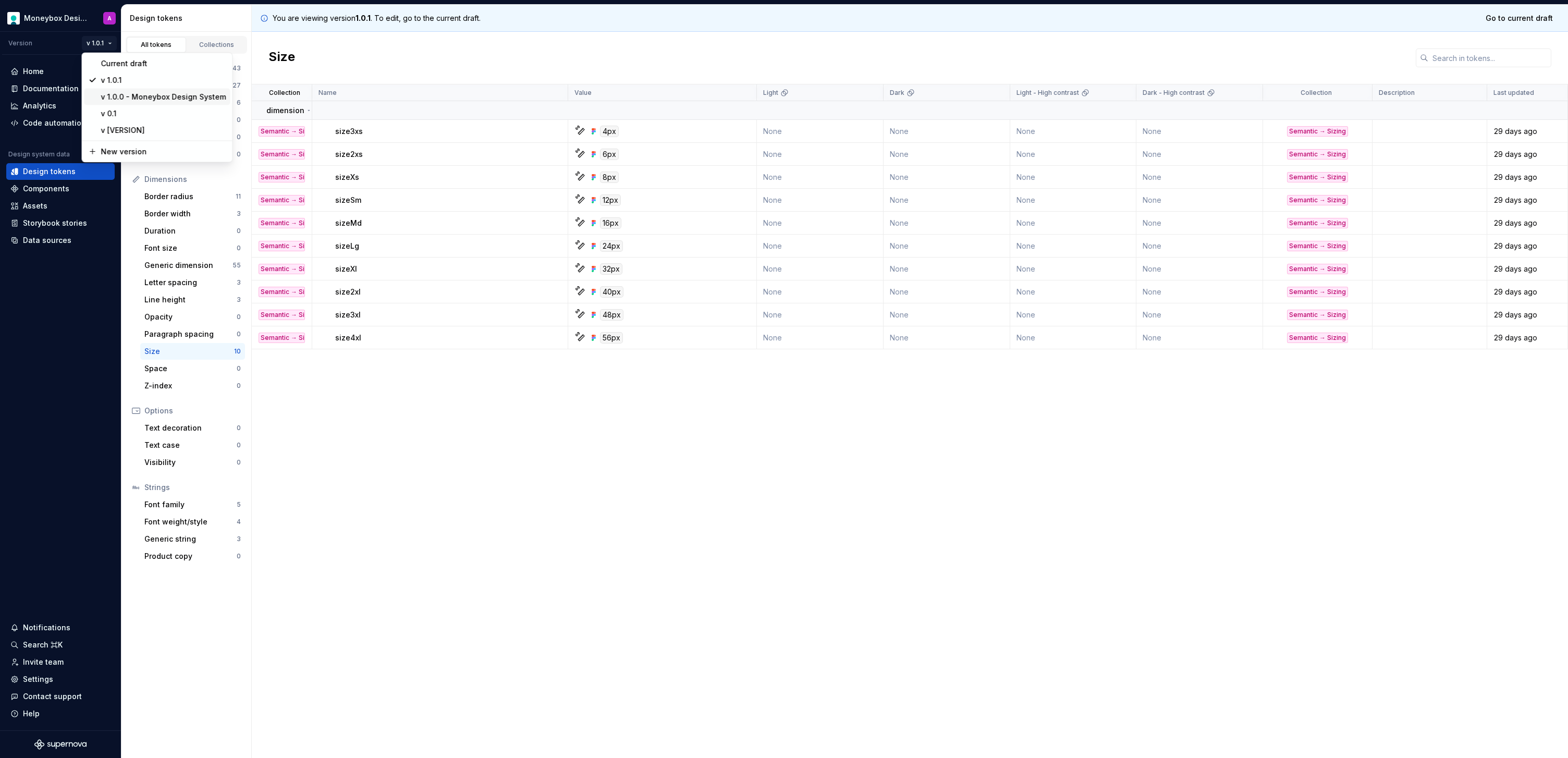 click on "v 1.0.0 - Moneybox Design System" at bounding box center (164, 97) 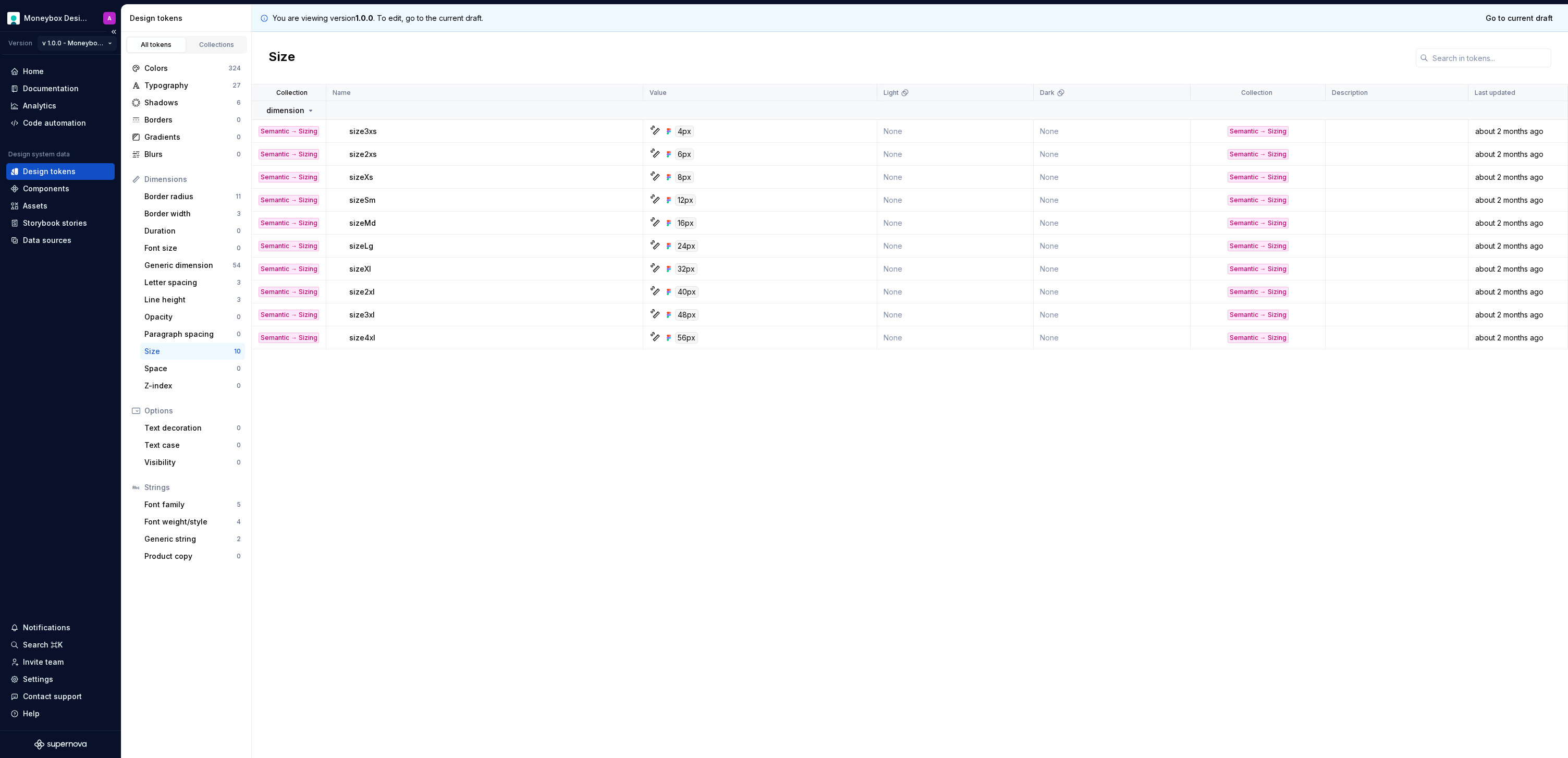 click on "Moneybox Design System A Version v [VERSION] - Moneybox Design System Home Documentation Analytics Code automation Design system data Design tokens Components Assets Storybook stories Data sources Notifications Search ⌘K Invite team Settings Contact support Help Design tokens All tokens Collections Colors [NUMBER] Typography [NUMBER] Shadows [NUMBER] Borders [NUMBER] Gradients [NUMBER] Blurs [NUMBER] Dimensions Border radius [NUMBER] Border width [NUMBER] Duration [NUMBER] Font size [NUMBER] Generic dimension [NUMBER] Letter spacing [NUMBER] Line height [NUMBER] Opacity [NUMBER] Paragraph spacing [NUMBER] Size [NUMBER] Space [NUMBER] Z-index [NUMBER] Options Text decoration [NUMBER] Text case [NUMBER] Visibility [NUMBER] Strings Font family [NUMBER] Font weight/style [NUMBER] Generic string [NUMBER] Product copy [NUMBER] You are viewing version  [VERSION] . To edit, go to the current draft. Go to current draft Size Collection Name Value Light Dark Collection Description Last updated dimension Semantic → Sizing size3xs [NUMBER]px None None Semantic → Sizing about [NUMBER] months ago Semantic → Sizing size2xs [NUMBER]px None None Semantic → Sizing about [NUMBER] months ago Semantic → Sizing sizeXs" at bounding box center (784, 379) 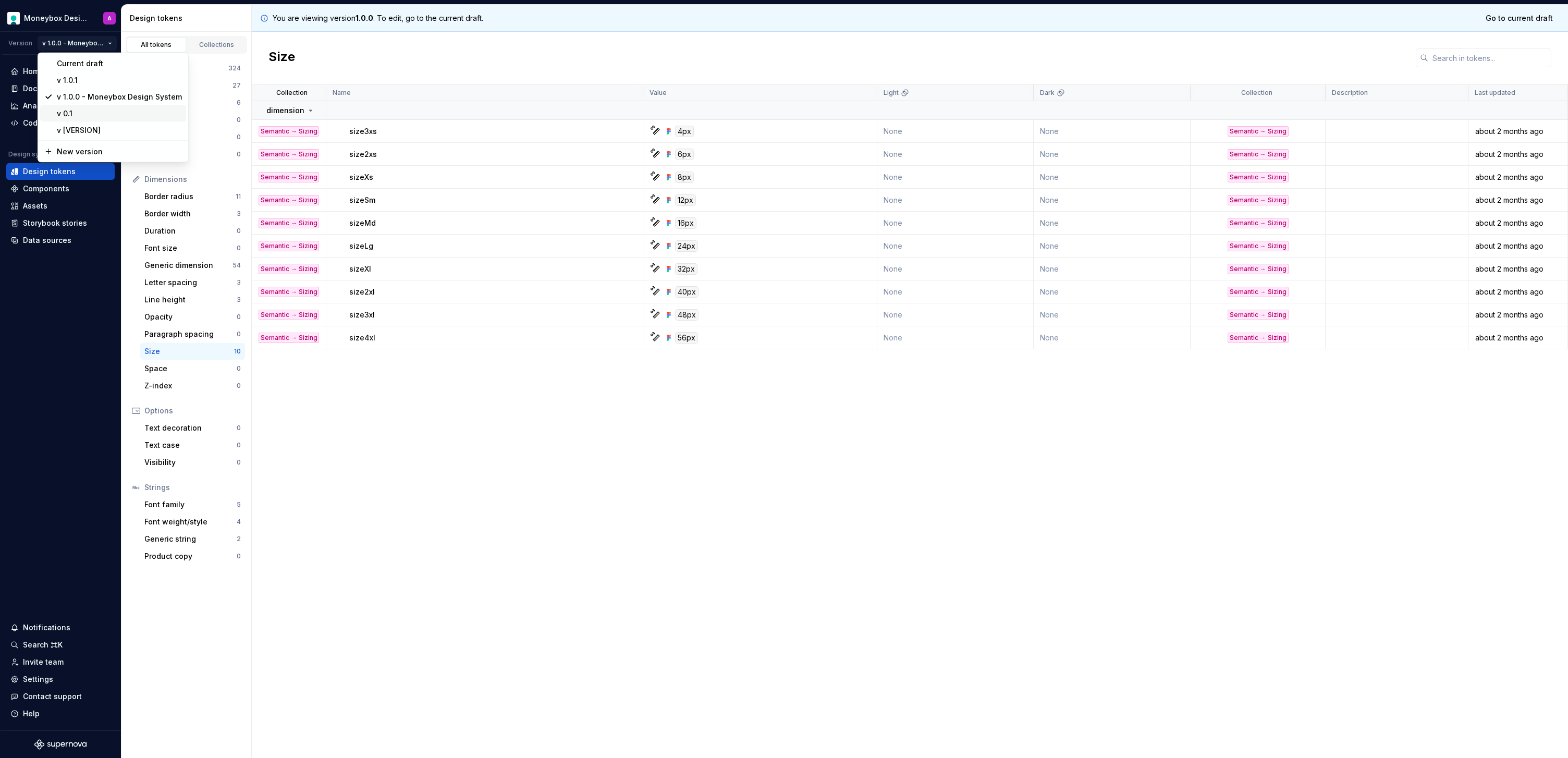 click on "v 0.1" at bounding box center (119, 114) 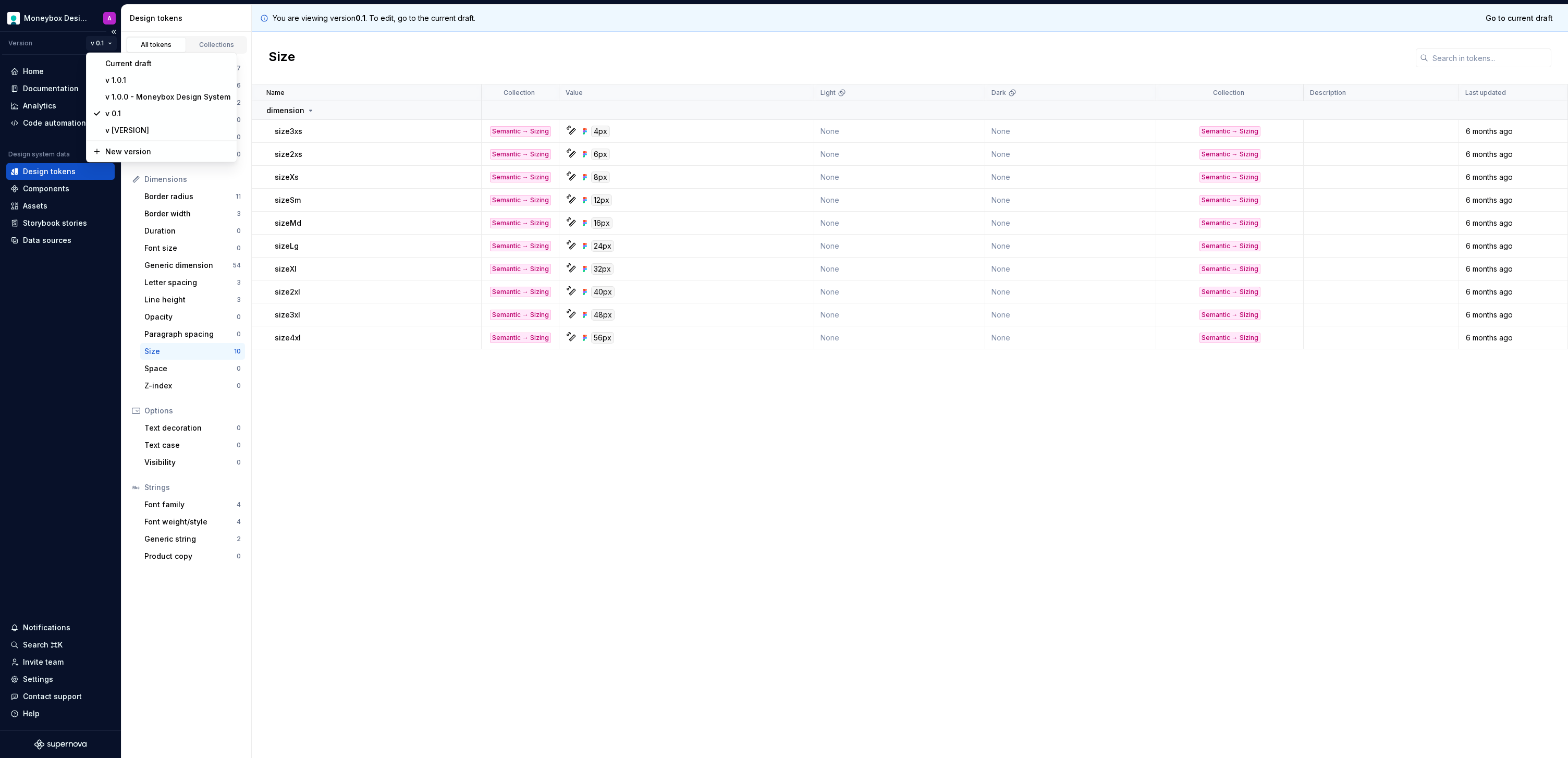 click on "Moneybox Design System A Version v 0.1 Home Documentation Analytics Code automation Design system data Design tokens Components Assets Storybook stories Data sources Notifications Search ⌘K Invite team Settings Contact support Help Design tokens All tokens Collections Colors 277 Typography 16 Shadows 2 Borders 0 Gradients 0 Blurs 0 Dimensions Border radius 11 Border width 3 Duration 0 Font size 0 Generic dimension 54 Letter spacing 3 Line height 3 Opacity 0 Paragraph spacing 0 Size 10 Space 0 Z-index 0 Options Text decoration 0 Text case 0 Visibility 0 Strings Font family 4 Font weight/style 4 Generic string 2 Product copy 0 You are viewing version  0.1 . To edit, go to the current draft. Go to current draft Size Name Collection Value Light Dark Collection Description Last updated dimension size3xs Semantic → Sizing 4px None None Semantic → Sizing 6 months ago size2xs Semantic → Sizing 6px None None Semantic → Sizing 6 months ago sizeXs Semantic → Sizing 8px None None Semantic → Sizing sizeSm" at bounding box center (784, 379) 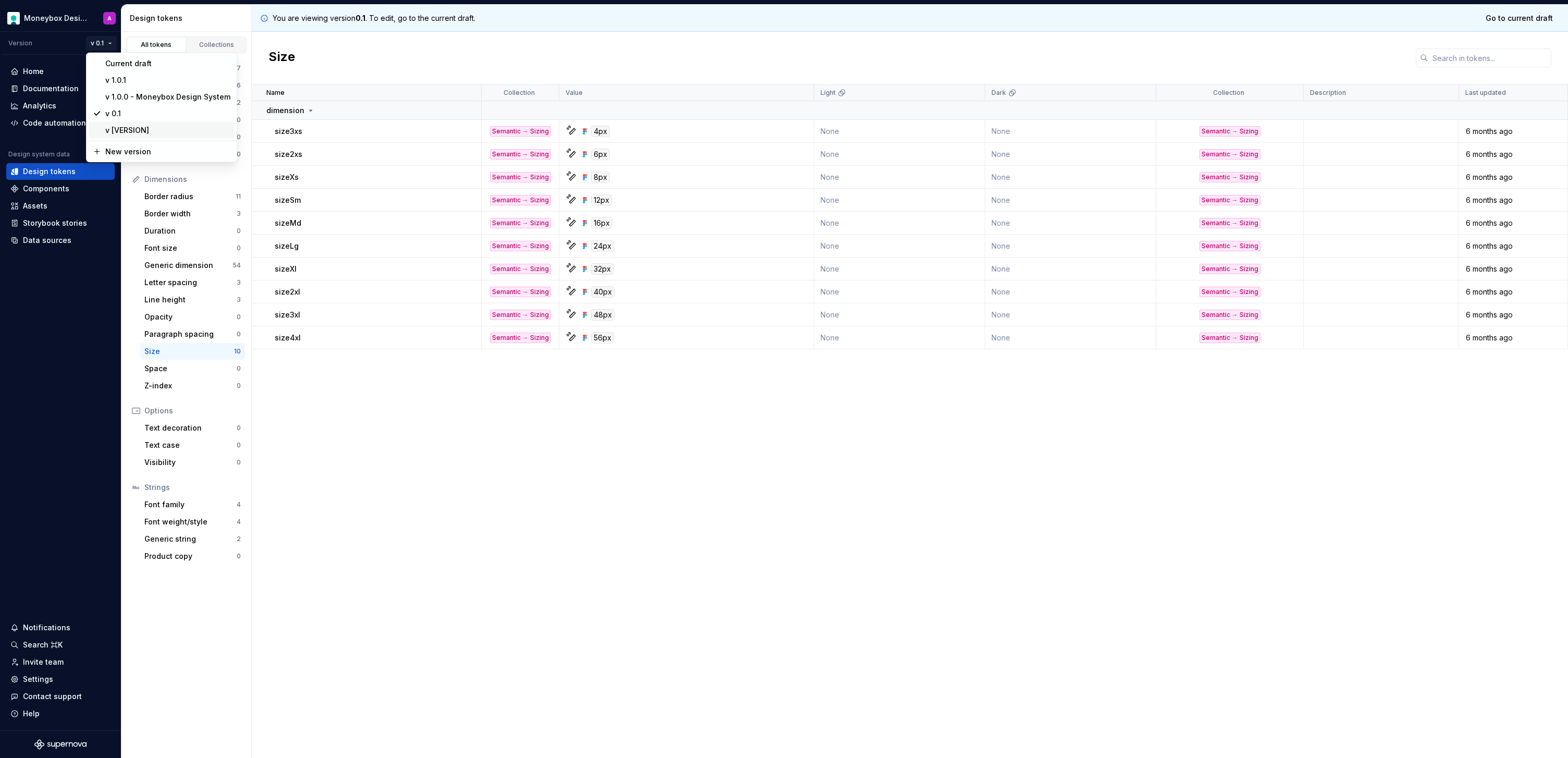 click on "v [VERSION]" at bounding box center [168, 130] 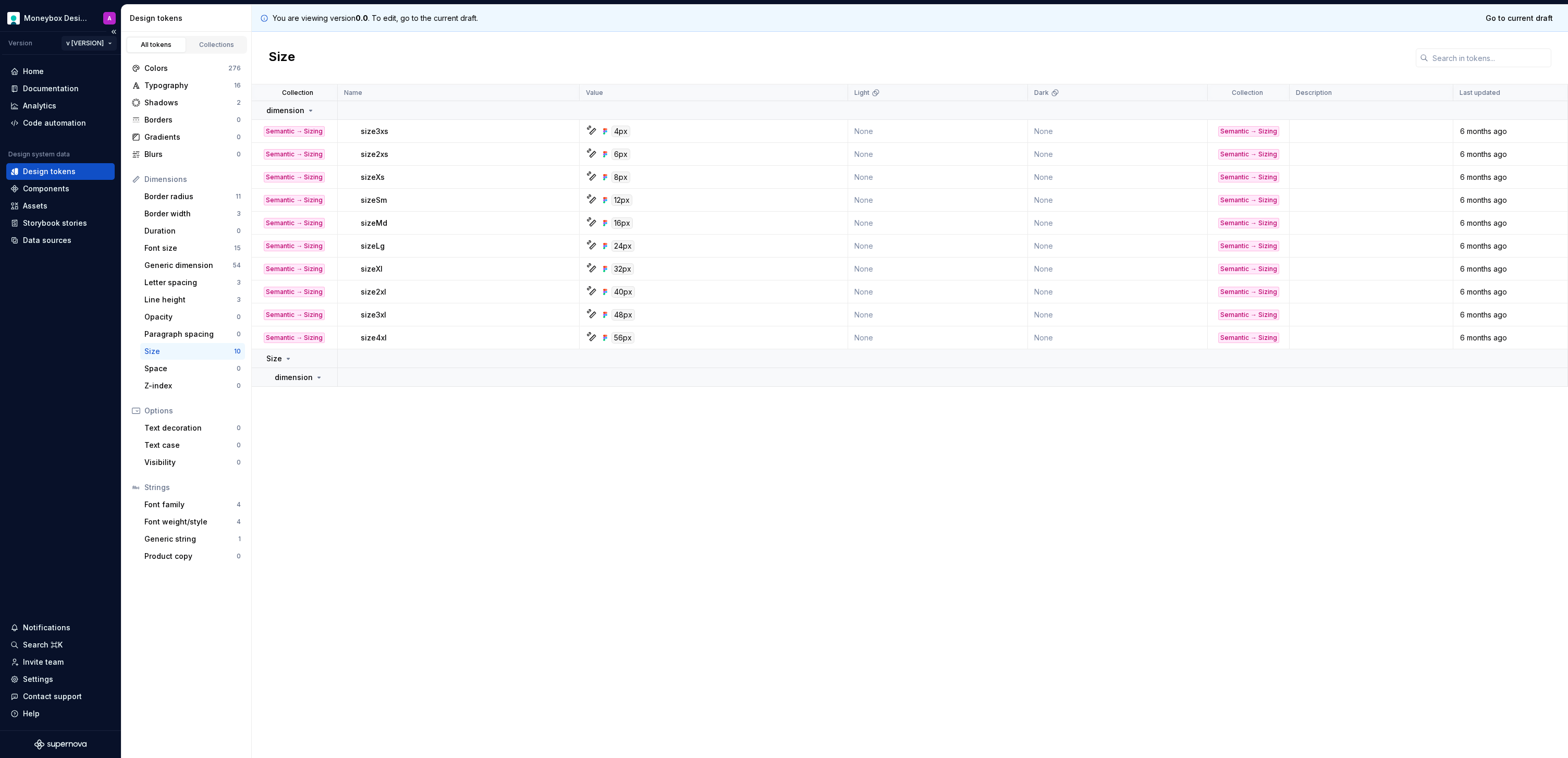 click on "Moneybox Design System A Version v 0.0 Home Documentation Analytics Code automation Design system data Design tokens Components Assets Storybook stories Data sources Notifications Search ⌘K Invite team Settings Contact support Help Design tokens All tokens Collections Colors 276 Typography 16 Shadows 2 Borders 0 Gradients 0 Blurs 0 Dimensions Border radius 11 Border width 3 Duration 0 Font size 15 Generic dimension 54 Letter spacing 3 Line height 3 Opacity 0 Paragraph spacing 0 Size 10 Space 0 Z-index 0 Options Text decoration 0 Text case 0 Visibility 0 Strings Font family 4 Font weight/style 4 Generic string 1 Product copy 0 You are viewing version  0.0 . To edit, go to the current draft. Go to current draft Size Collection Name Value Light Dark Collection Description Last updated dimension Semantic → Sizing size3xs 4px None None Semantic → Sizing 6 months ago Semantic → Sizing size2xs 6px None None Semantic → Sizing 6 months ago Semantic → Sizing sizeXs 8px None None Semantic → Sizing sizeSm" at bounding box center (784, 379) 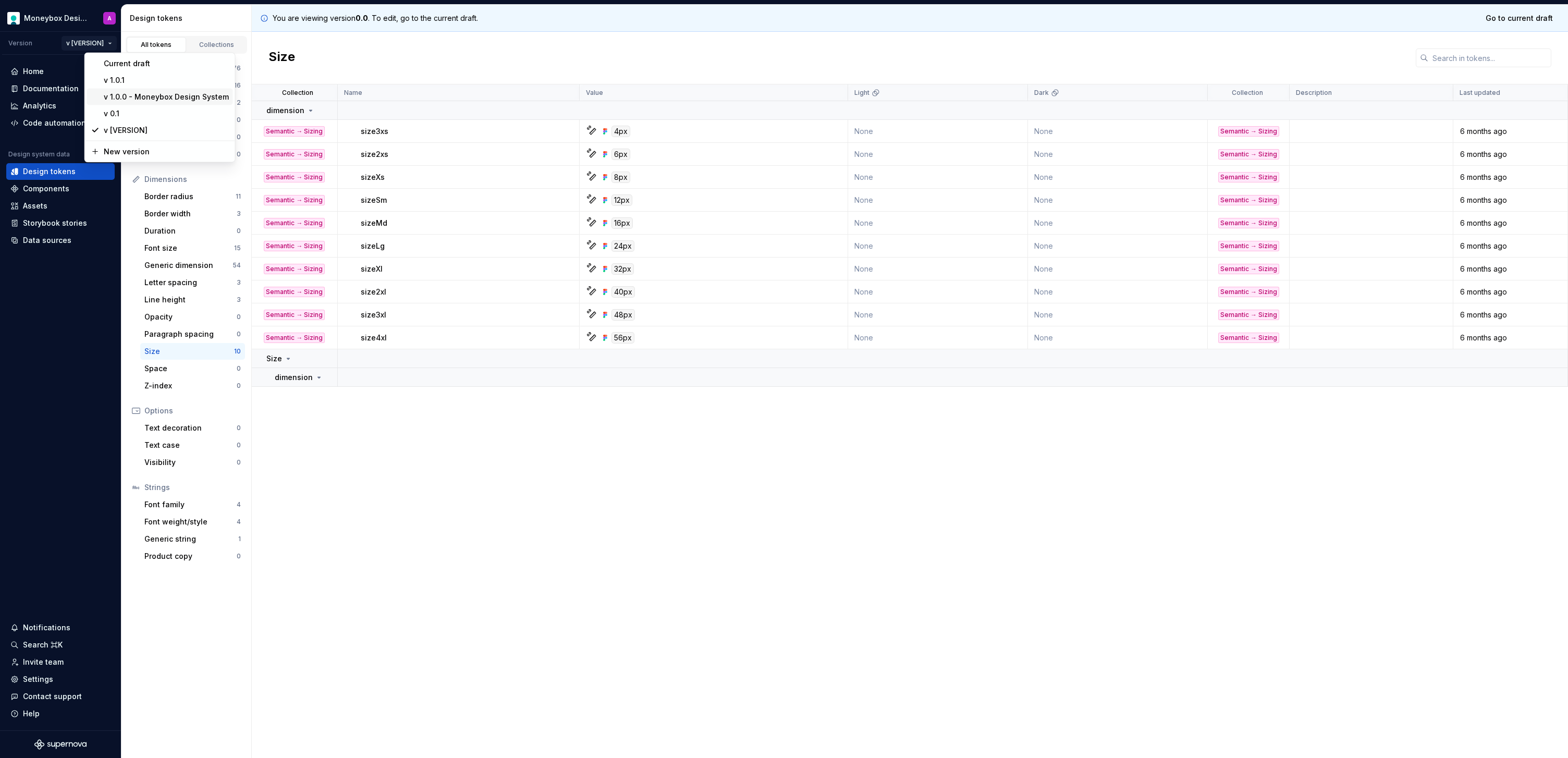 click on "v 1.0.0 - Moneybox Design System" at bounding box center (166, 97) 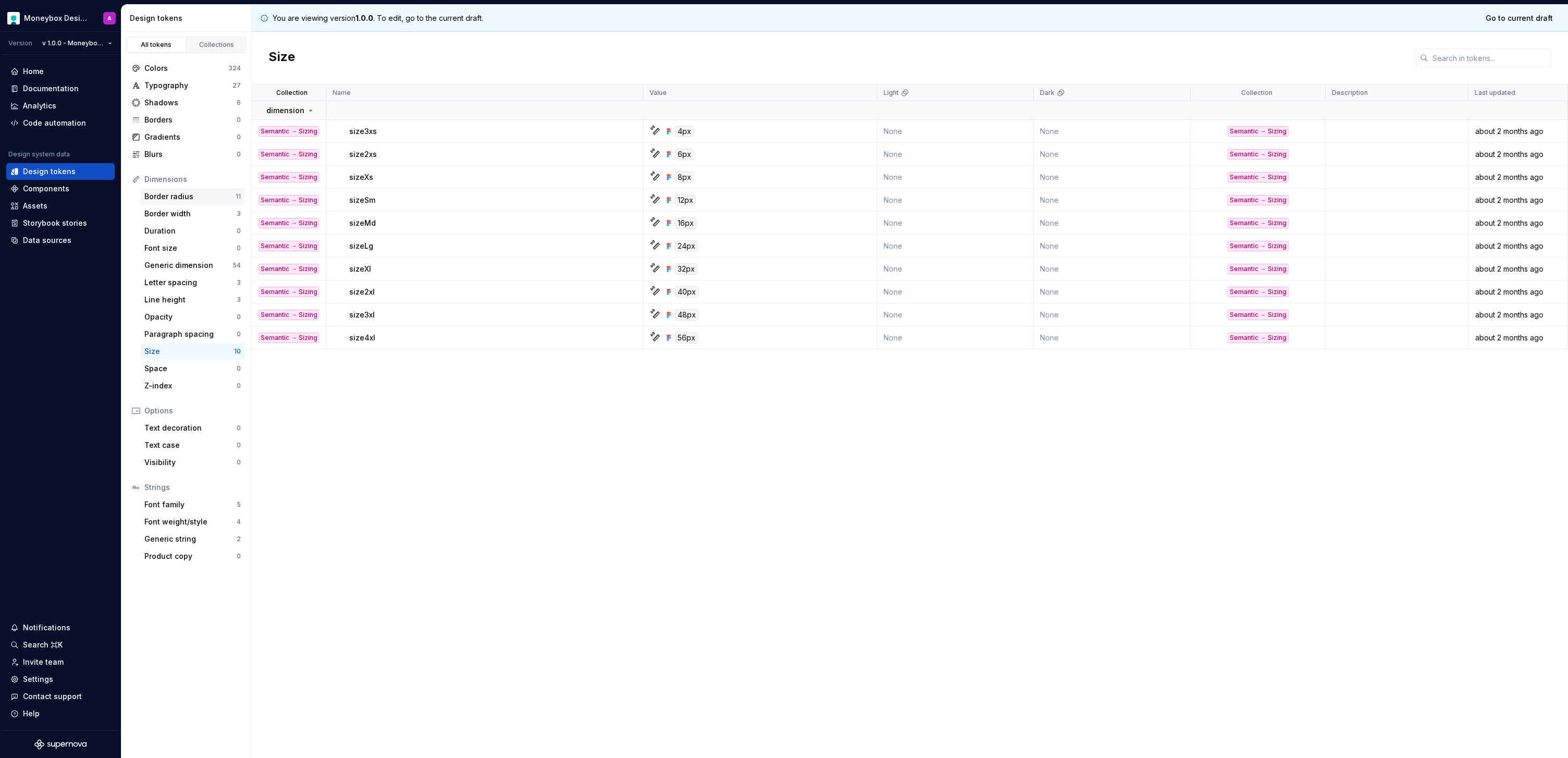 click on "Border radius" at bounding box center (190, 197) 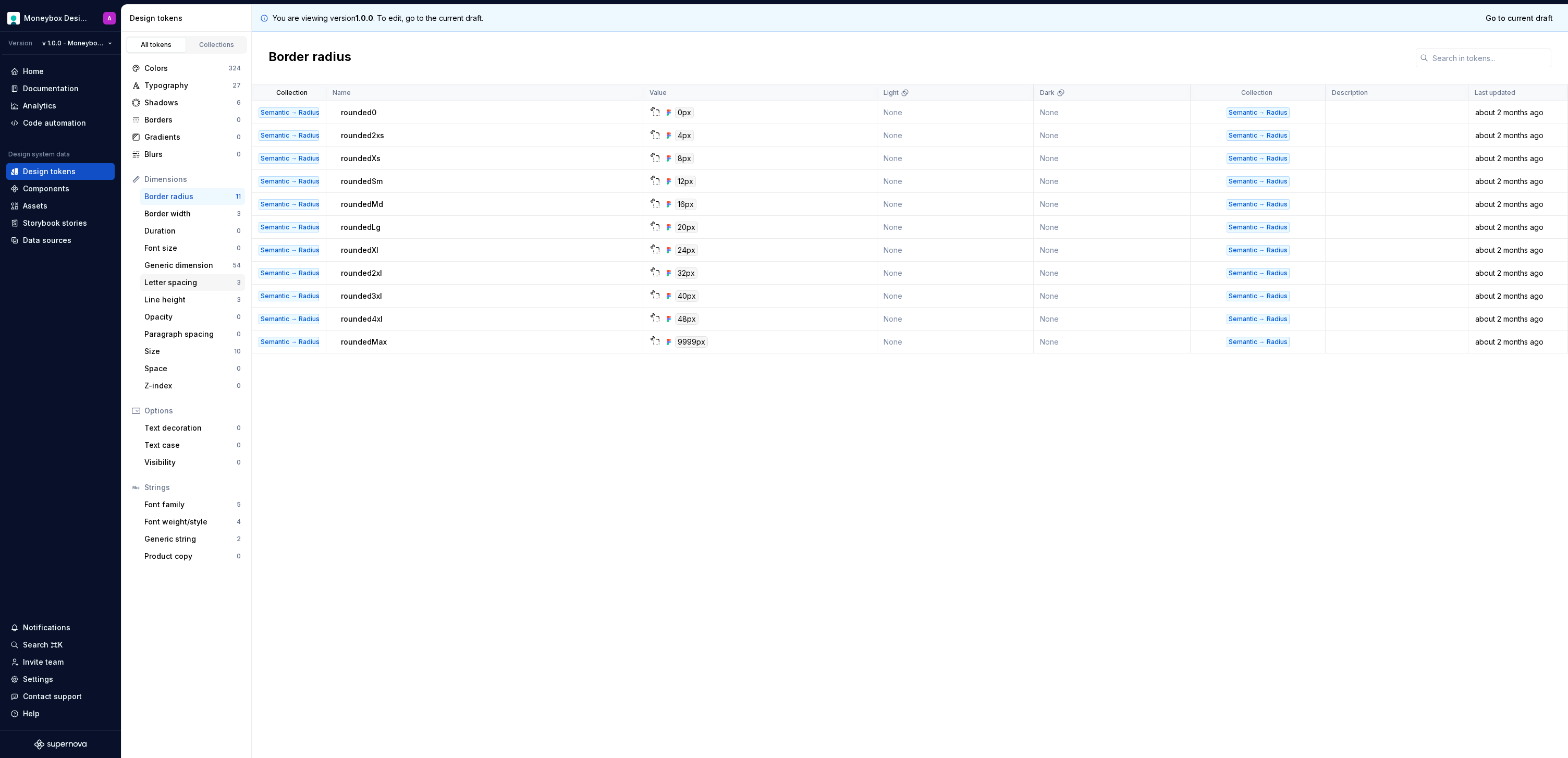 click on "Letter spacing" at bounding box center (190, 283) 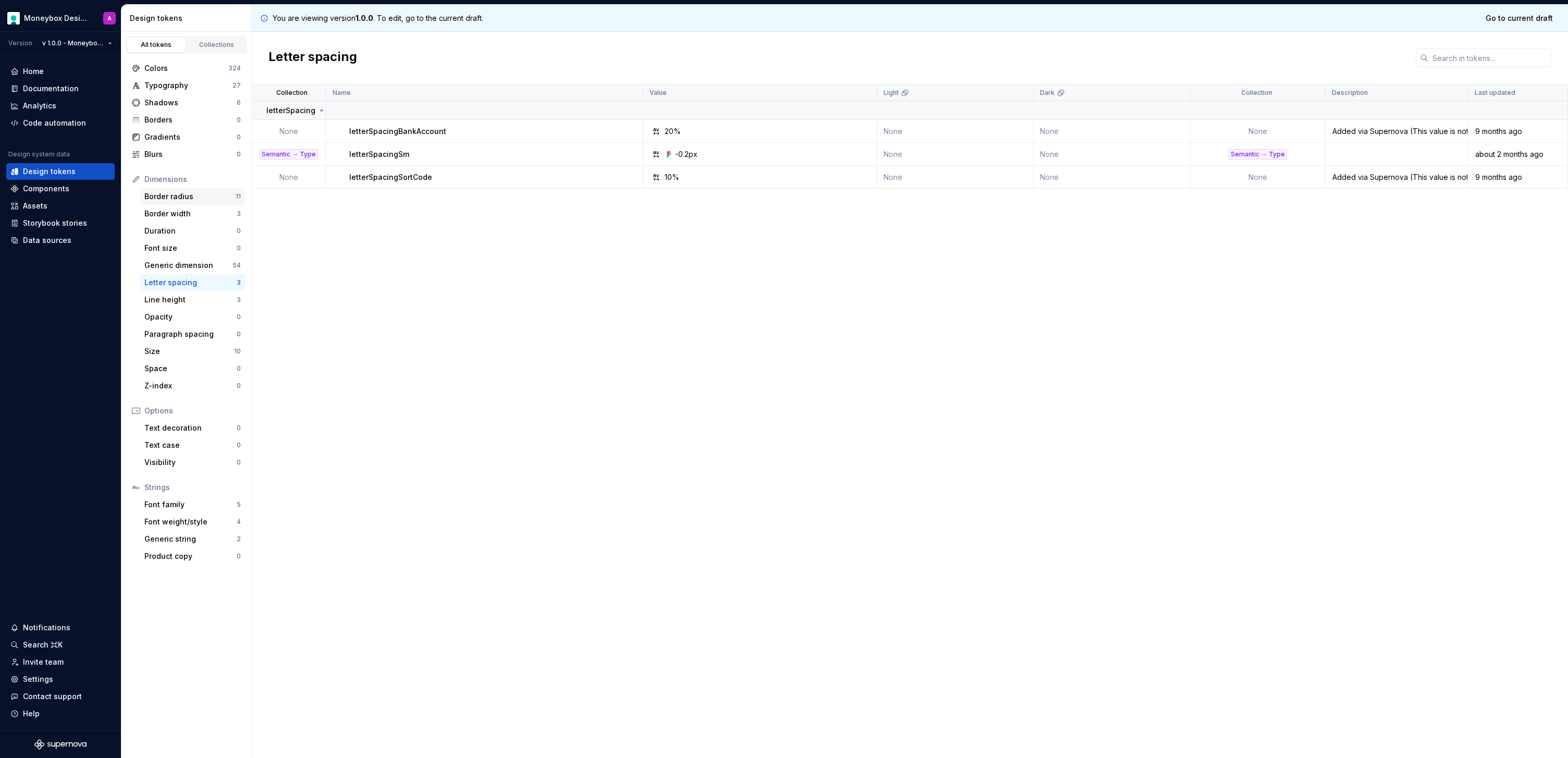 click on "Border radius" at bounding box center (190, 197) 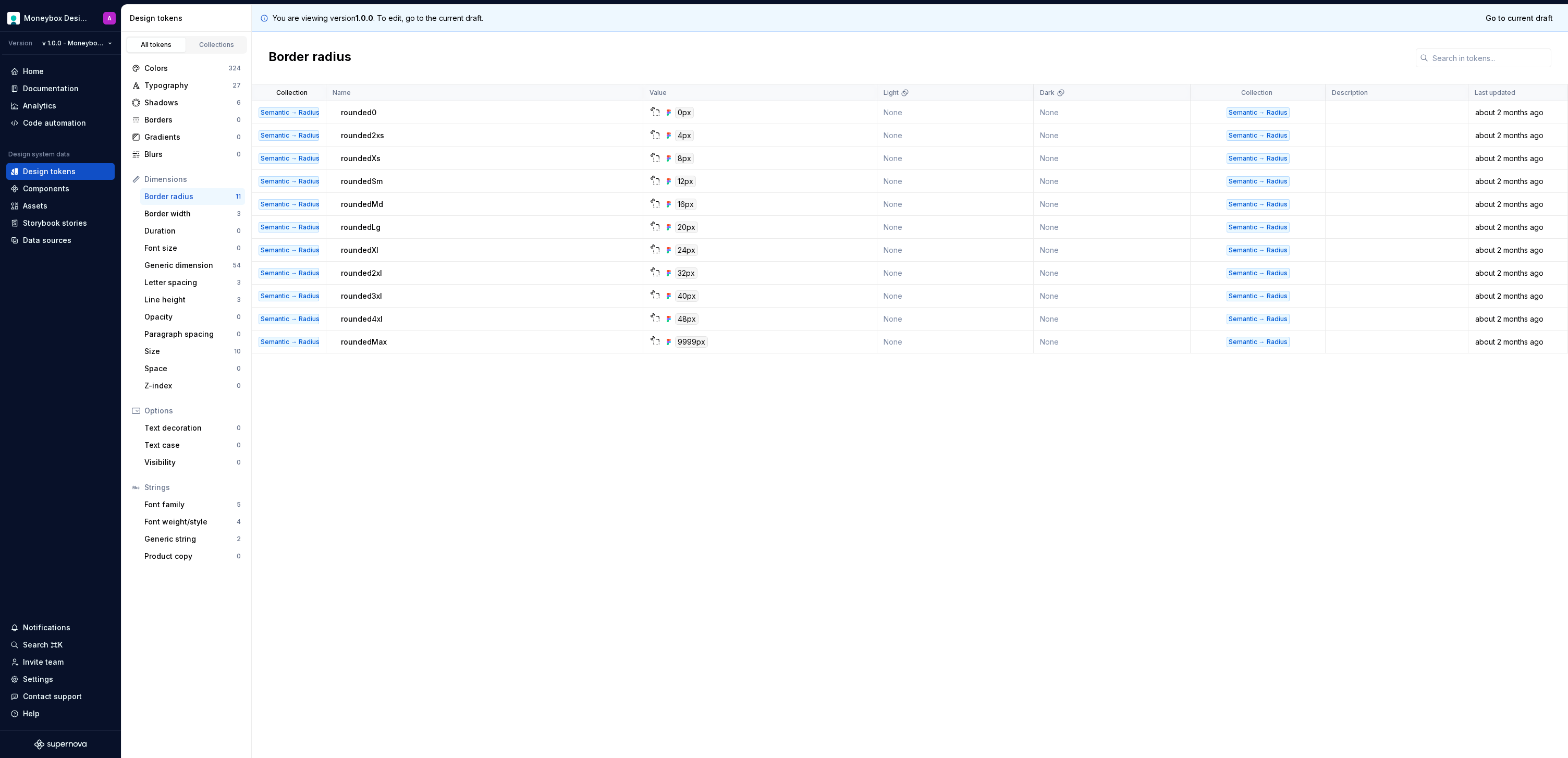 click on "Semantic → Radius" at bounding box center (1258, 113) 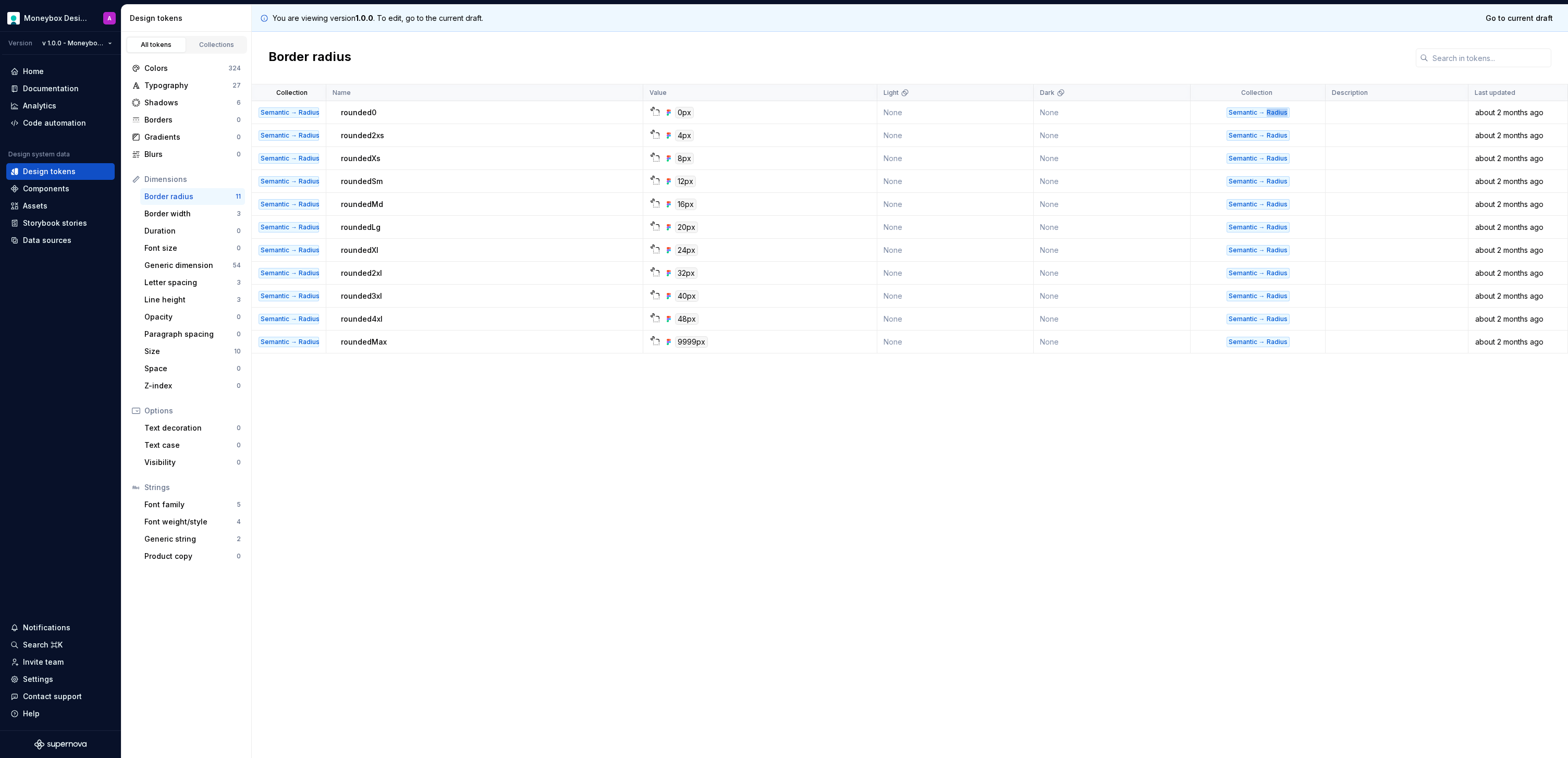 click on "Semantic → Radius" at bounding box center (1258, 113) 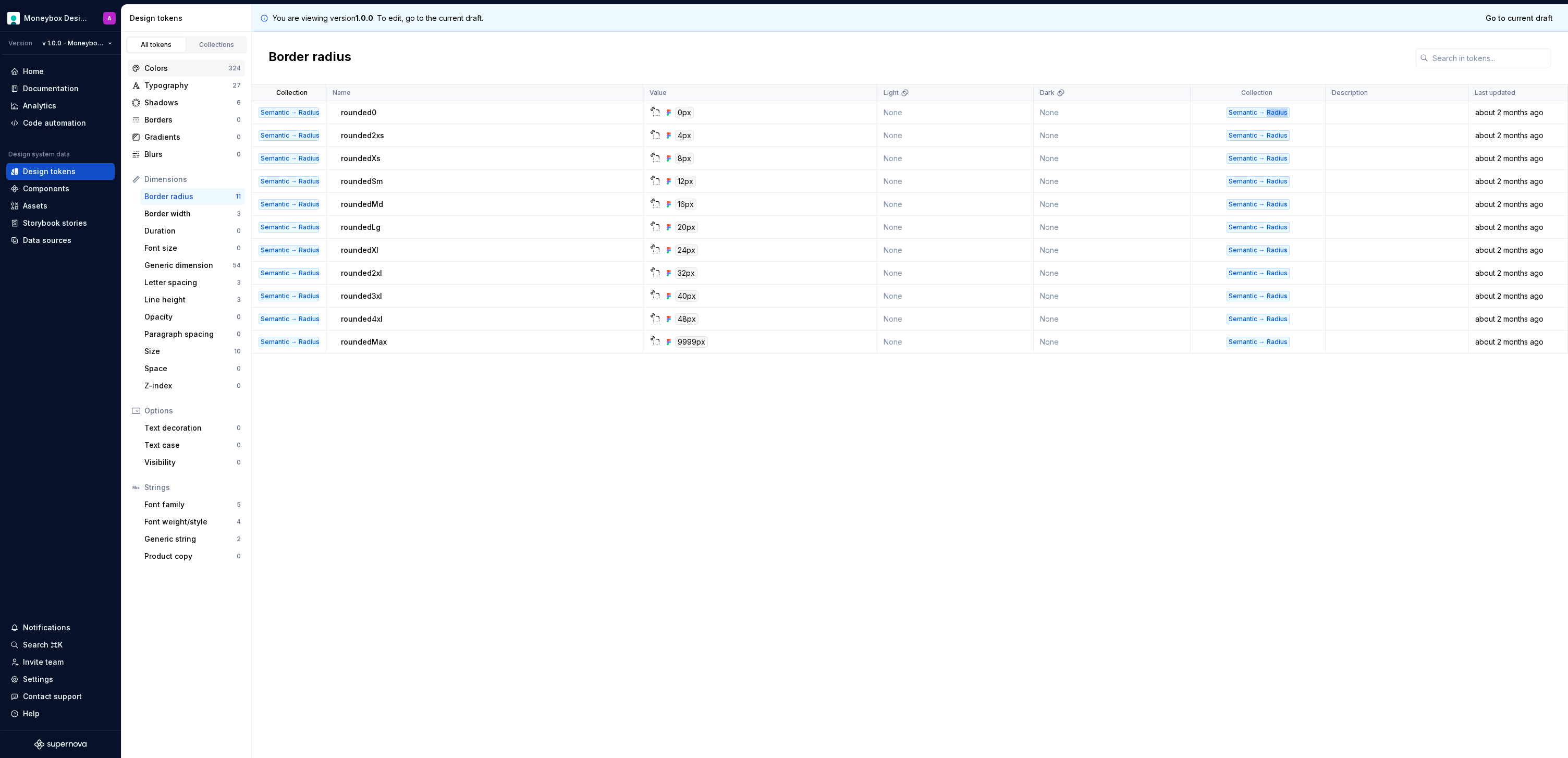 click on "Colors" at bounding box center [186, 68] 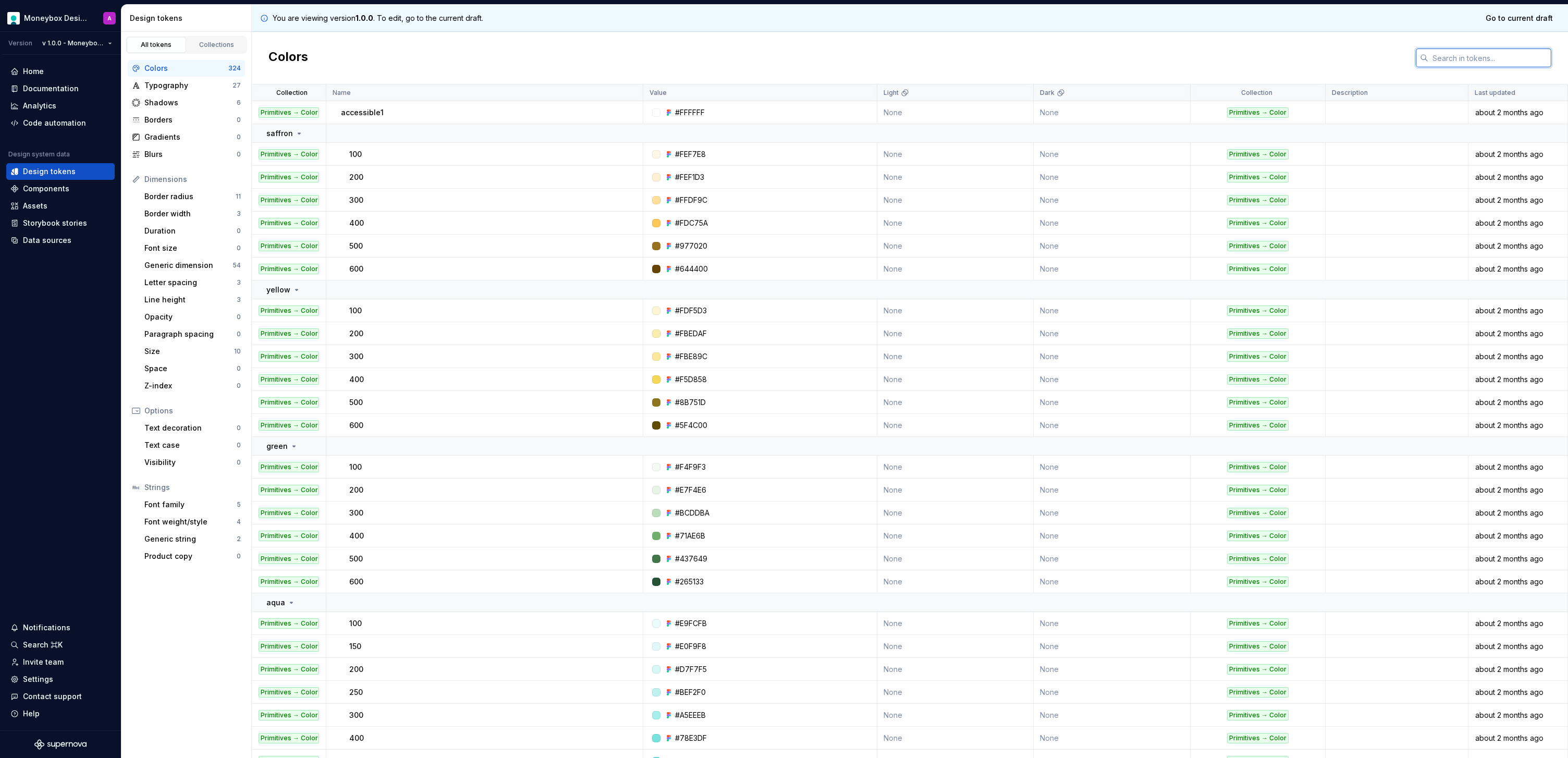 click at bounding box center (1490, 58) 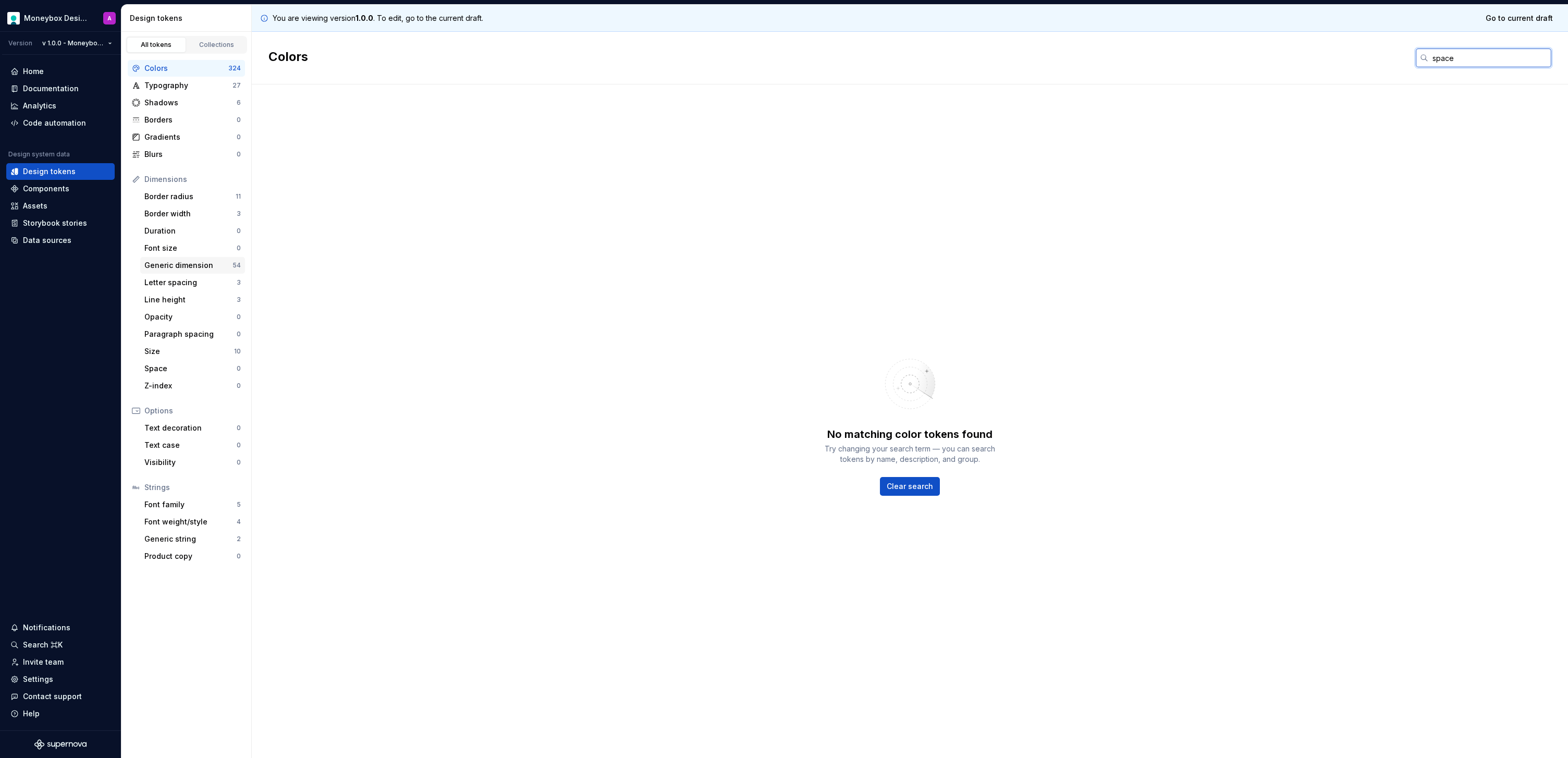 type on "space" 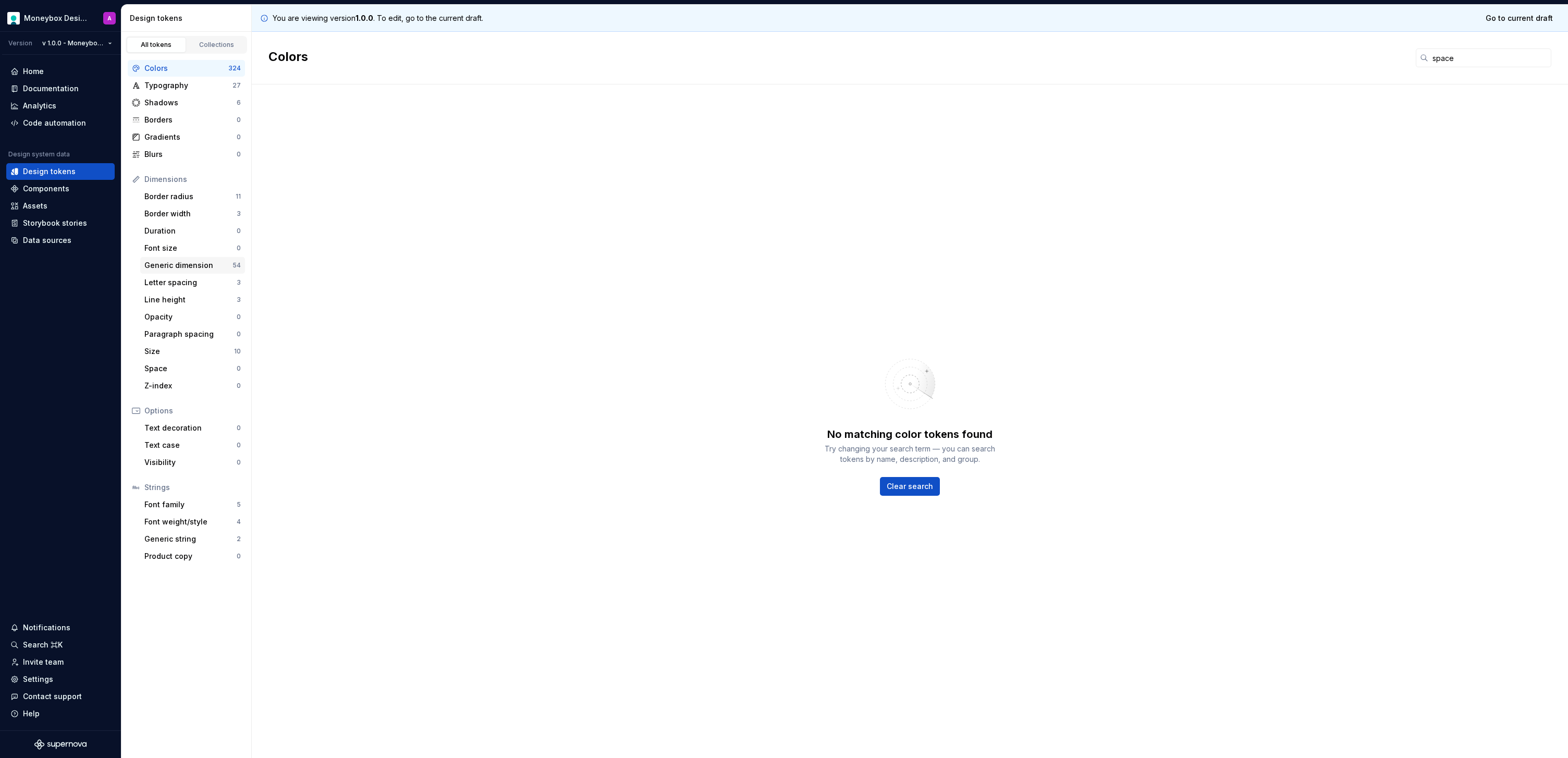 click on "Generic dimension 54" at bounding box center (192, 265) 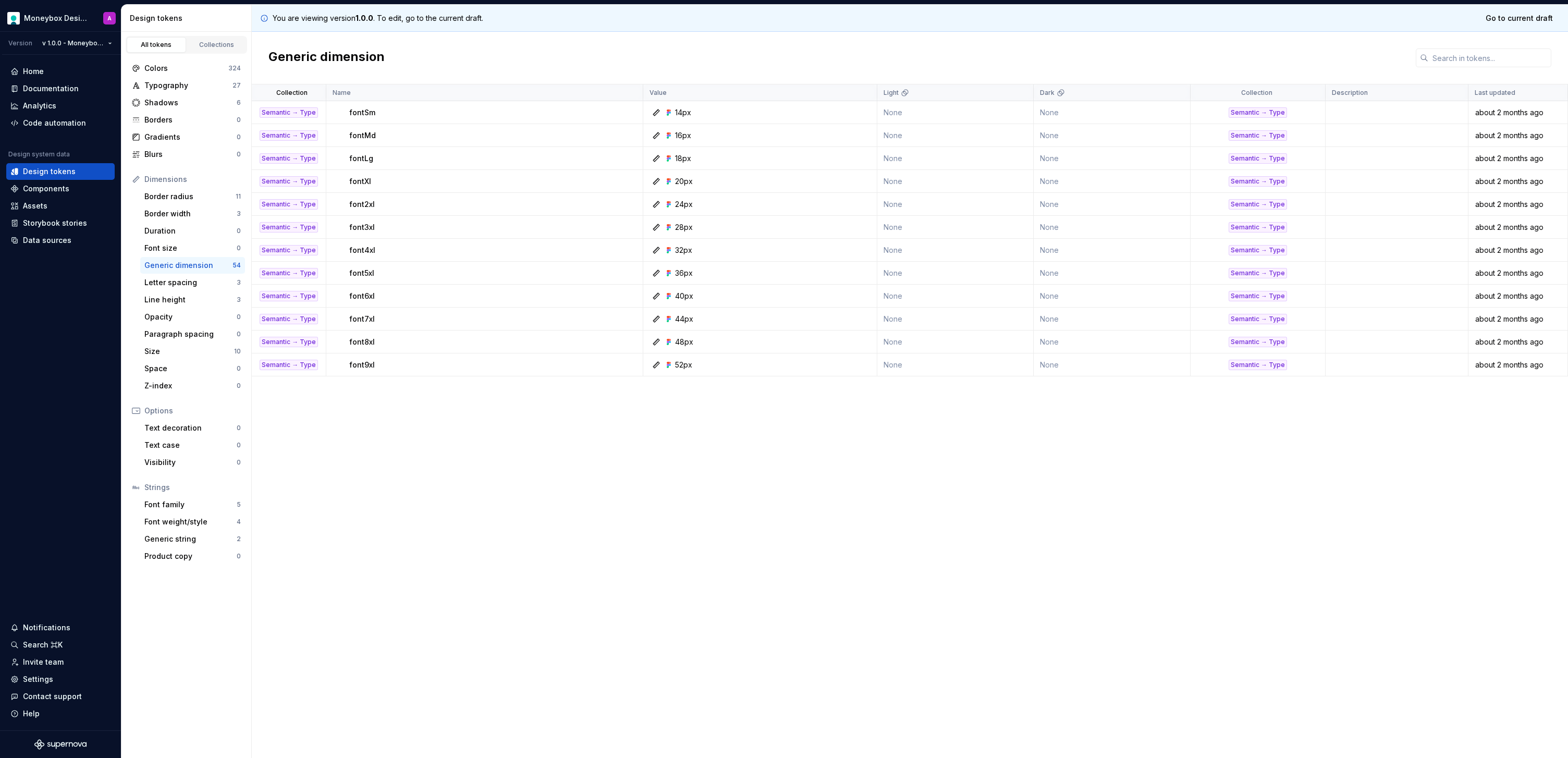 scroll, scrollTop: 0, scrollLeft: 0, axis: both 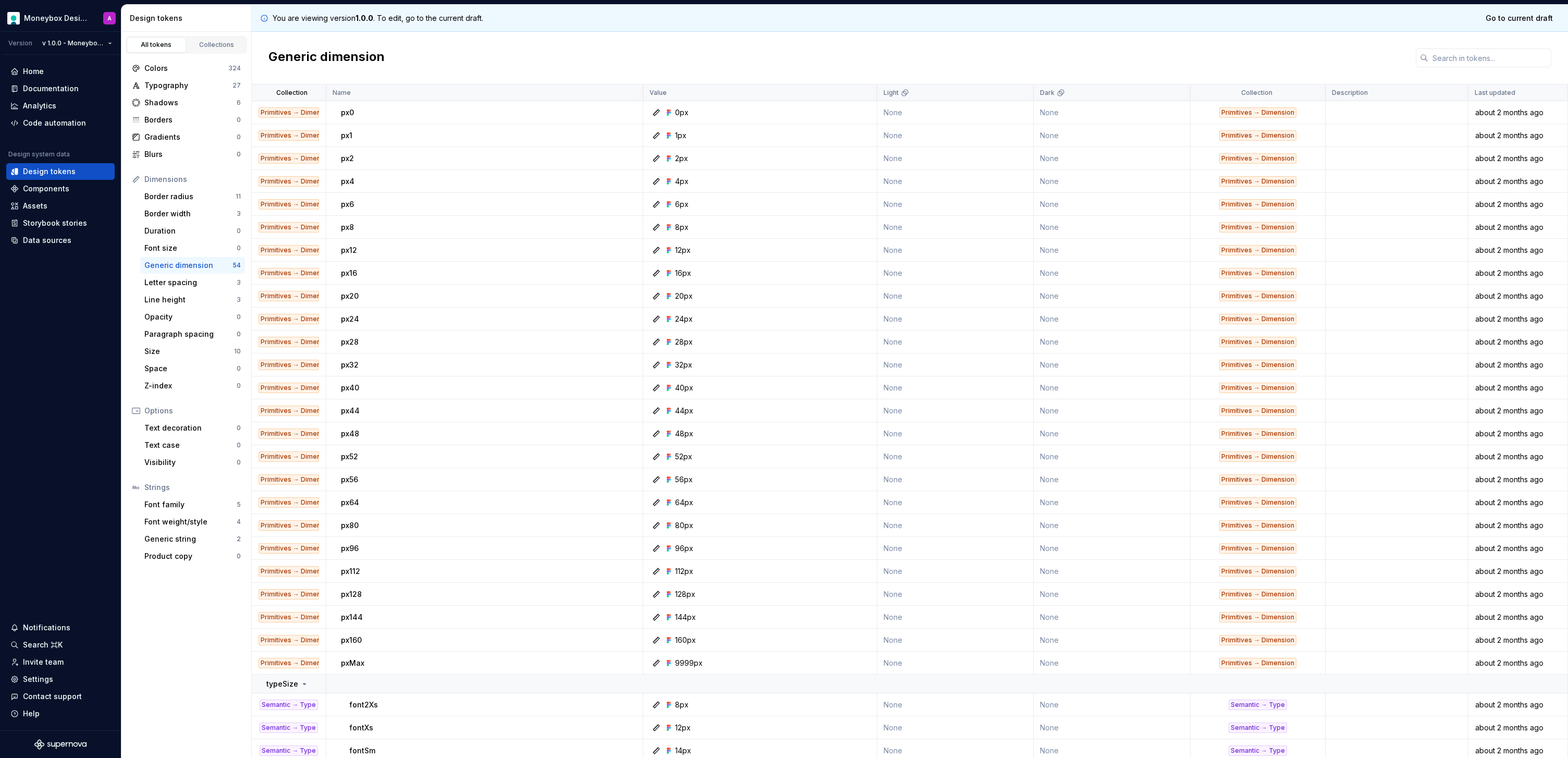 click on "px6" at bounding box center (347, 204) 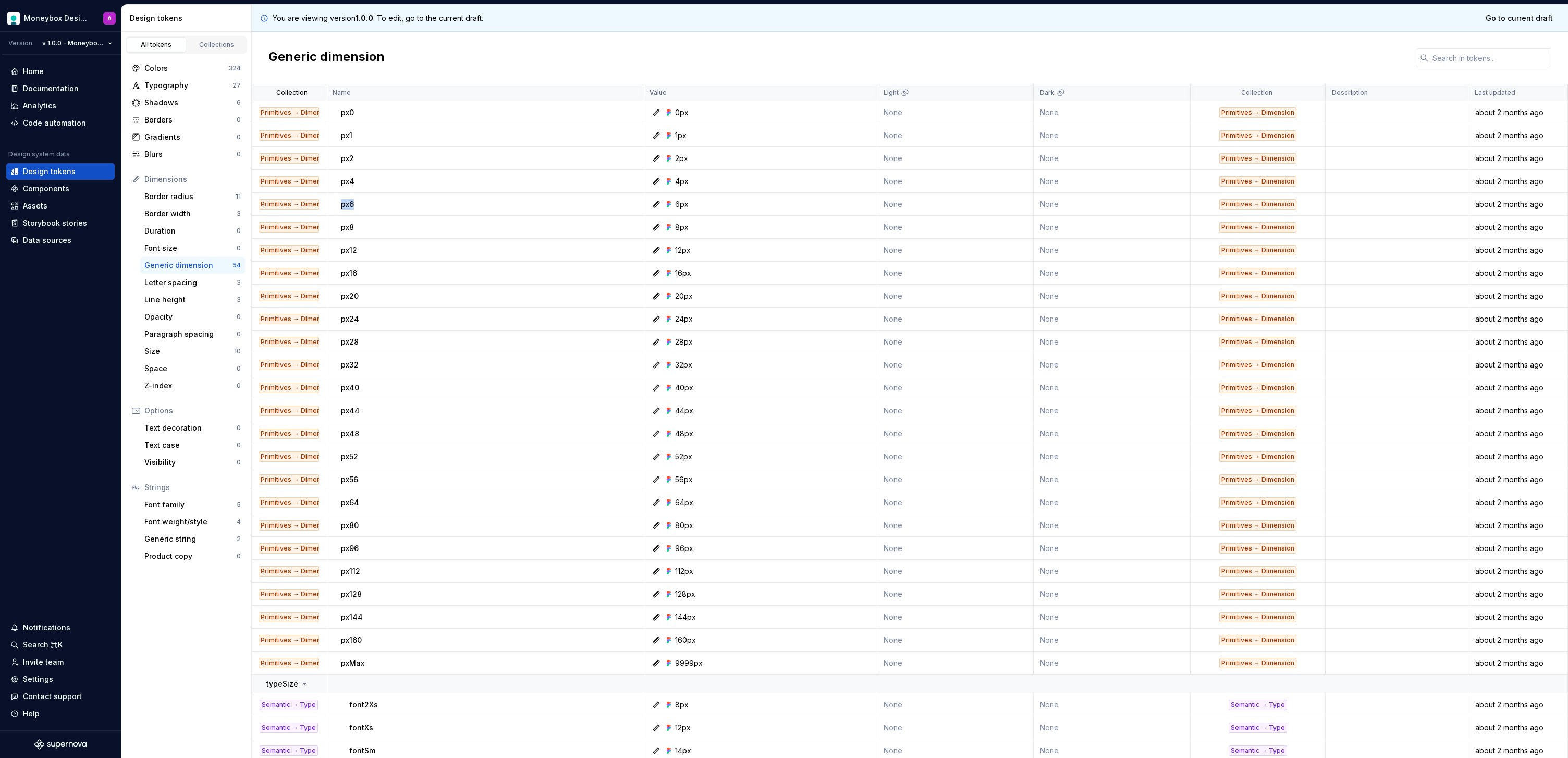 click on "px6" at bounding box center (347, 204) 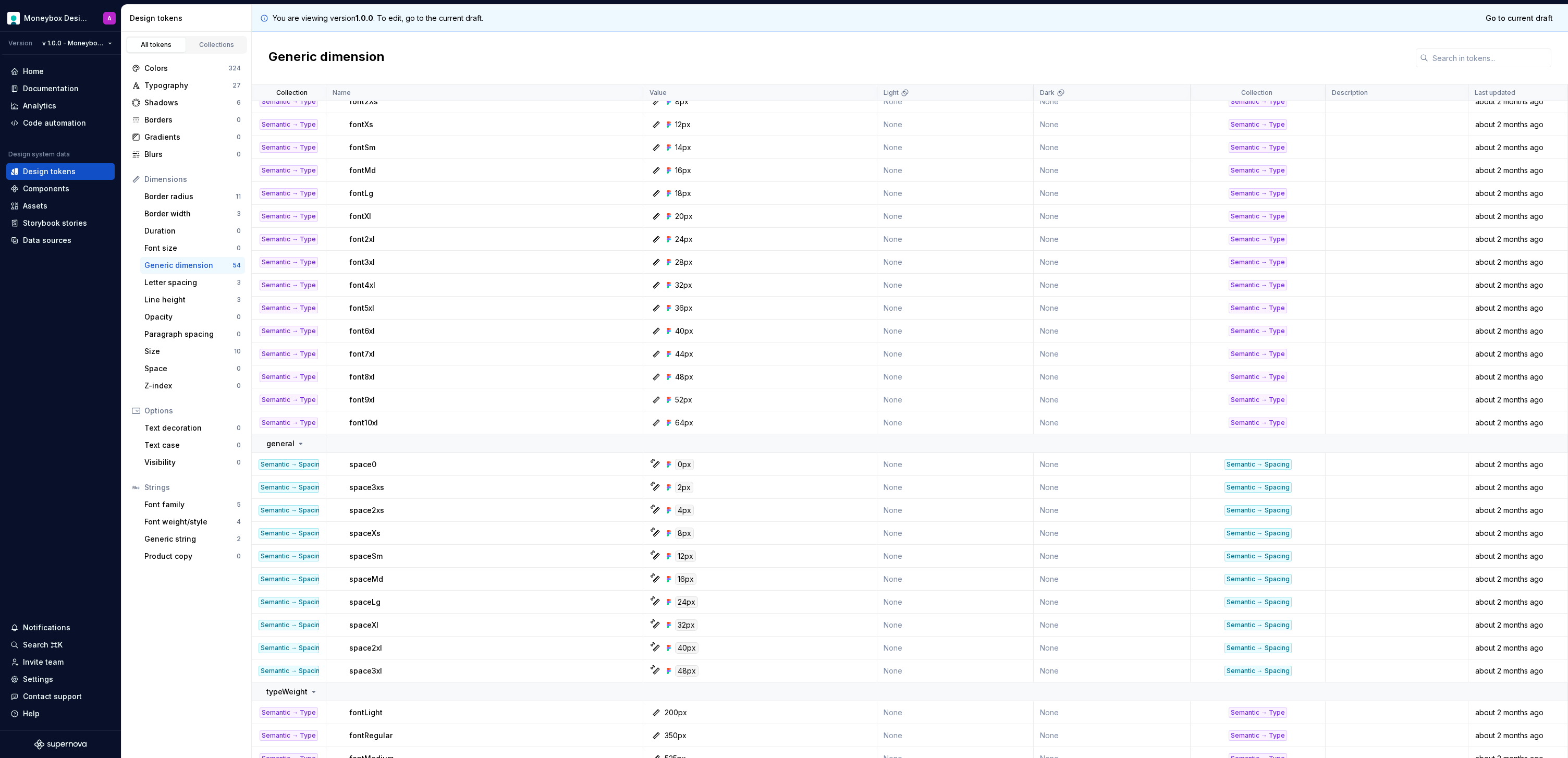 scroll, scrollTop: 638, scrollLeft: 0, axis: vertical 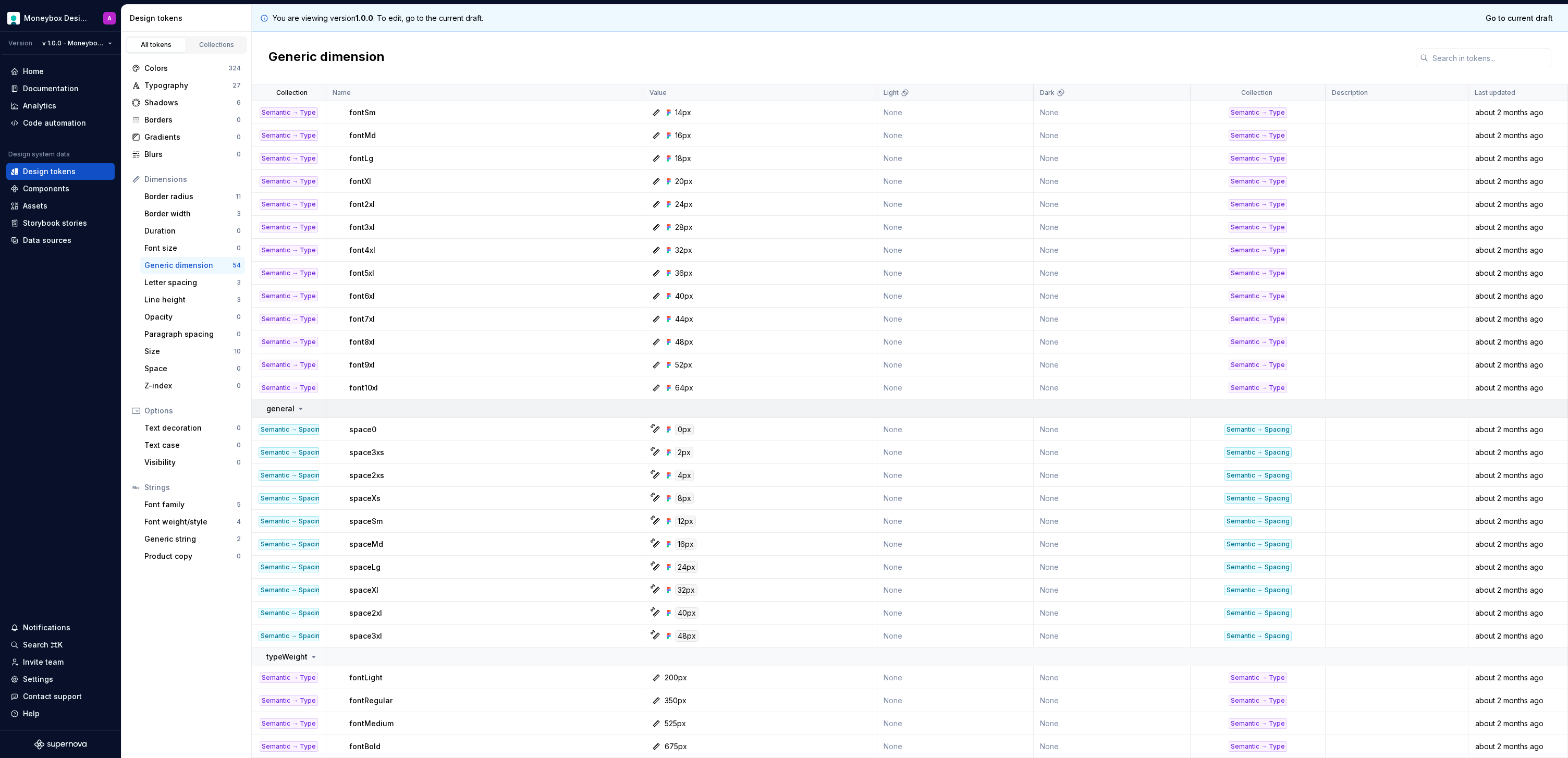 click on "general" at bounding box center [280, 409] 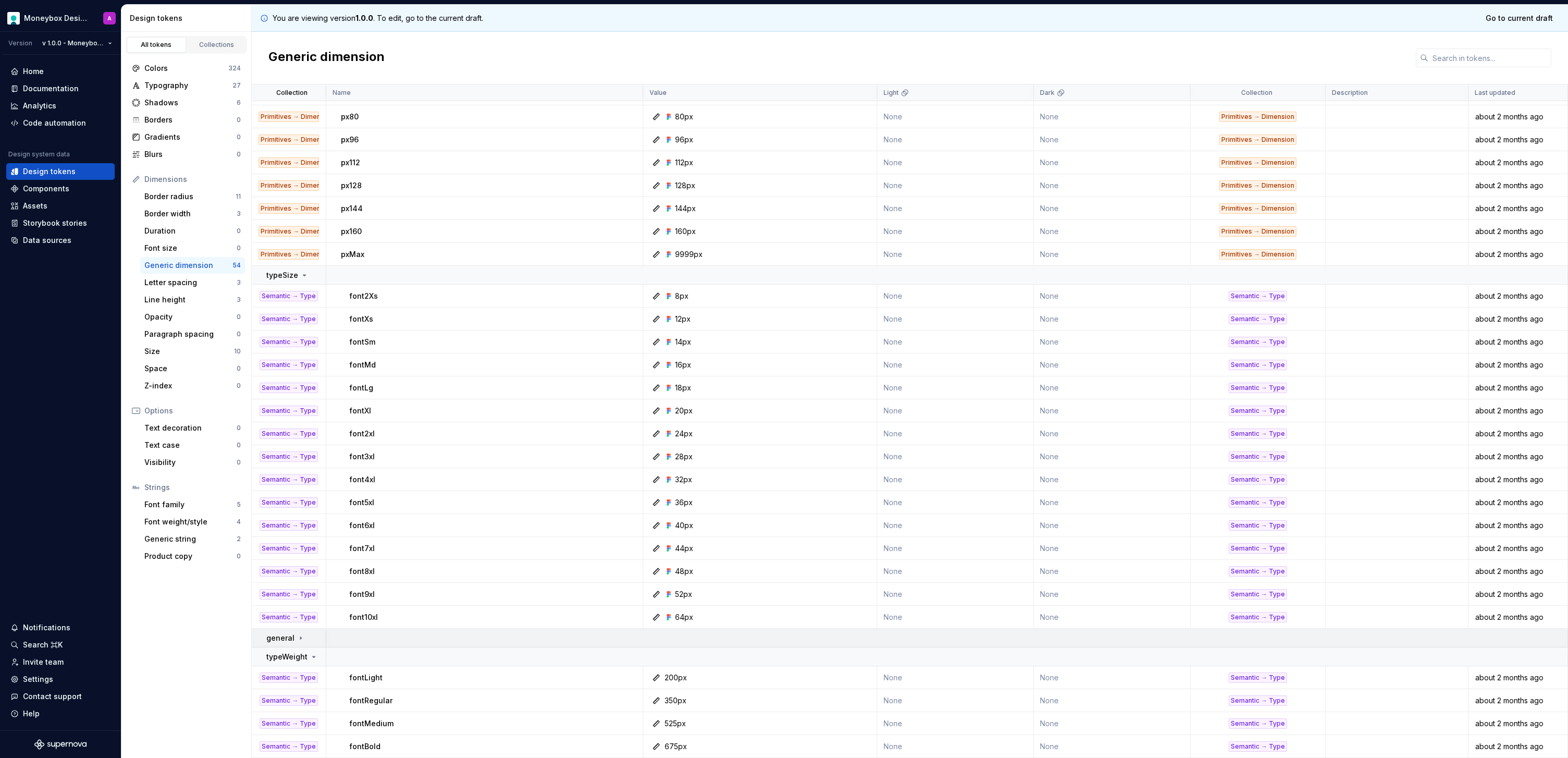 click 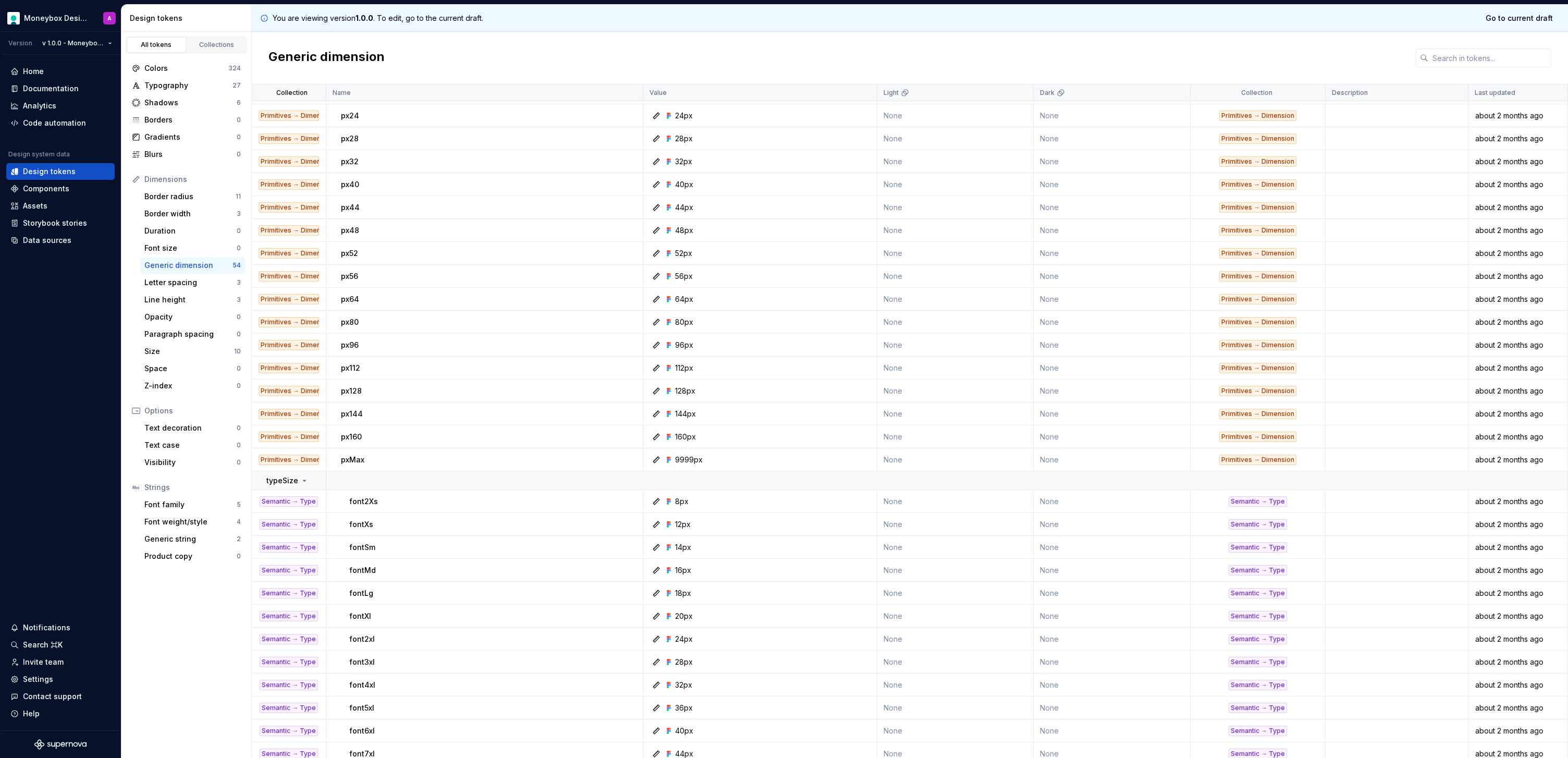scroll, scrollTop: 0, scrollLeft: 0, axis: both 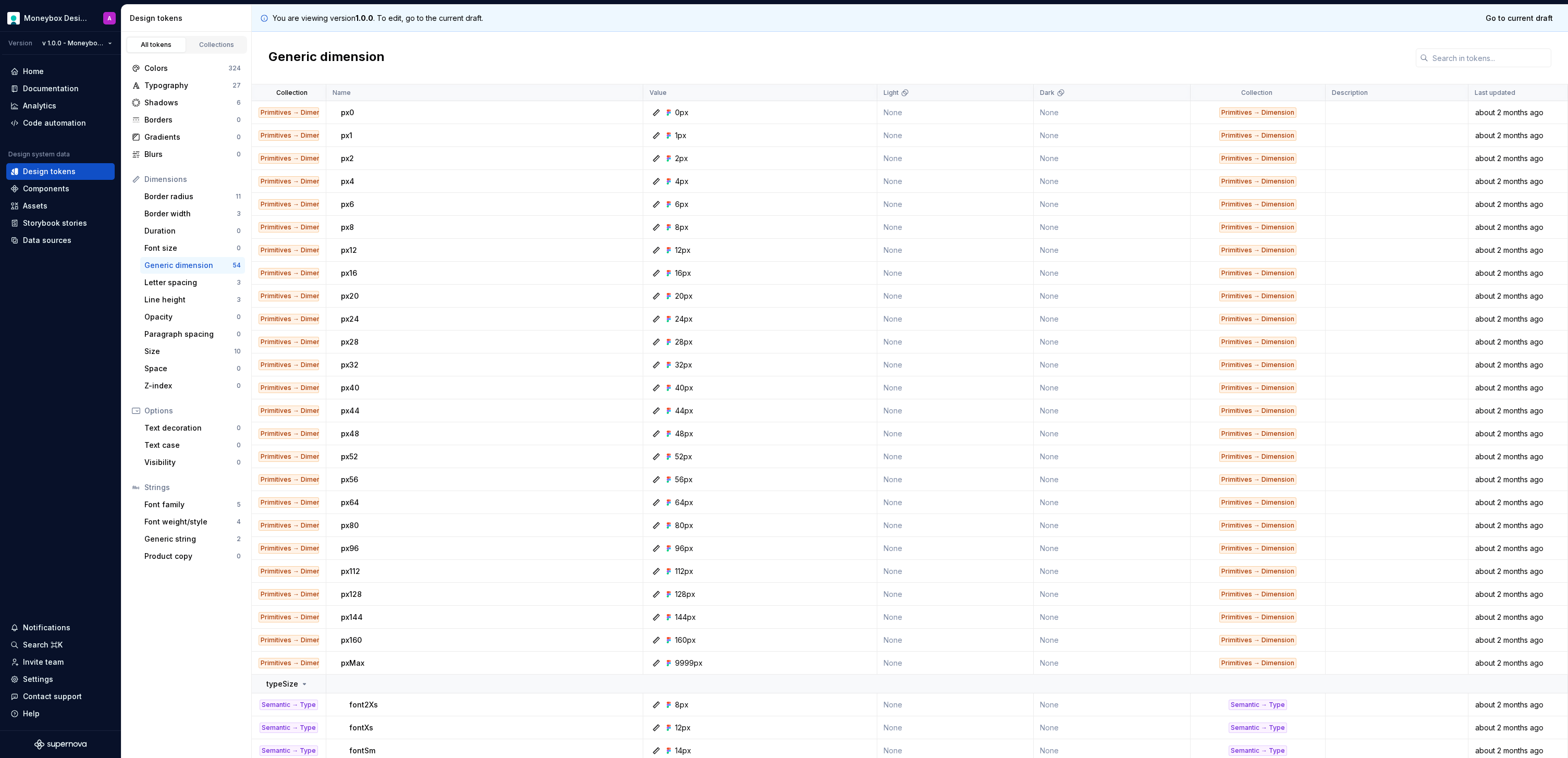 click 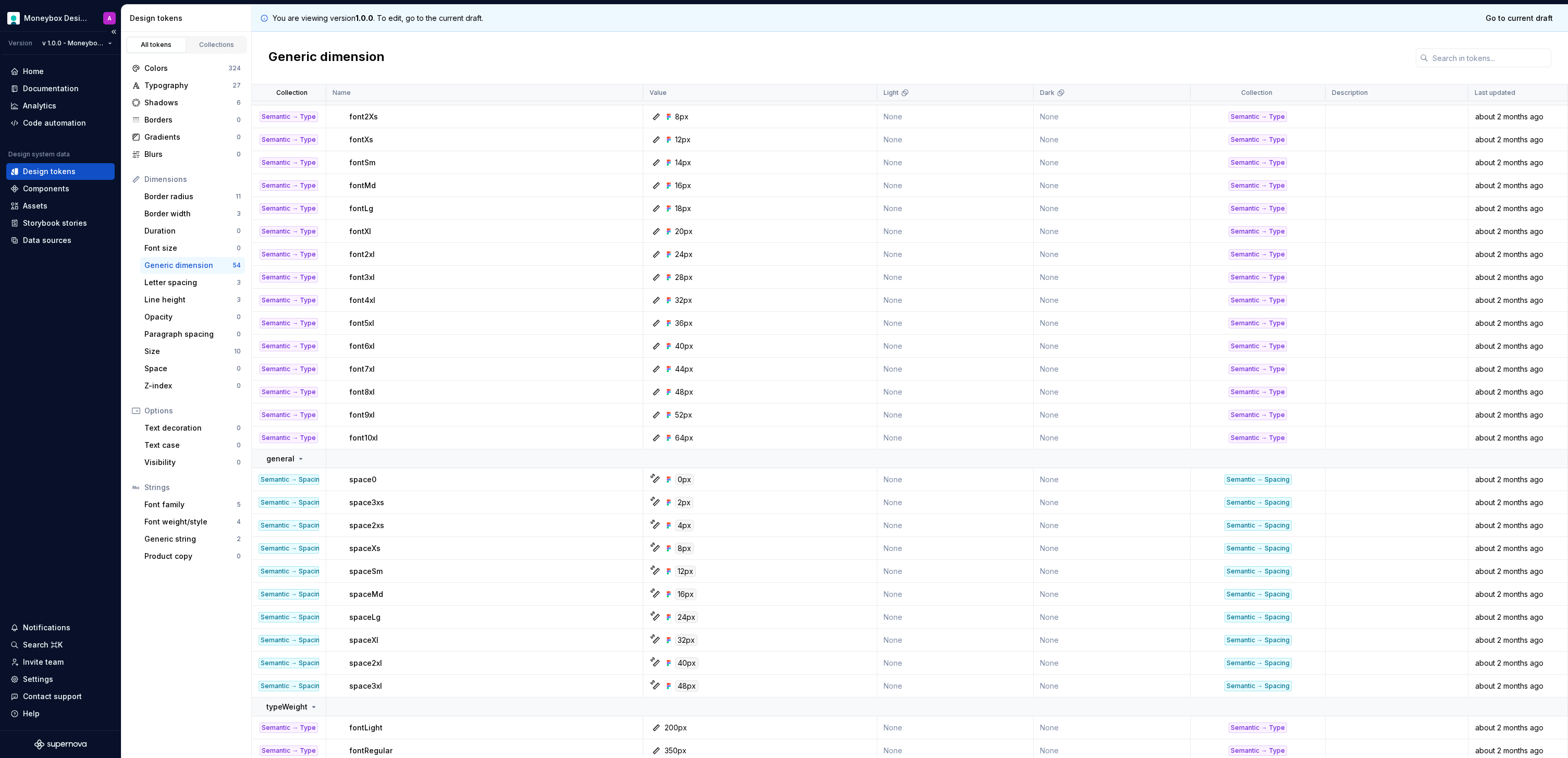 scroll, scrollTop: 638, scrollLeft: 0, axis: vertical 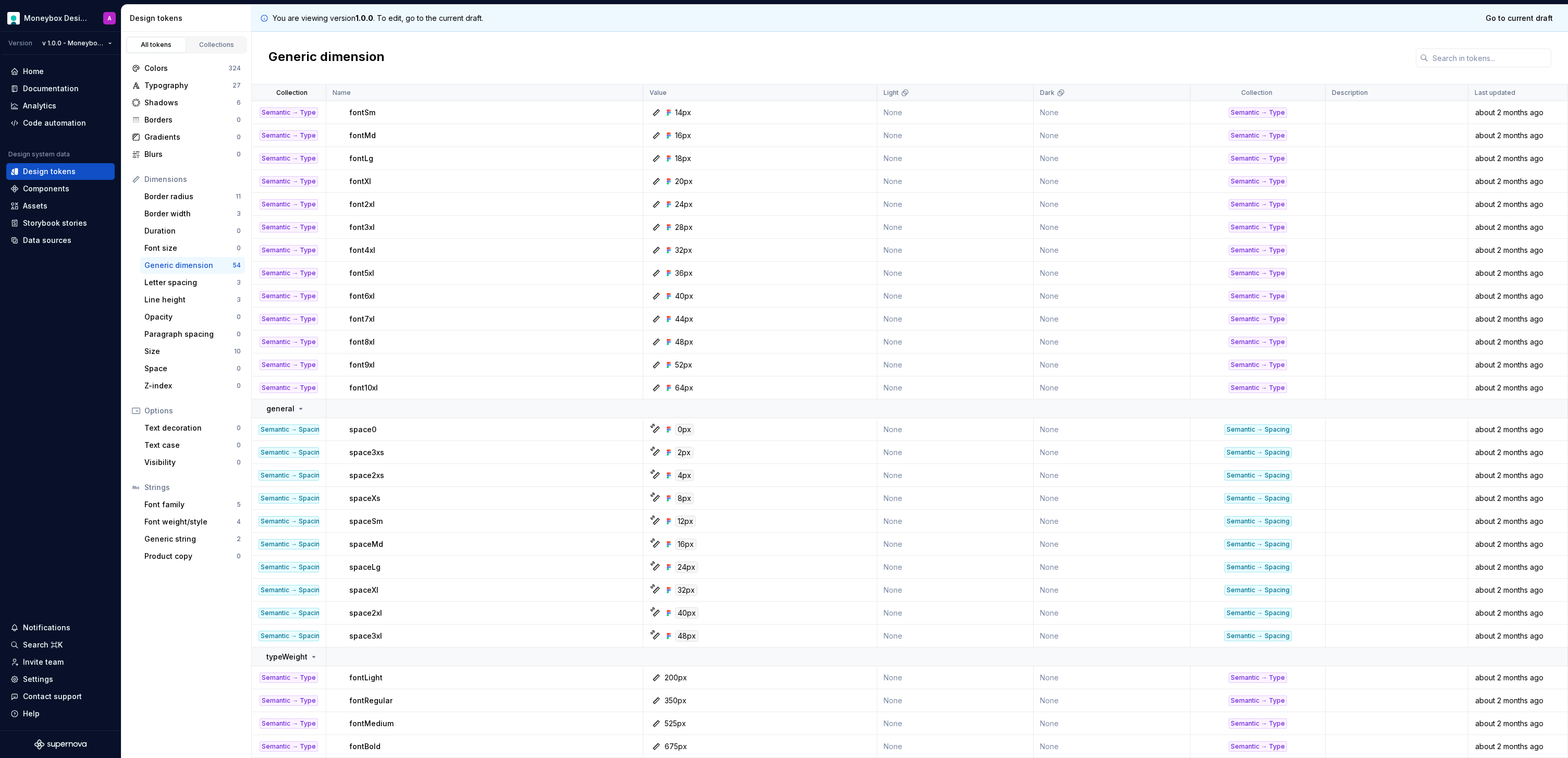 click on "Semantic → Spacing" at bounding box center (289, 498) 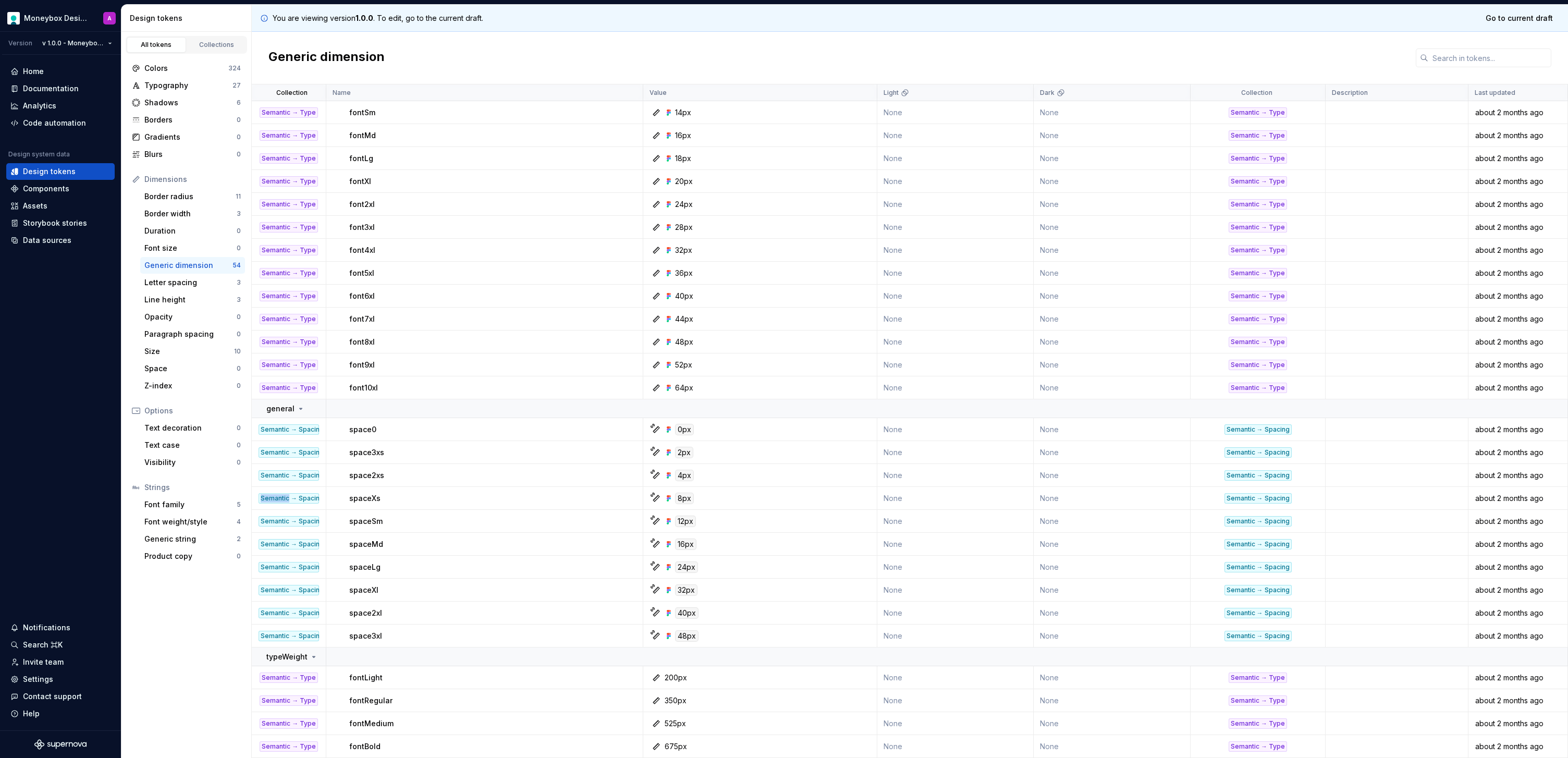 click on "Semantic → Spacing" at bounding box center [289, 498] 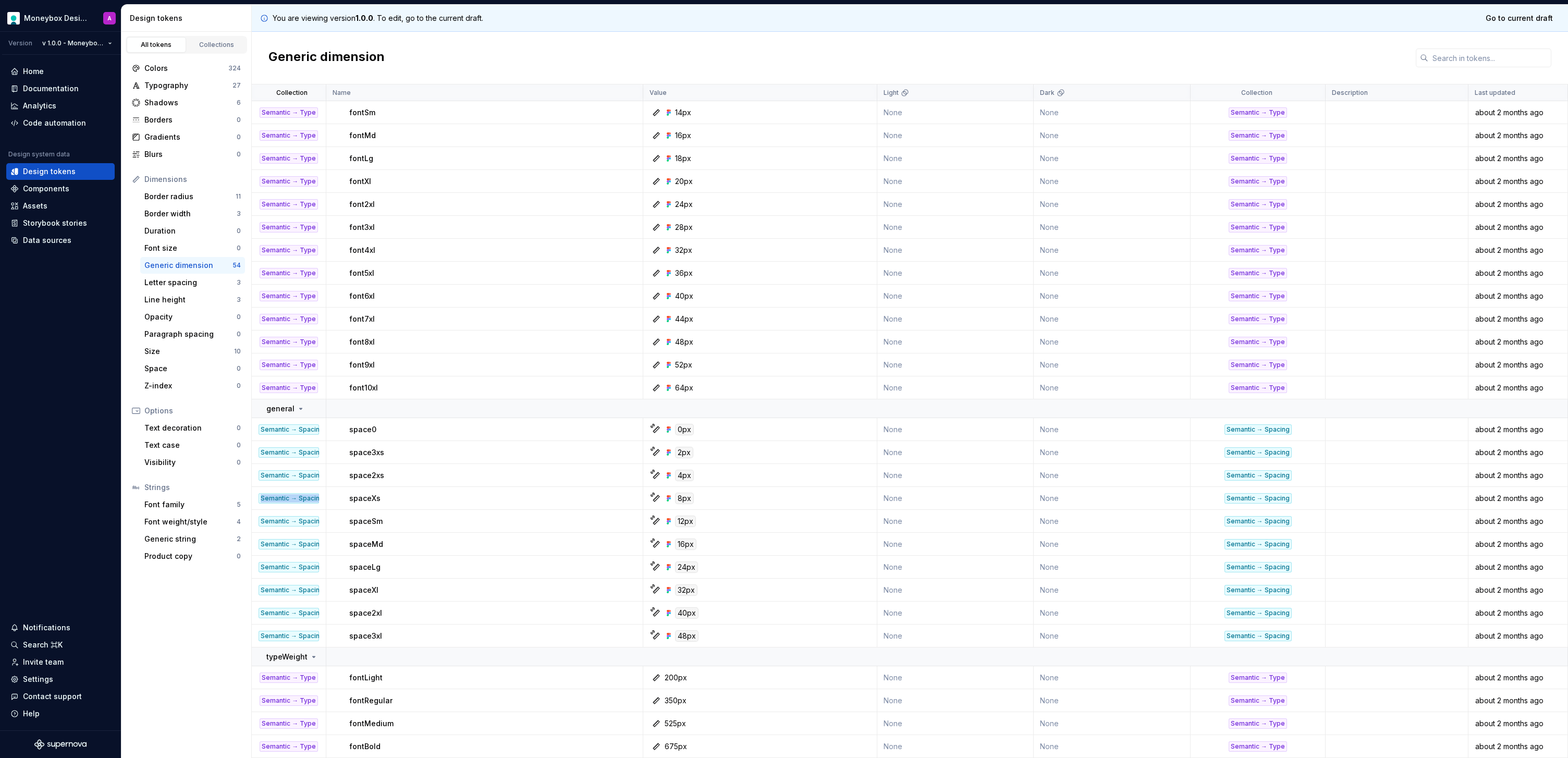 click on "Semantic → Spacing" at bounding box center [289, 498] 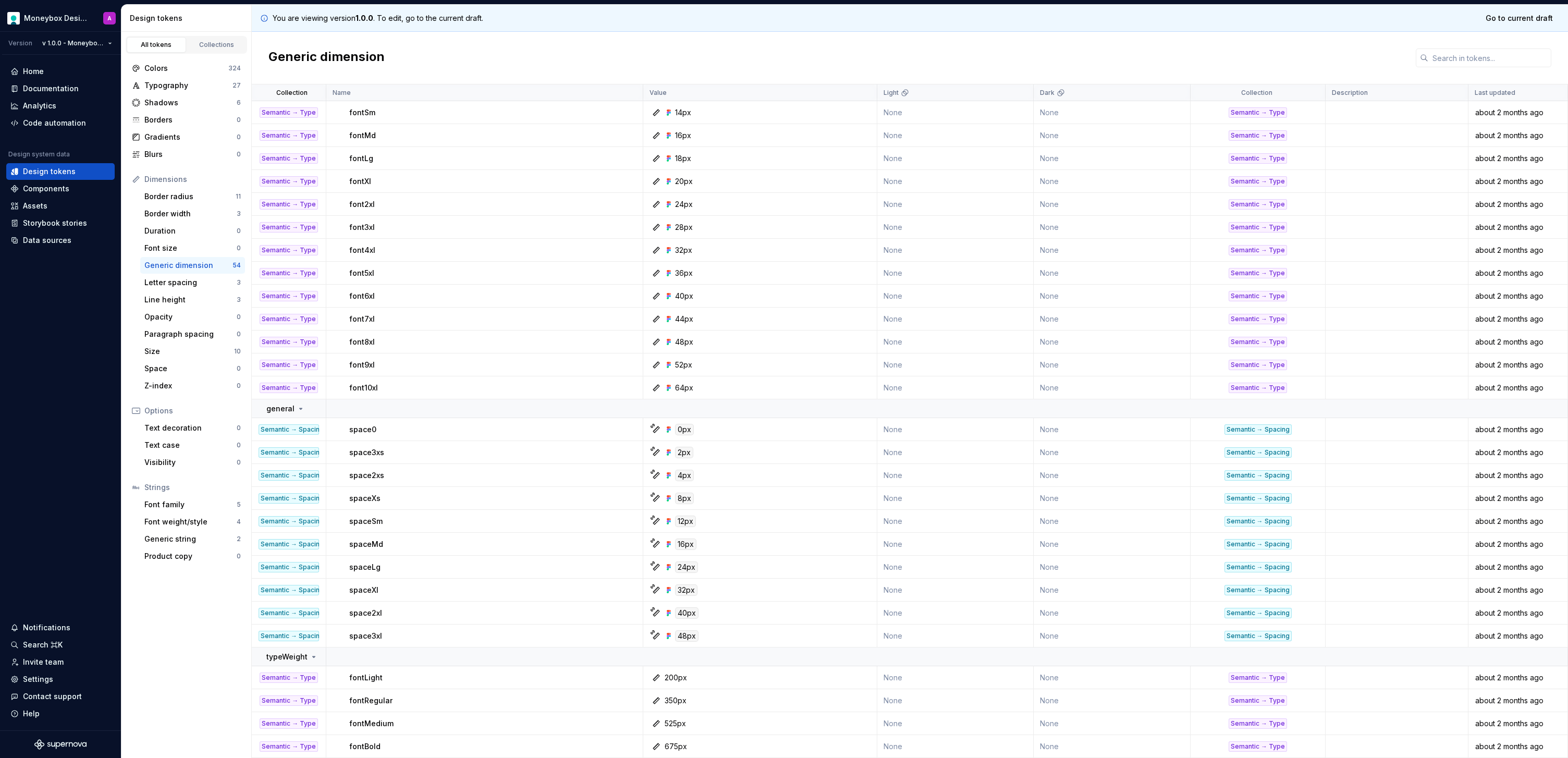 click on "spaceXs" at bounding box center [496, 498] 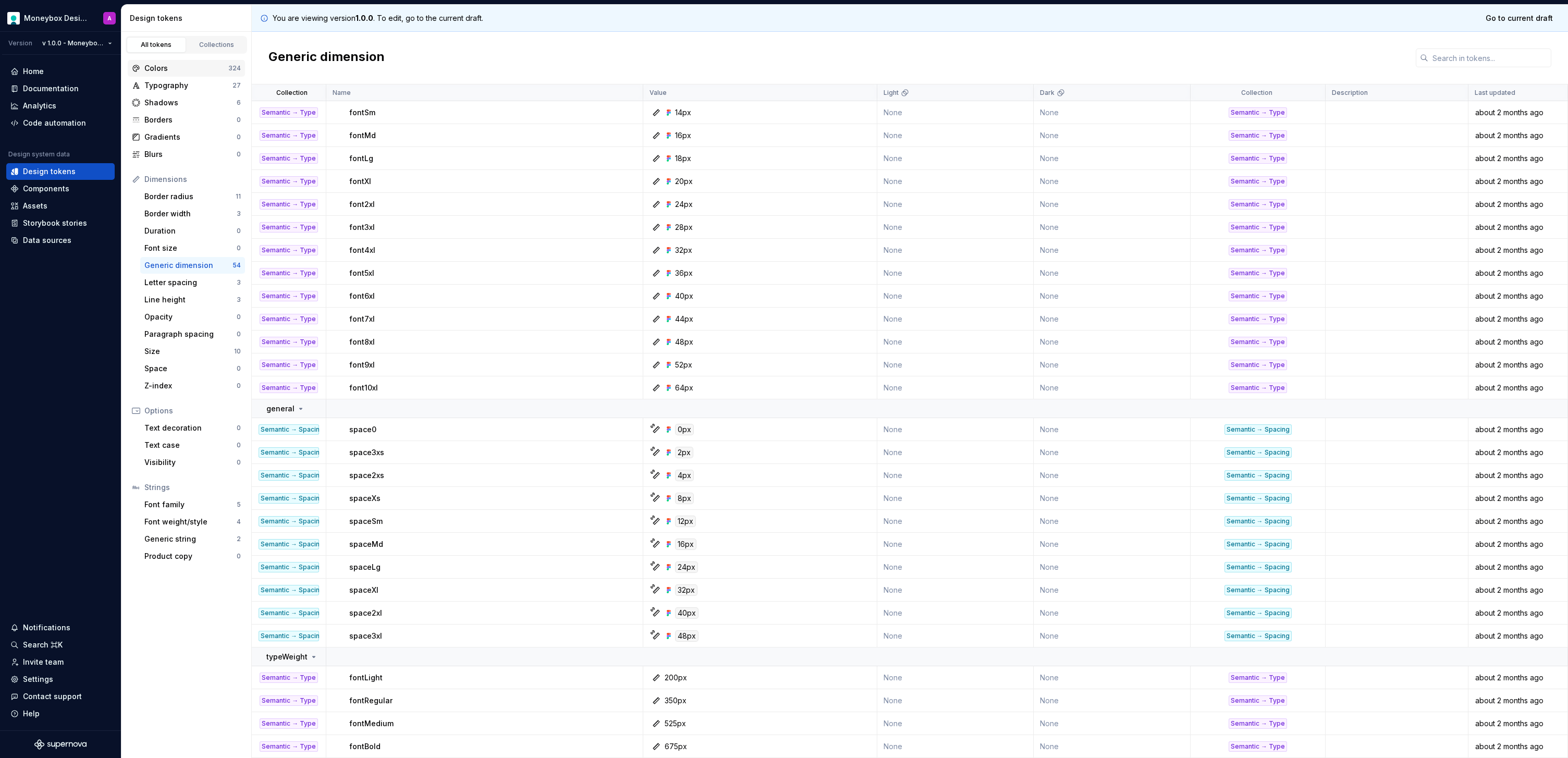click on "Colors" at bounding box center (186, 68) 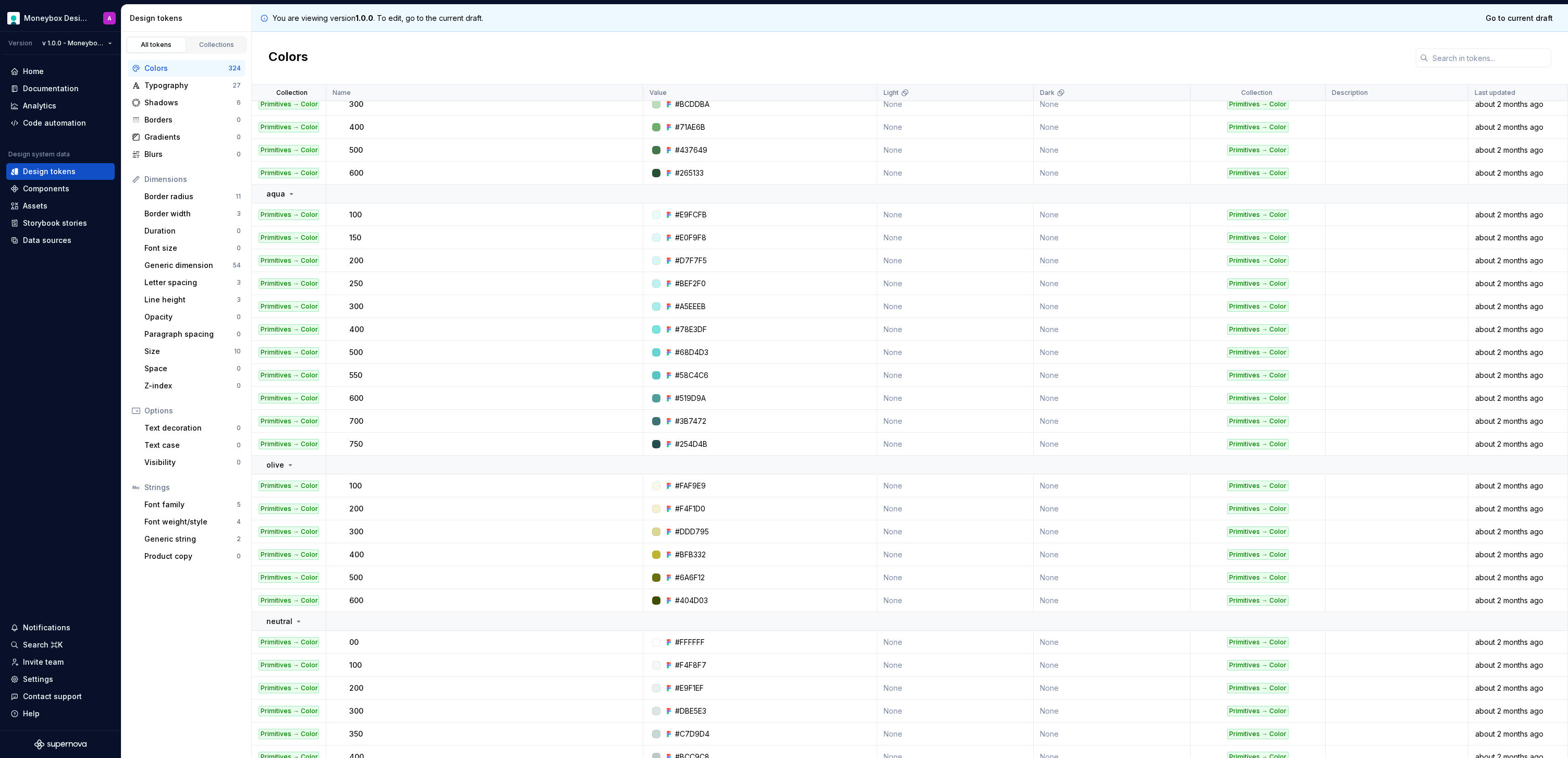 scroll, scrollTop: 0, scrollLeft: 0, axis: both 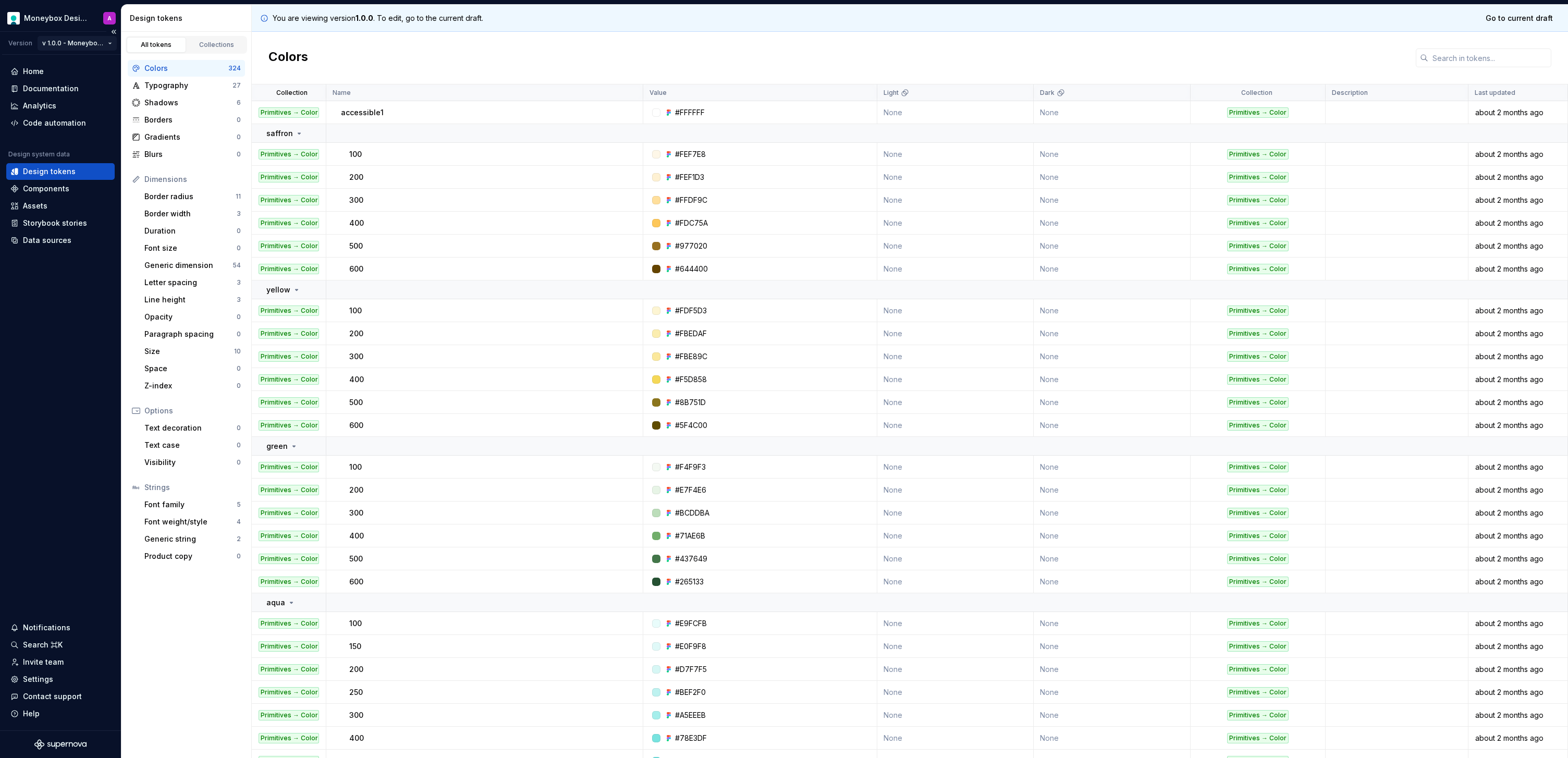 click on "Moneybox Design System A Version v 1.0.0 - Moneybox Design System Home Documentation Analytics Code automation Design system data Design tokens Components Assets Storybook stories Data sources Notifications Search ⌘K Invite team Settings Contact support Help Design tokens All tokens Collections Colors 324 Typography 27 Shadows 6 Borders 0 Gradients 0 Blurs 0 Dimensions Border radius 11 Border width 3 Duration 0 Font size 0 Generic dimension 54 Letter spacing 3 Line height 3 Opacity 0 Paragraph spacing 0 Size 10 Space 0 Z-index 0 Options Text decoration 0 Text case 0 Visibility 0 Strings Font family 5 Font weight/style 4 Generic string 2 Product copy 0 You are viewing version  1.0.0 . To edit, go to the current draft. Go to current draft Colors Collection Name Value Light Dark Collection Description Last updated Primitives → Color accessible1 #FFFFFF None None Primitives → Color about 2 months ago saffron Primitives → Color 100 #FEF7E8 None None Primitives → Color about 2 months ago 200 #FEF1D3" at bounding box center [784, 379] 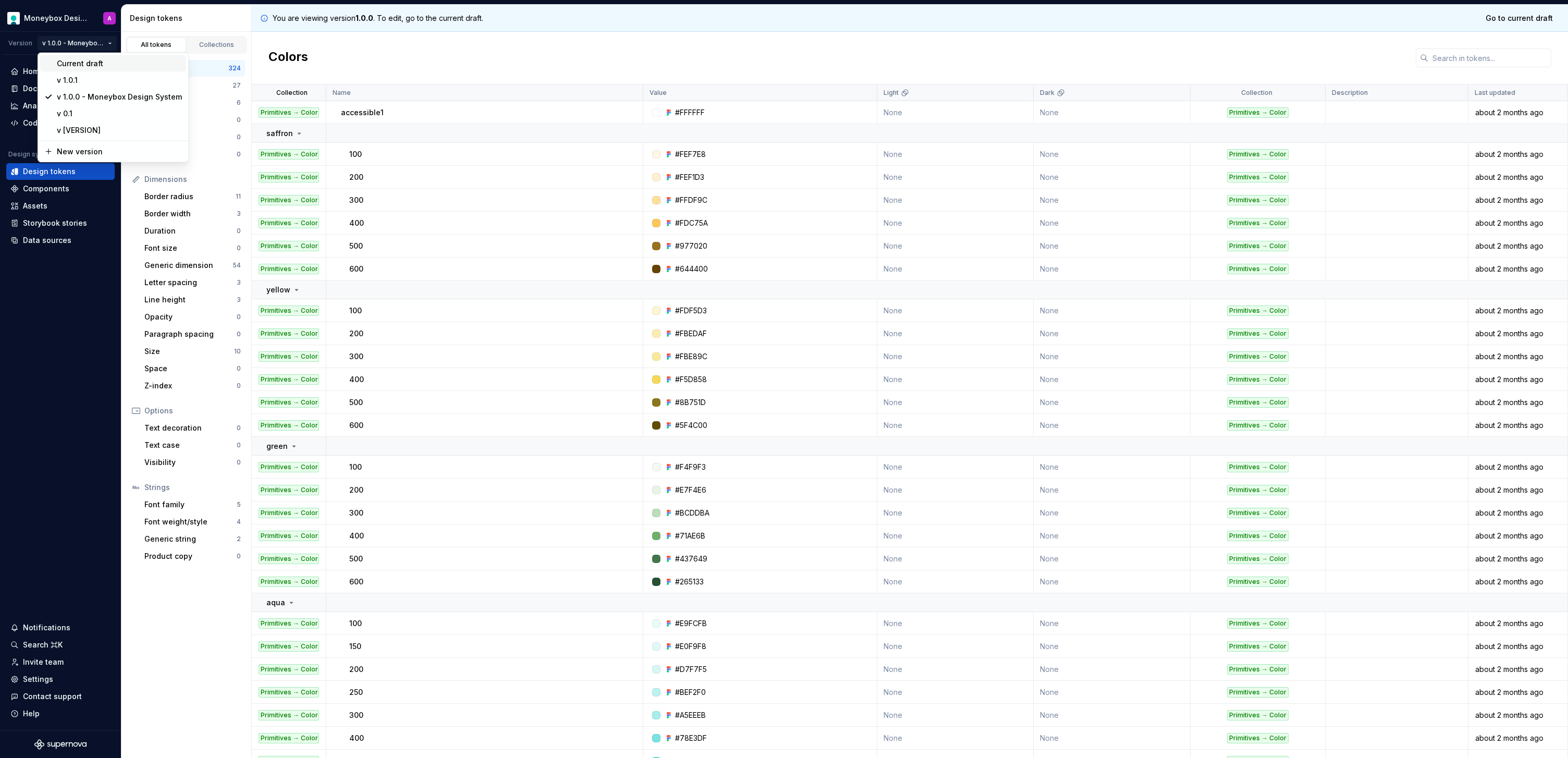 click on "Current draft" at bounding box center [119, 64] 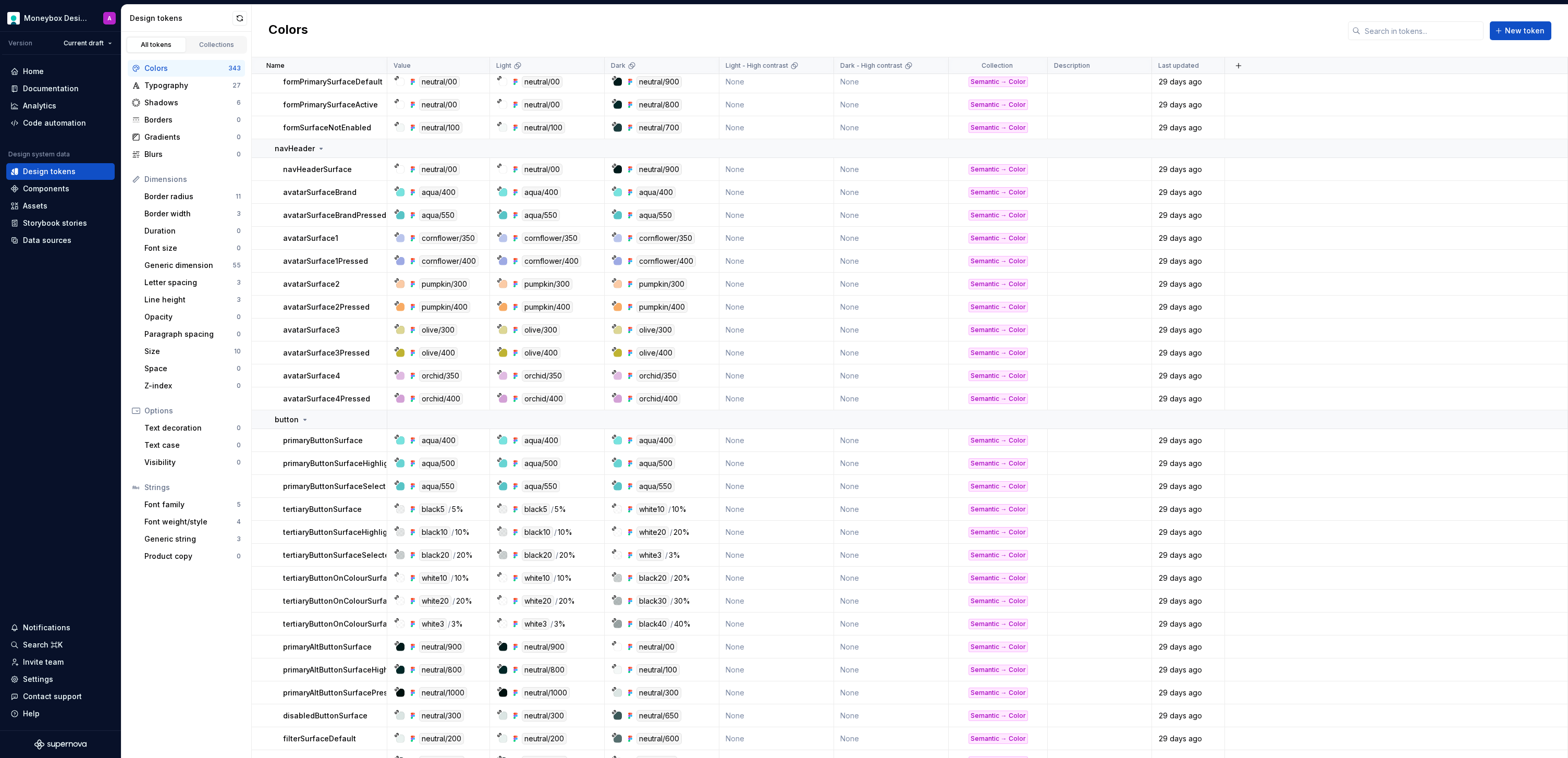 scroll, scrollTop: 3254, scrollLeft: 0, axis: vertical 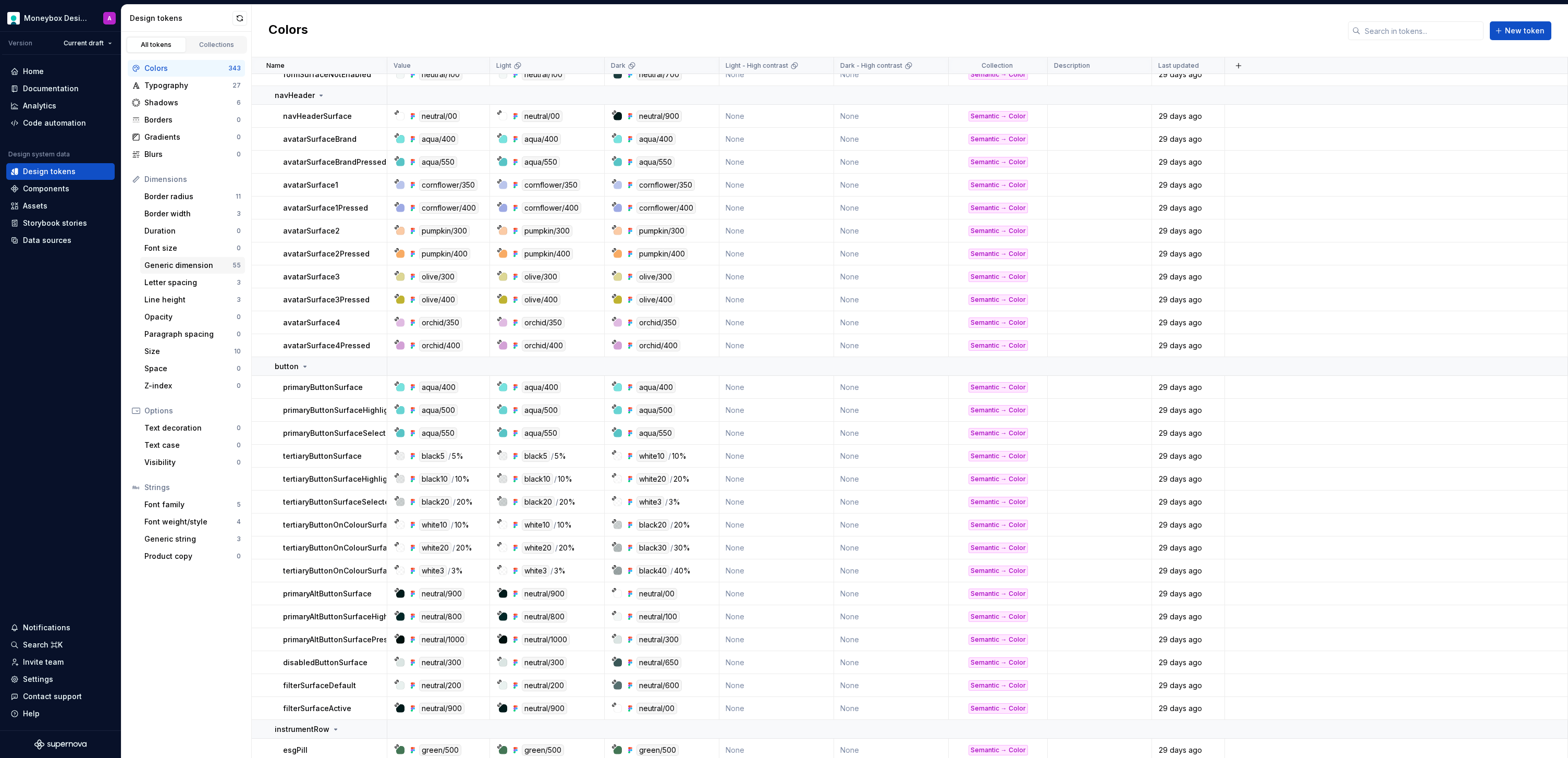 click on "Generic dimension" at bounding box center [188, 265] 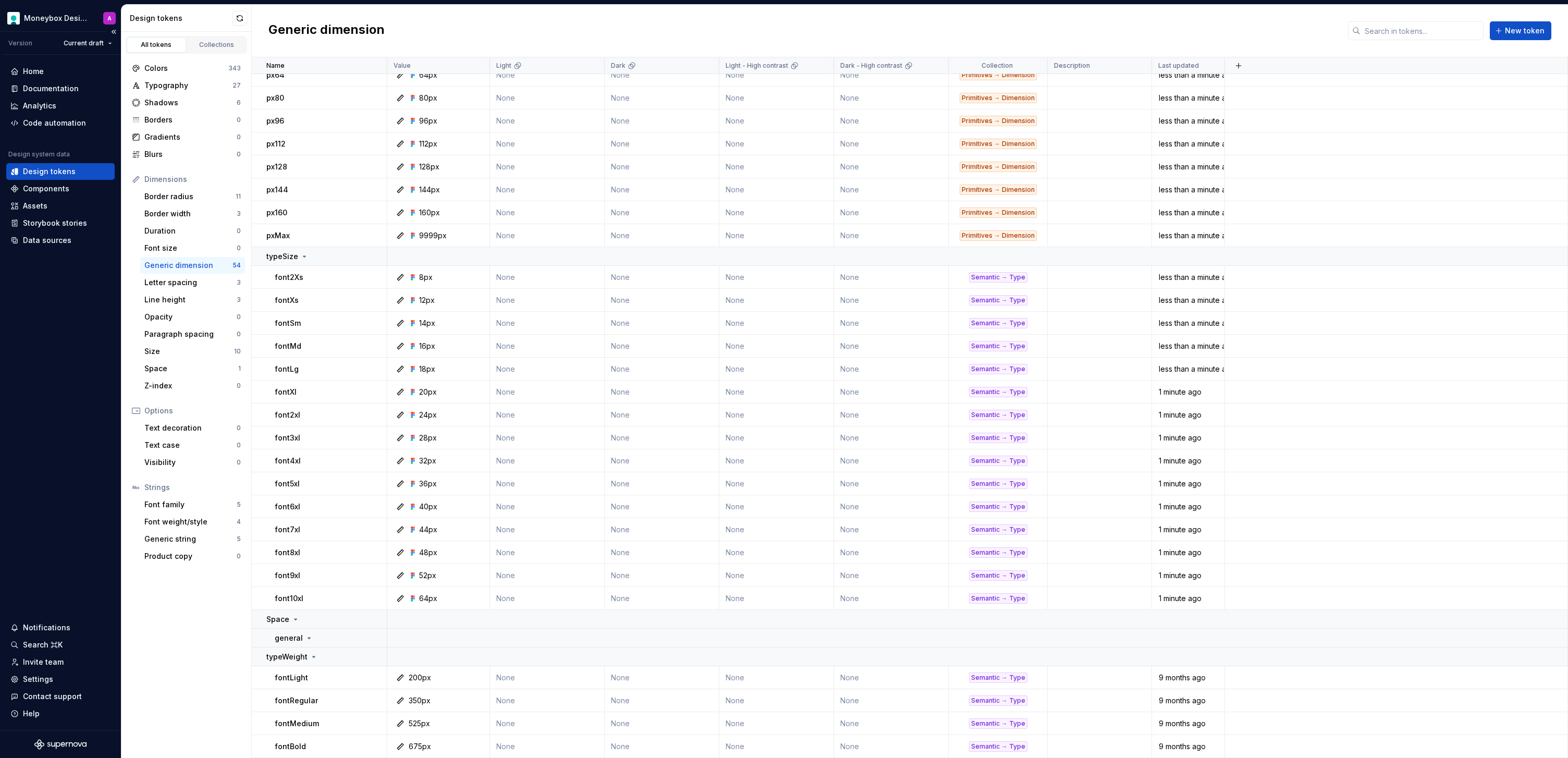 scroll, scrollTop: 0, scrollLeft: 0, axis: both 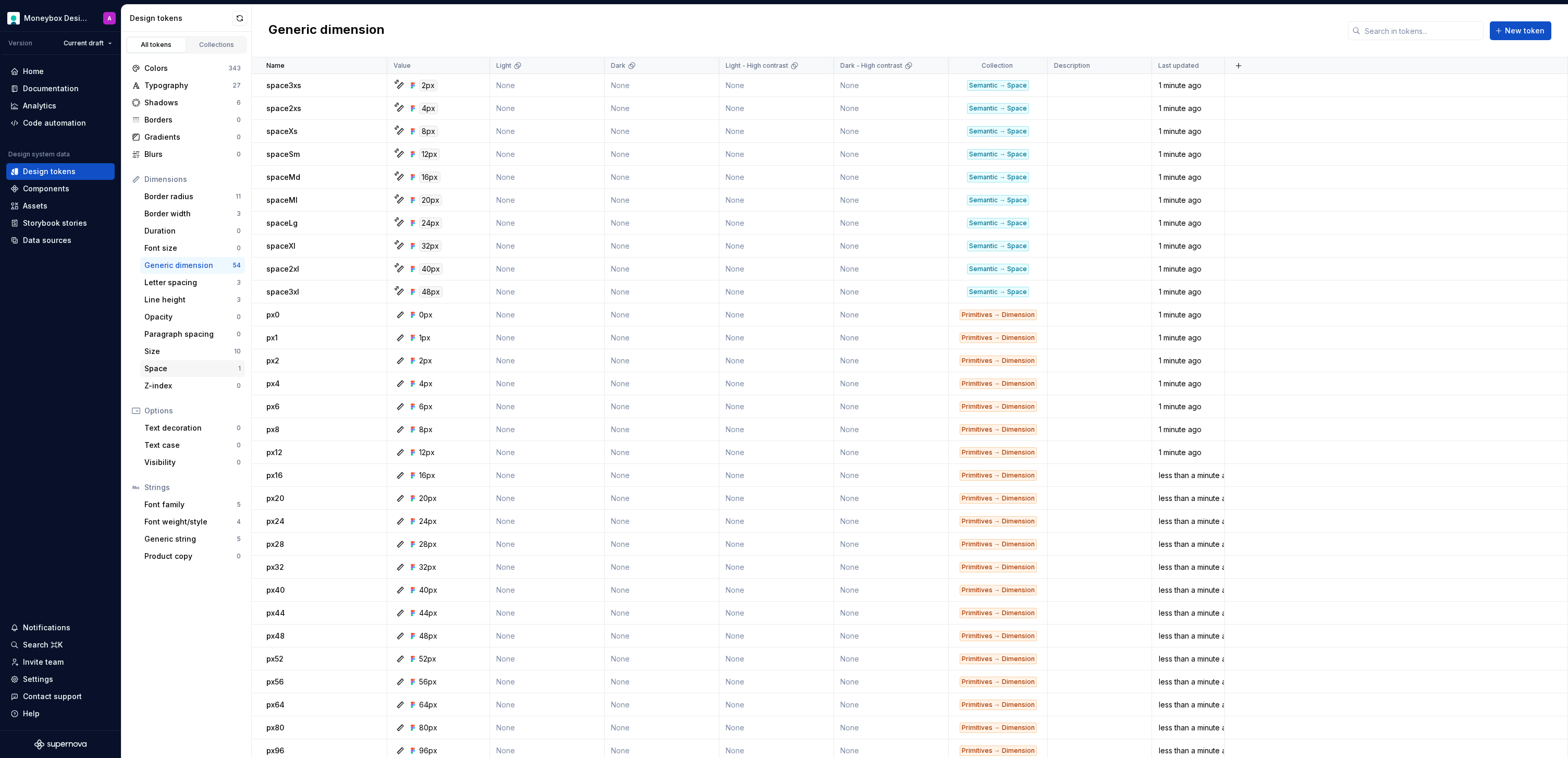 click on "Space" at bounding box center [191, 369] 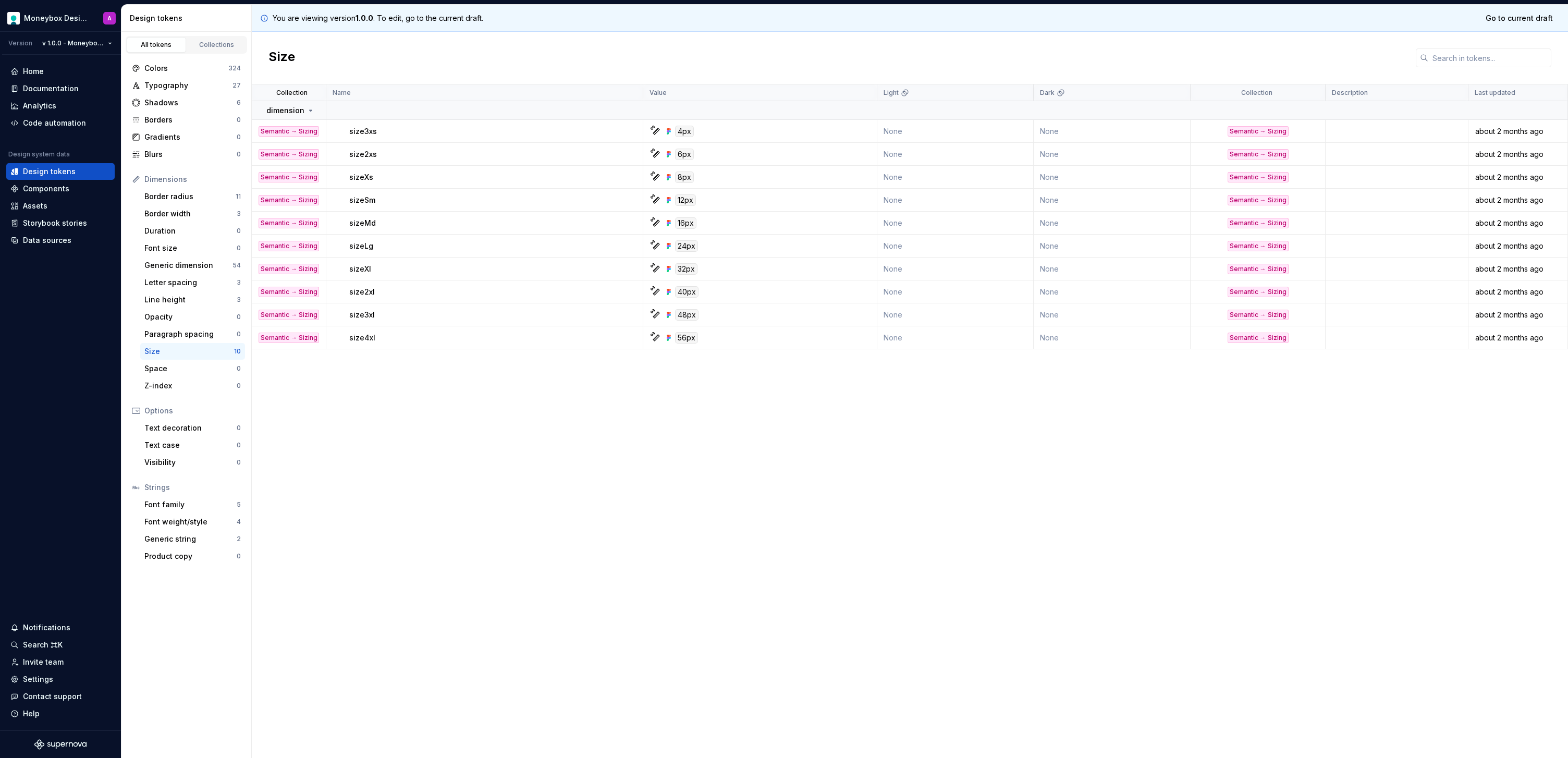 scroll, scrollTop: 0, scrollLeft: 0, axis: both 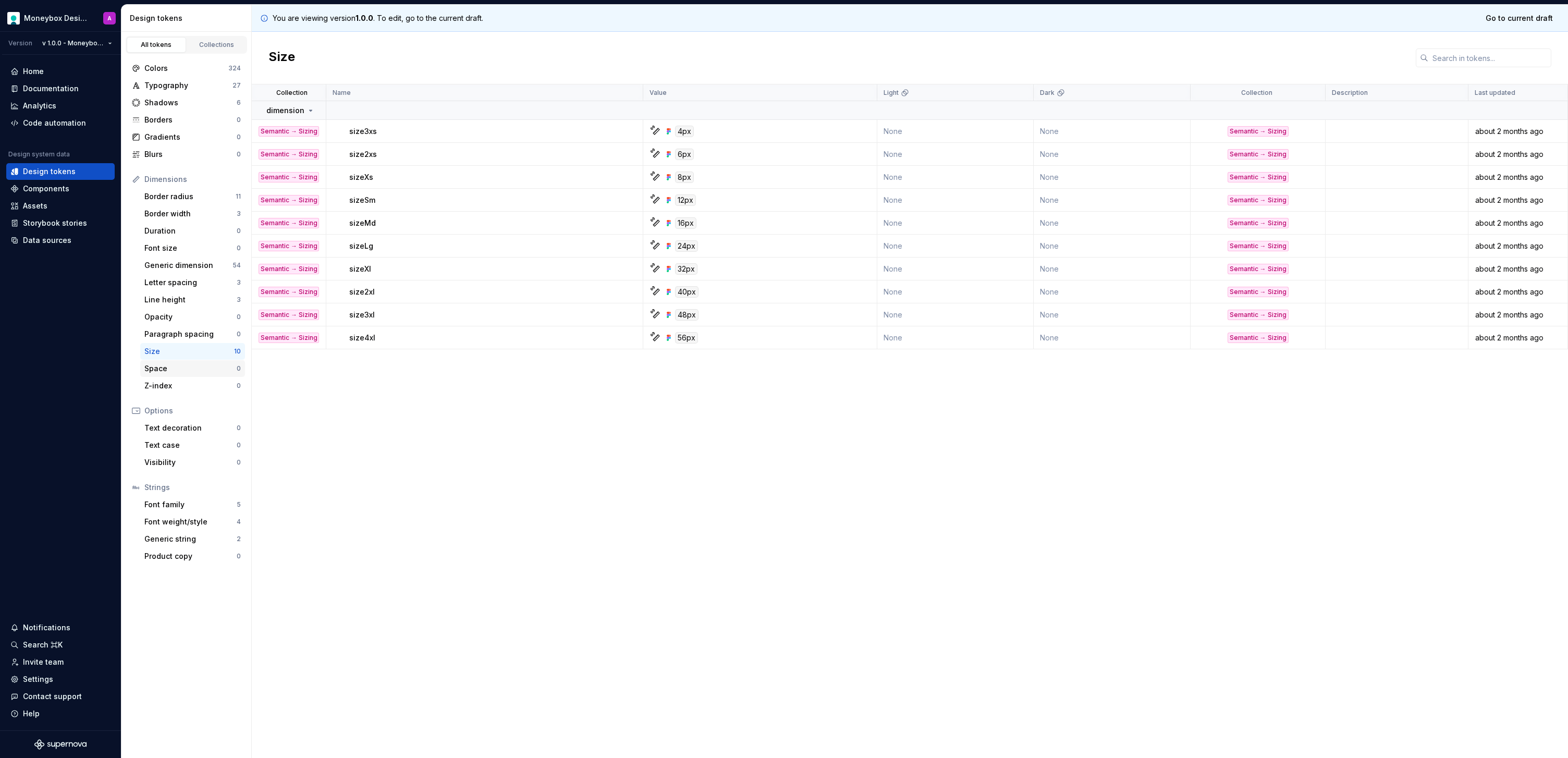 click on "Space" at bounding box center (190, 369) 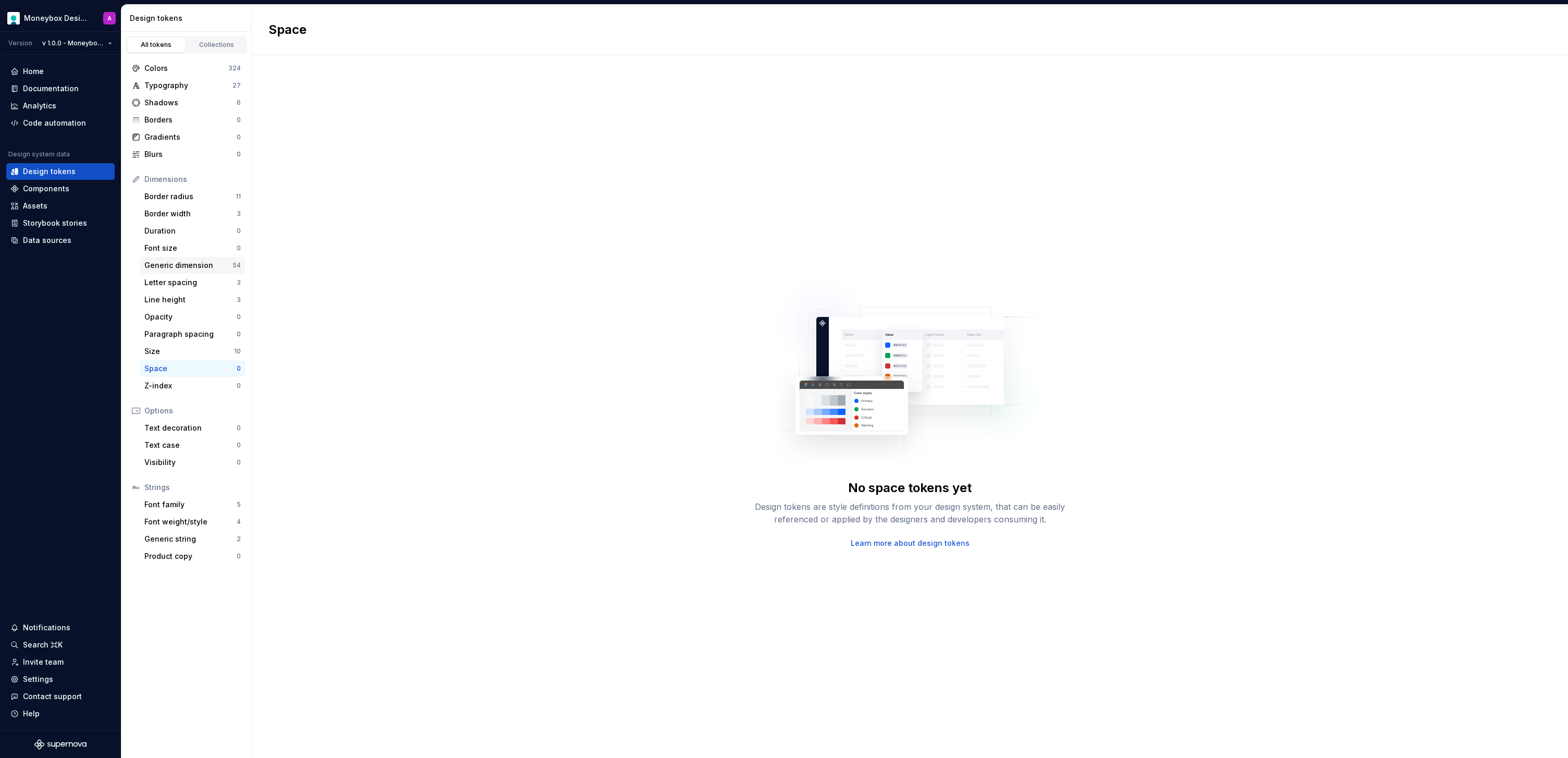 click on "Generic dimension" at bounding box center [188, 265] 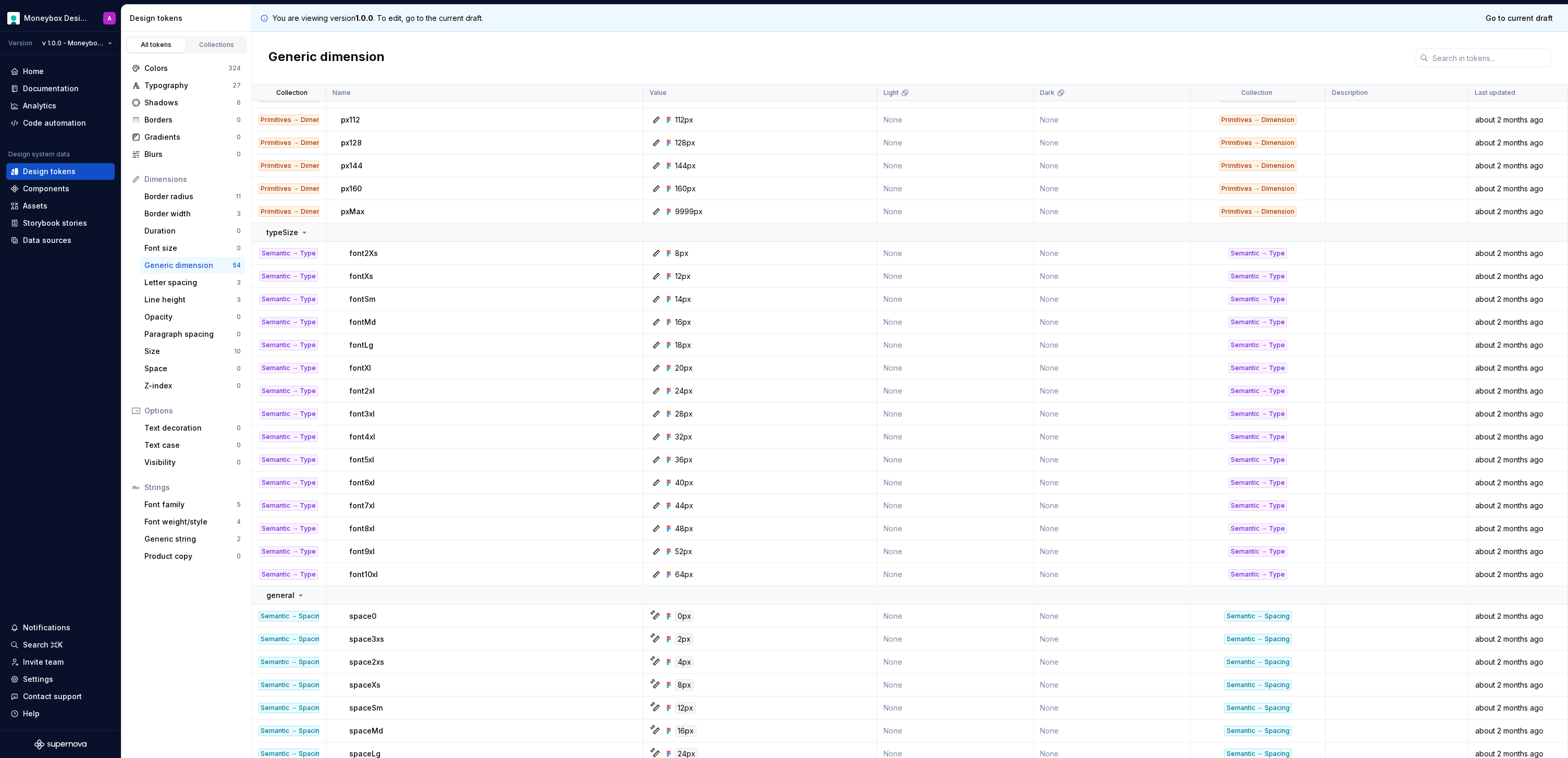 scroll, scrollTop: 638, scrollLeft: 0, axis: vertical 